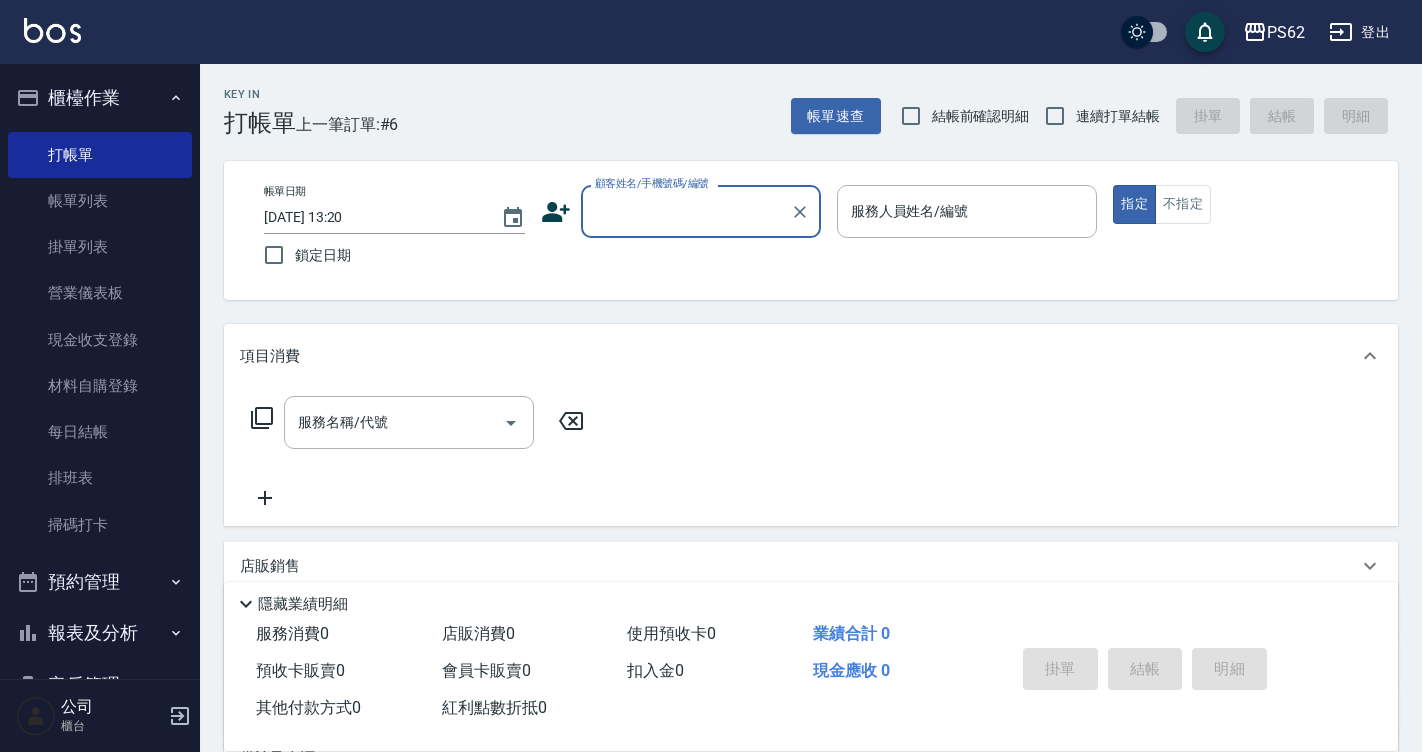 scroll, scrollTop: 0, scrollLeft: 0, axis: both 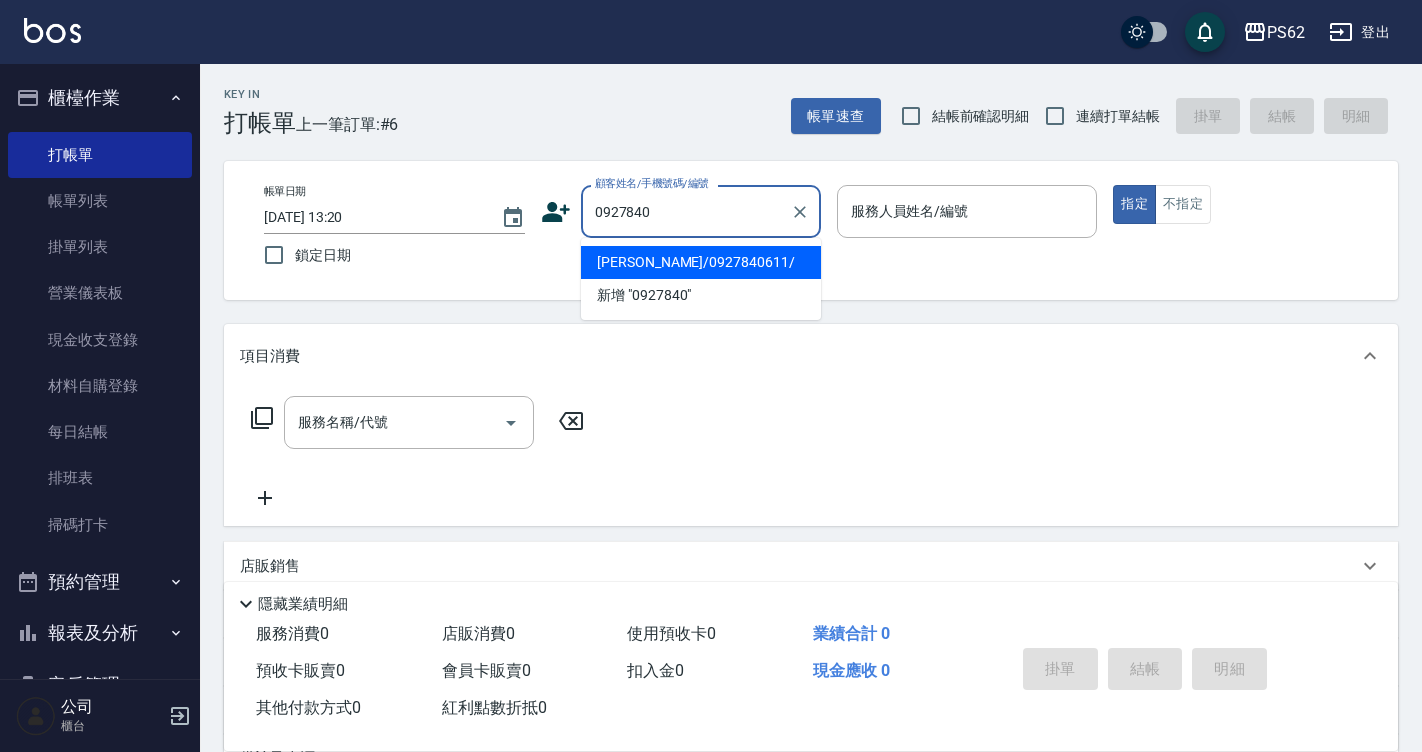click on "[PERSON_NAME]/0927840611/" at bounding box center (701, 262) 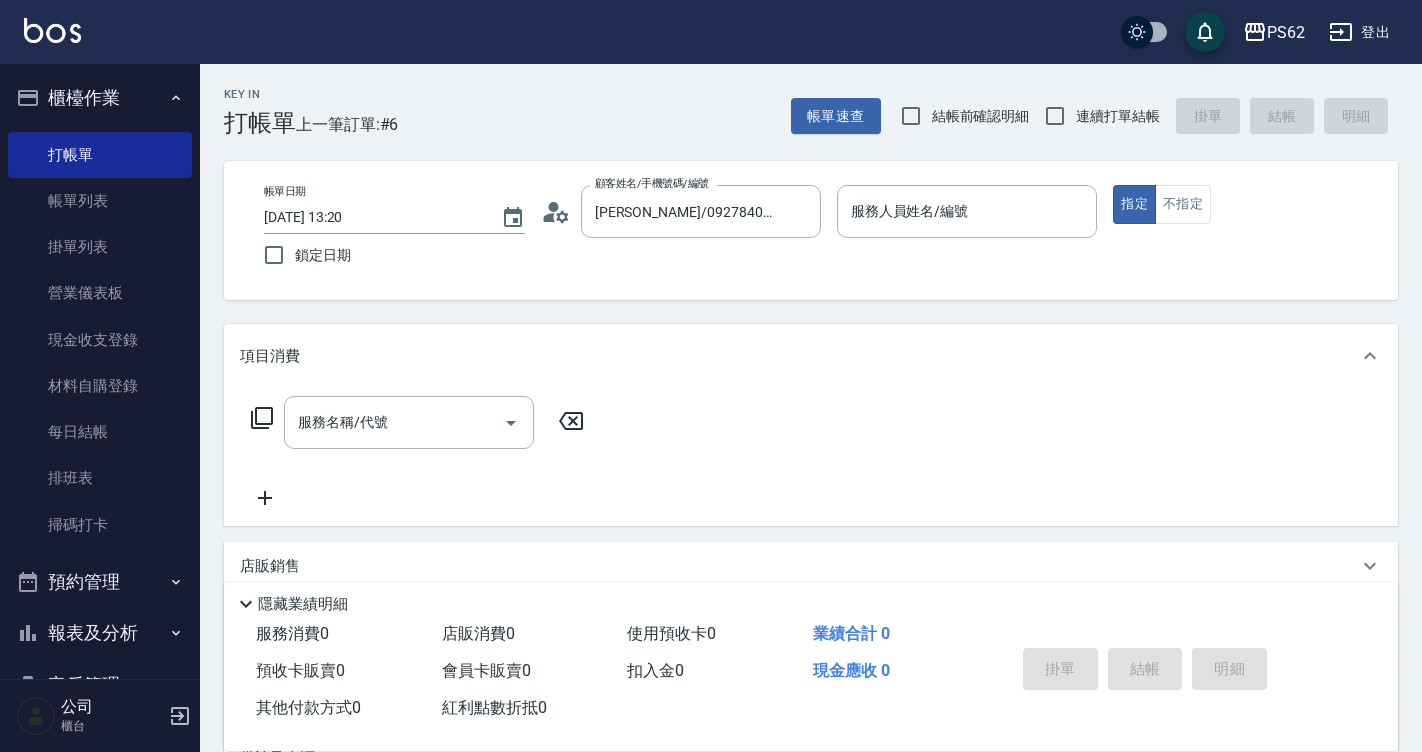 click on "顧客姓名/手機號碼/編號 [PERSON_NAME]/0927840611/ 顧客姓名/手機號碼/編號" at bounding box center [681, 211] 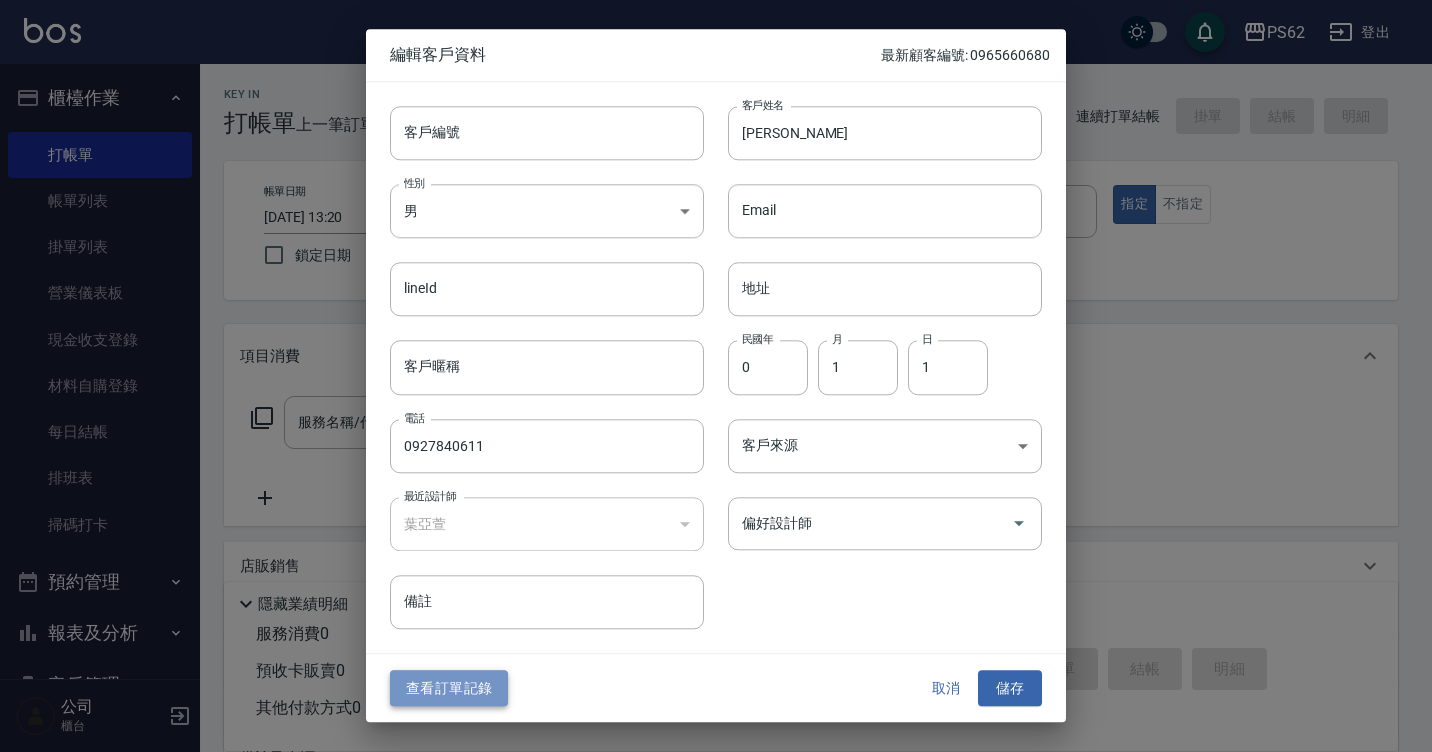 click on "查看訂單記錄" at bounding box center (449, 688) 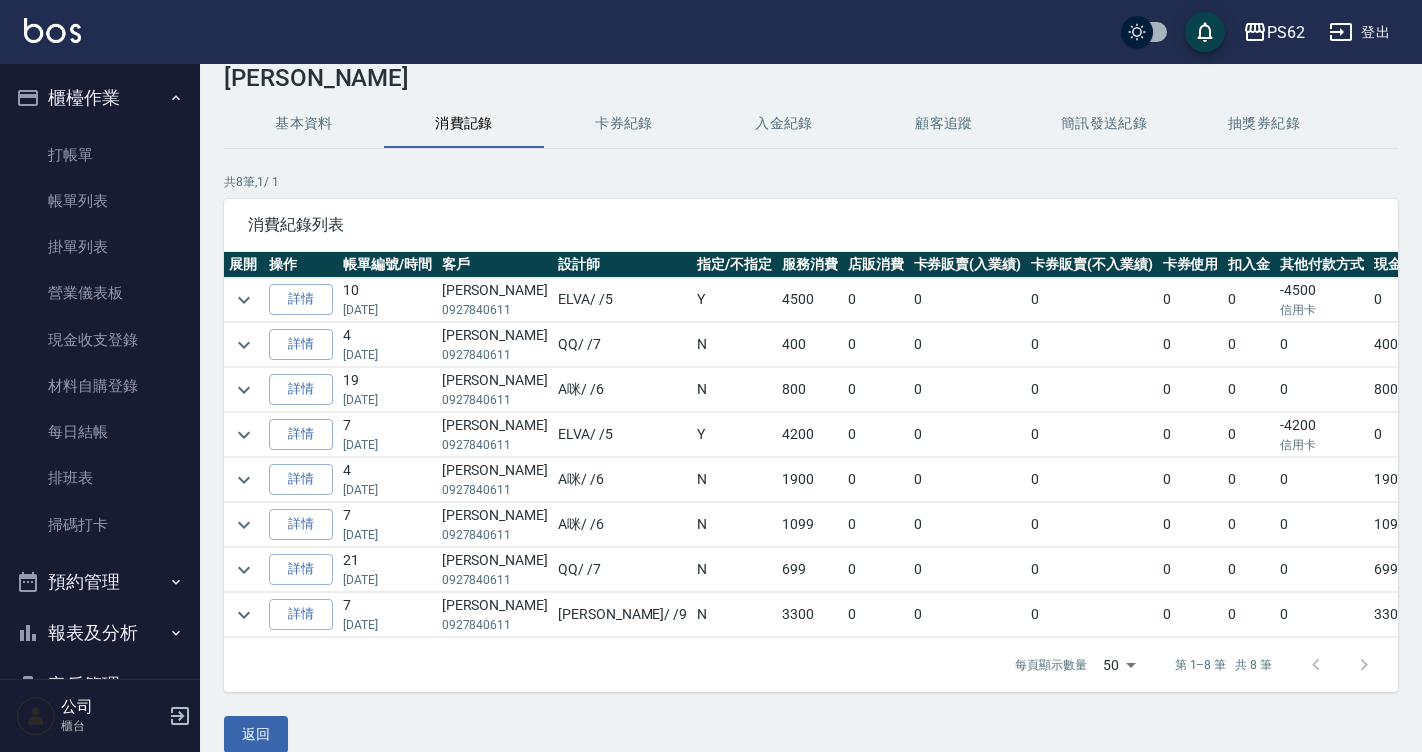 scroll, scrollTop: 70, scrollLeft: 0, axis: vertical 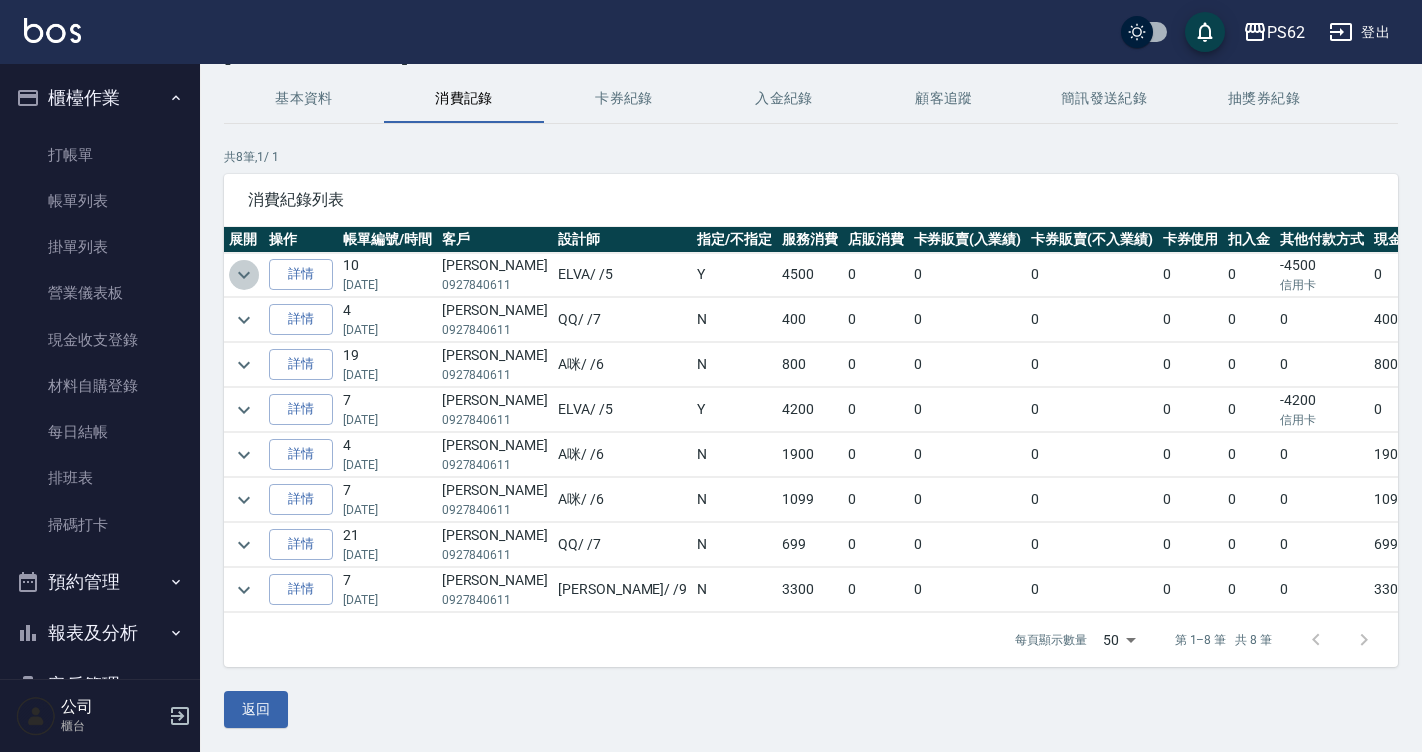 click 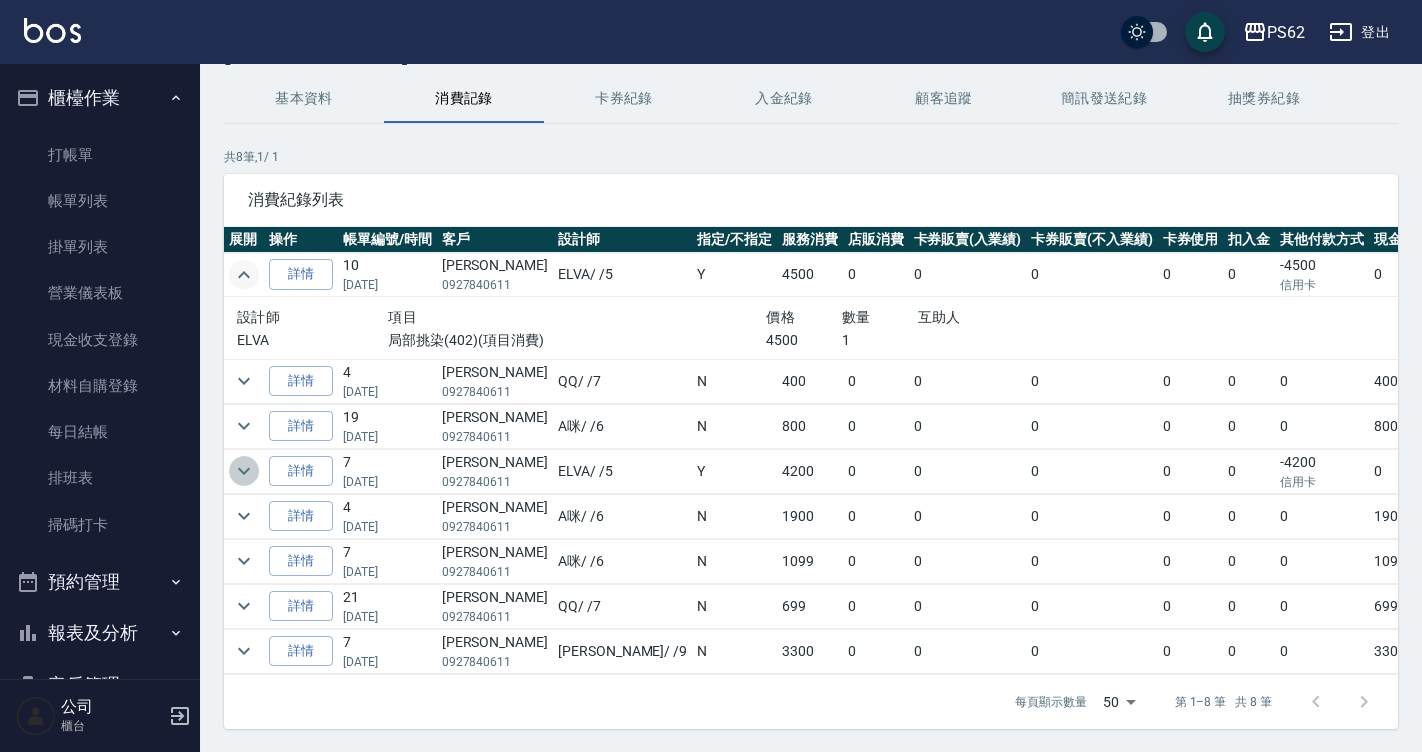 click 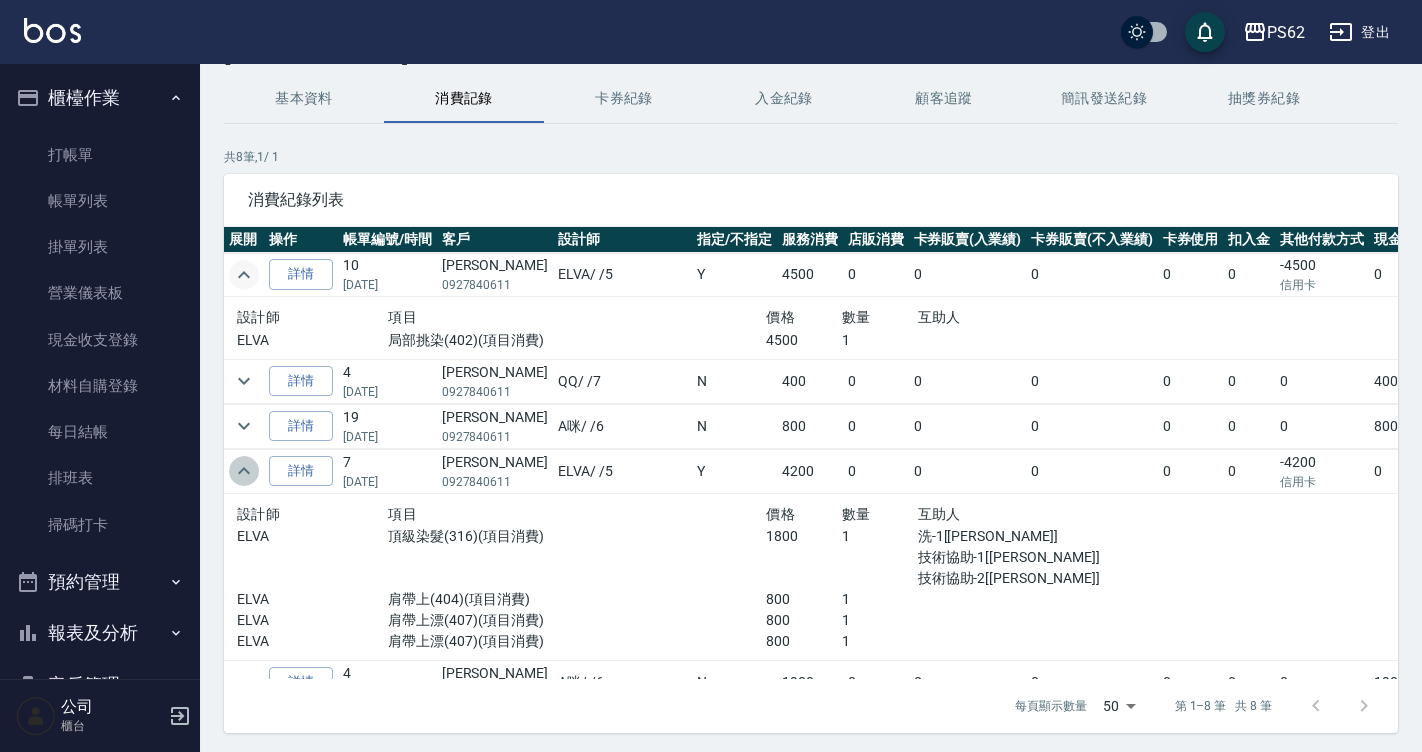 click at bounding box center (244, 471) 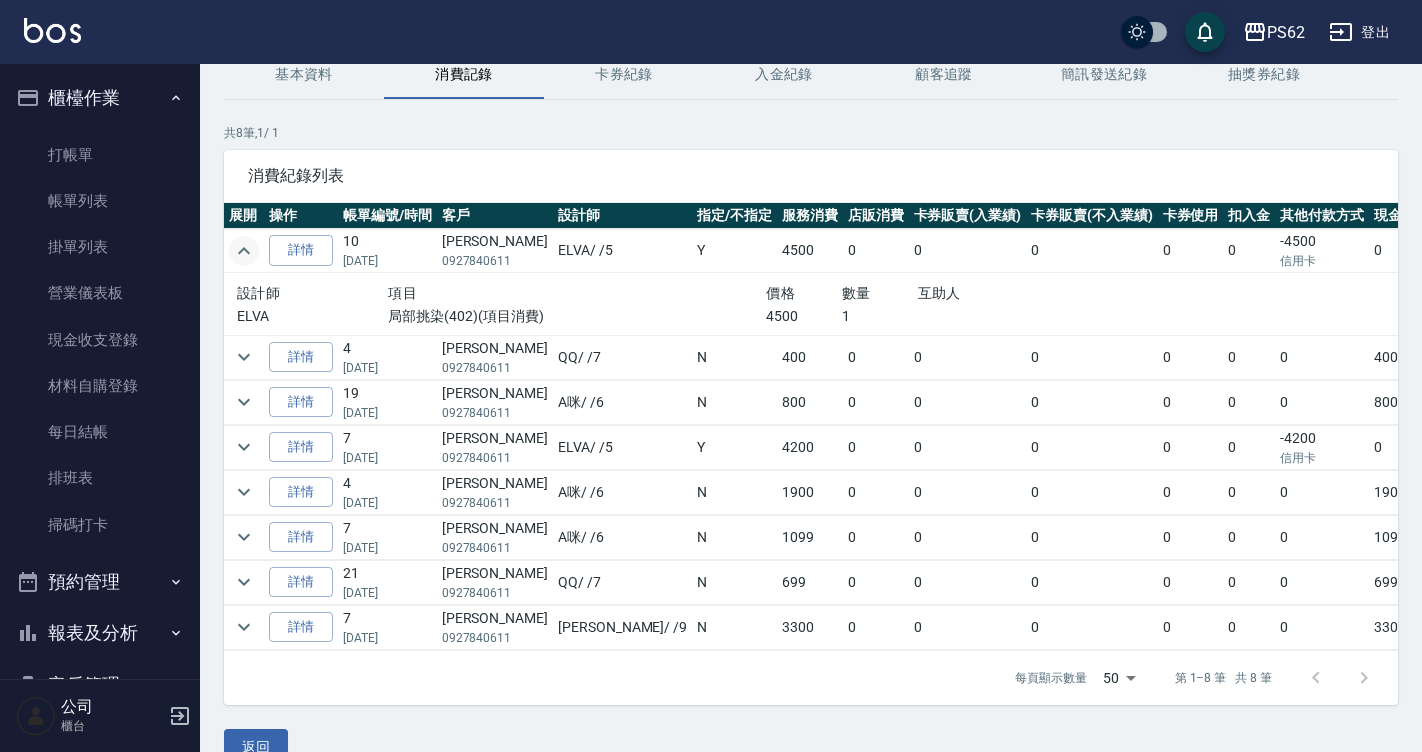 scroll, scrollTop: 131, scrollLeft: 0, axis: vertical 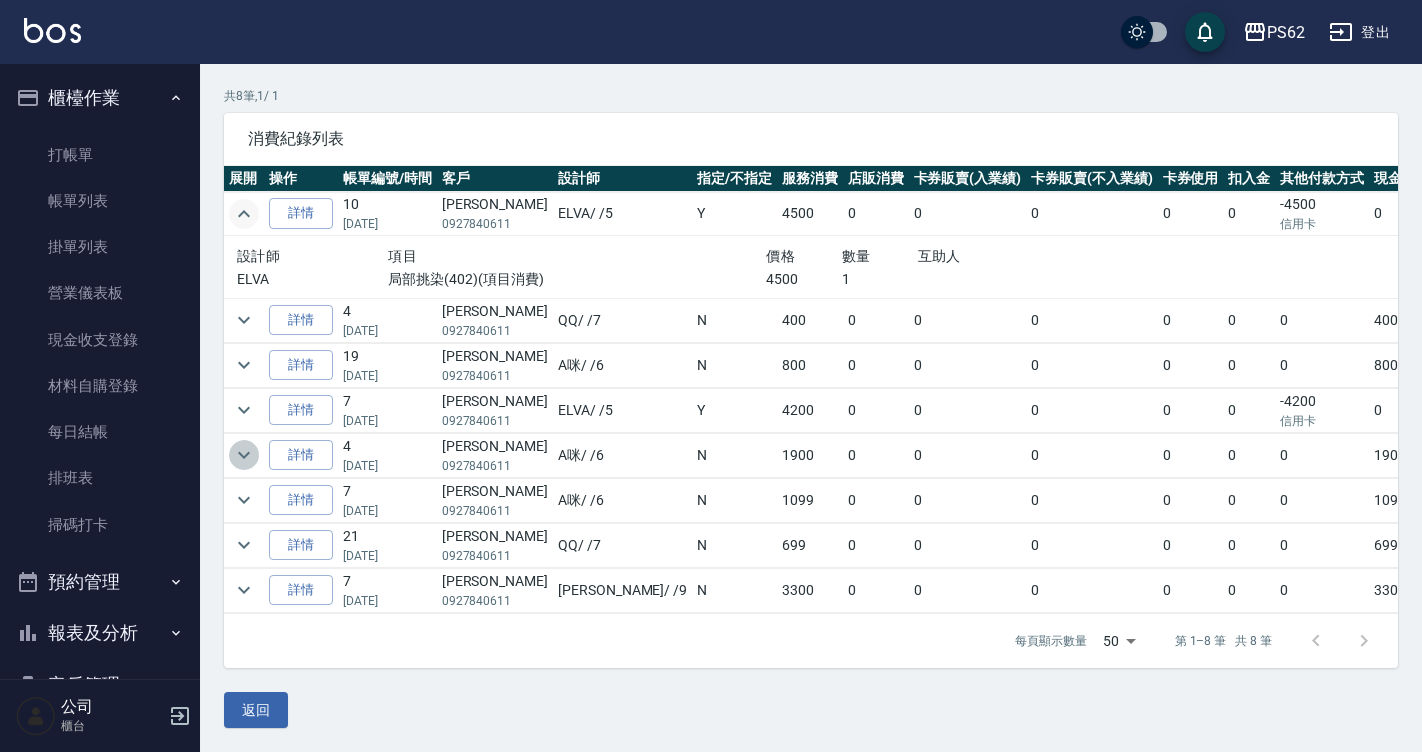 click at bounding box center [244, 455] 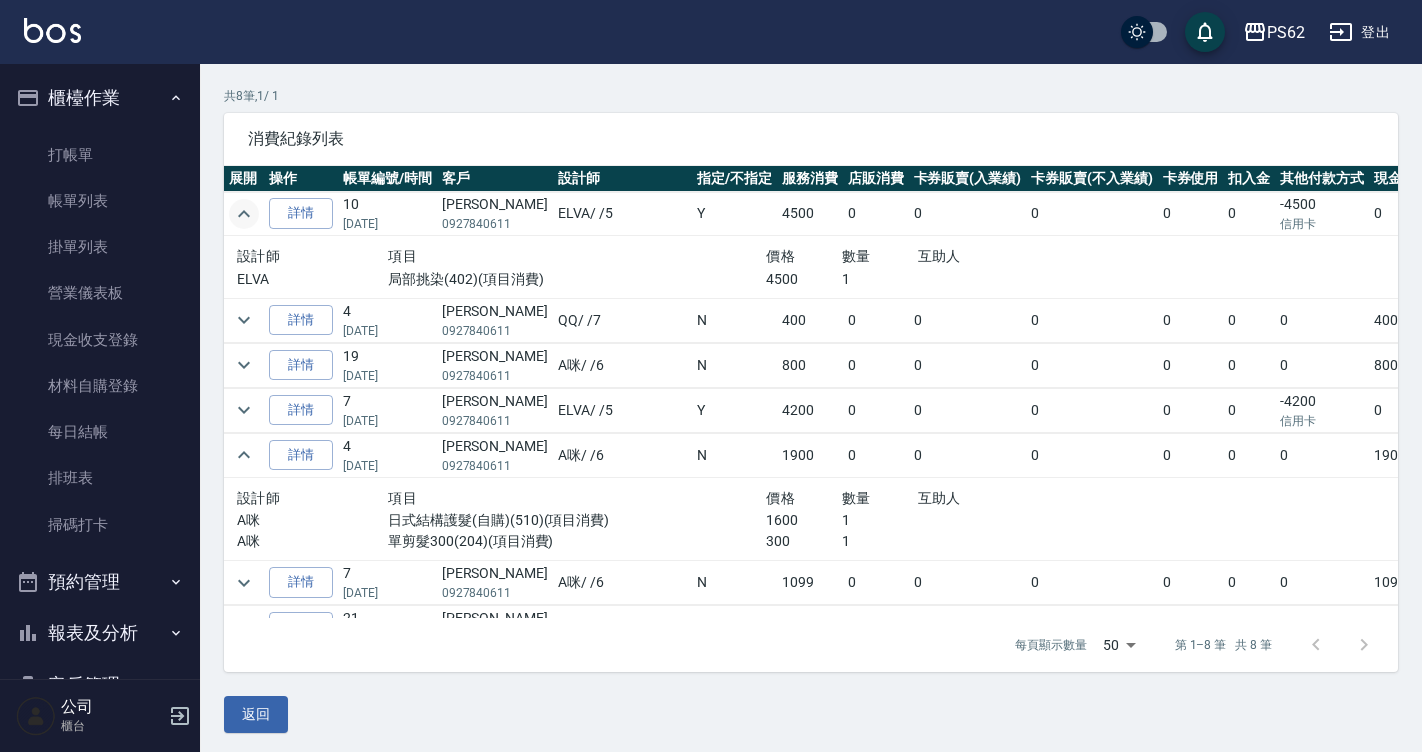 scroll, scrollTop: 78, scrollLeft: 0, axis: vertical 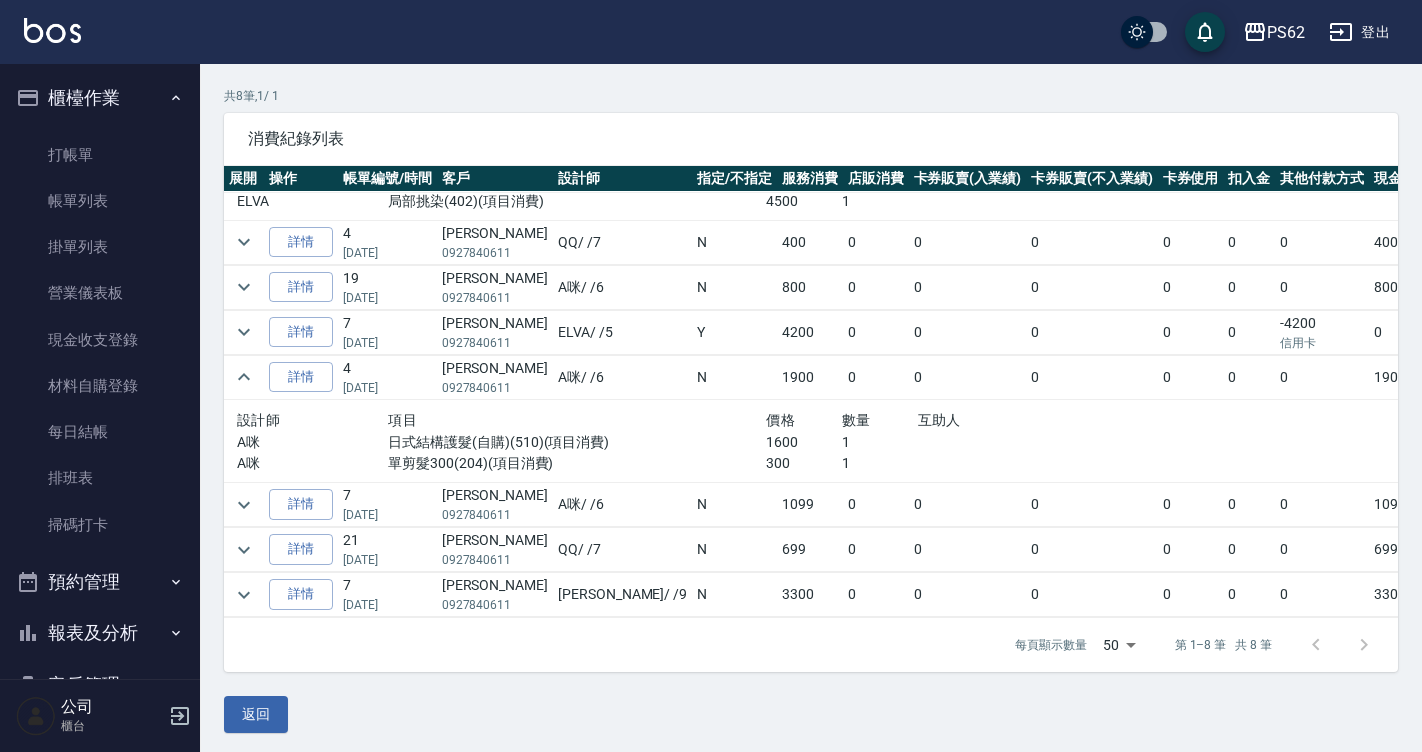 click on "顧客詳細資料 [PERSON_NAME] 基本資料 消費記錄 卡券紀錄 入金紀錄 顧客追蹤 簡訊發送紀錄 抽獎券紀錄 共  8  筆,  1  /   1 消費紀錄列表 展開 操作 帳單編號/時間 客戶 設計師 指定/不指定 服務消費 店販消費 卡券販賣(入業績) 卡券販賣(不入業績) 卡券使用 扣入金 其他付款方式 現金應收 備註 詳情 10 [DATE] [PERSON_NAME] 0927840611 ELVA  /   /5 Y 4500 0 0 0 0 0 -4500 信用卡 0 設計師 項目 價格 數量 互助人 ELVA 局部挑染(402)(項目消費) 4500 1 詳情 4 [DATE] [PERSON_NAME] 0927840611 QQ  /   /7 [DEMOGRAPHIC_DATA] 0 0 0 0 0 0 400 詳情 19 [DATE] [PERSON_NAME] 0927840611 A咪  /   /6 N 800 0 0 0 0 0 0 800 詳情 7 [DATE] [PERSON_NAME] 0927840611 ELVA  /   /5 Y 4200 0 0 0 0 0 -4200 信用卡 0 詳情 4 [DATE] [PERSON_NAME] 0927840611 A咪  /   /6 N 1900 0 0 0 0 0 0 1900 設計師 項目 價格 數量 互助人 A咪 日式結構護髮(自購)(510)(項目消費) 1600 1 A咪 單剪髮300(204)(項目消費) 300 1 詳情 7  /" at bounding box center [811, 345] 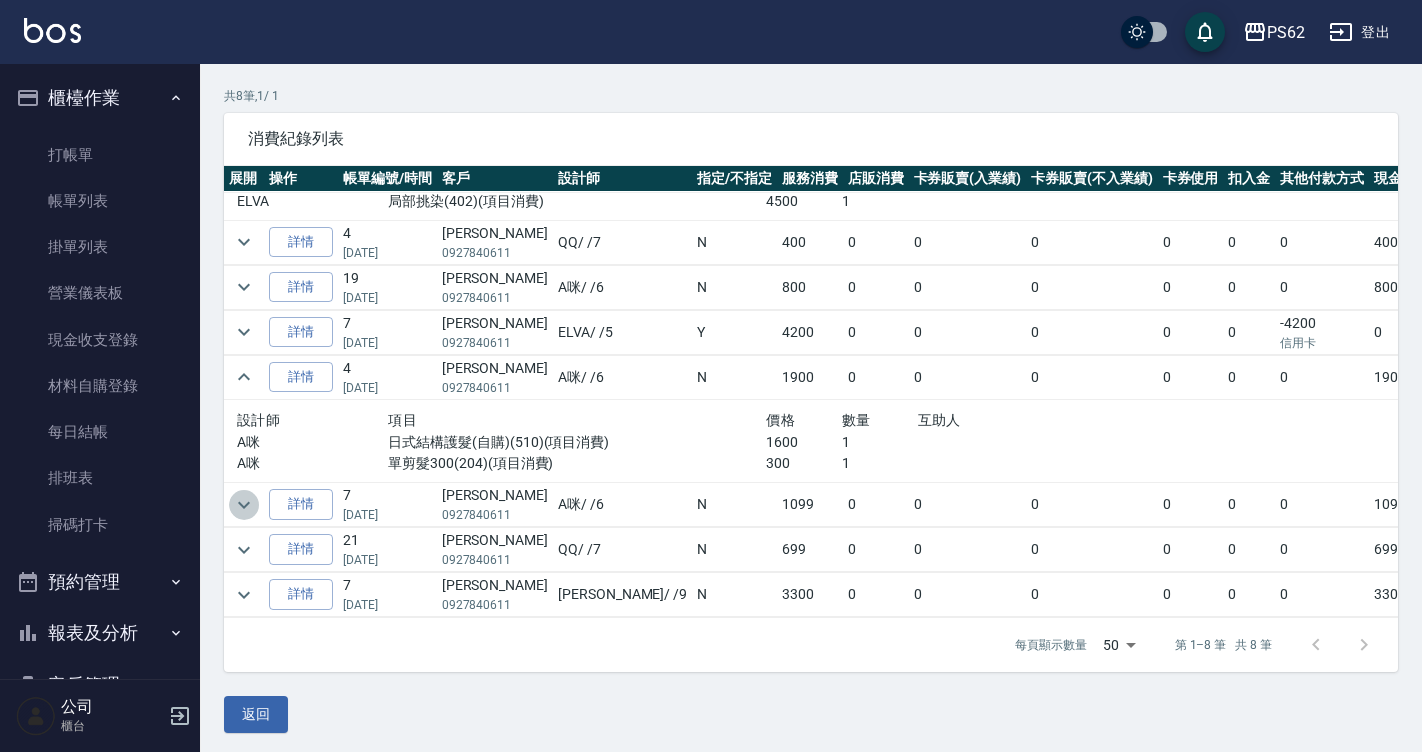 click 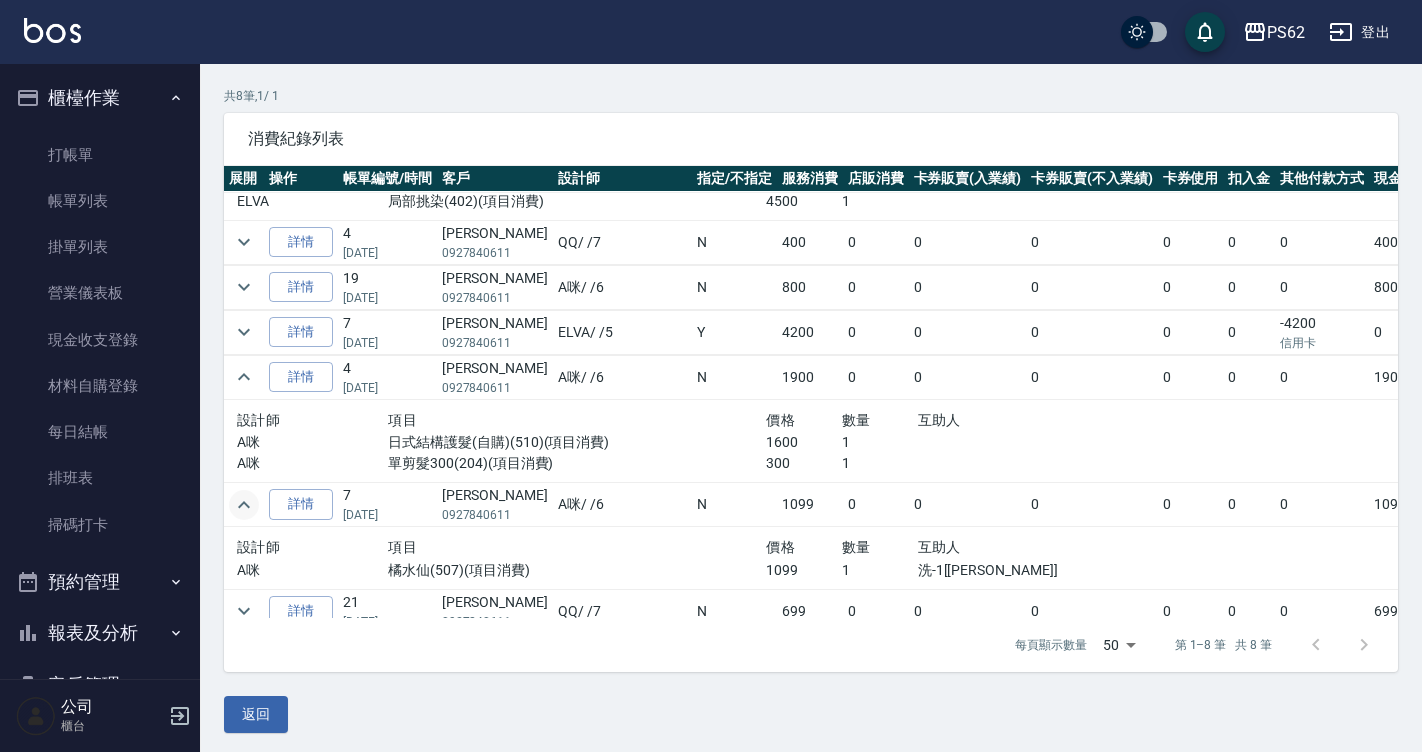 click 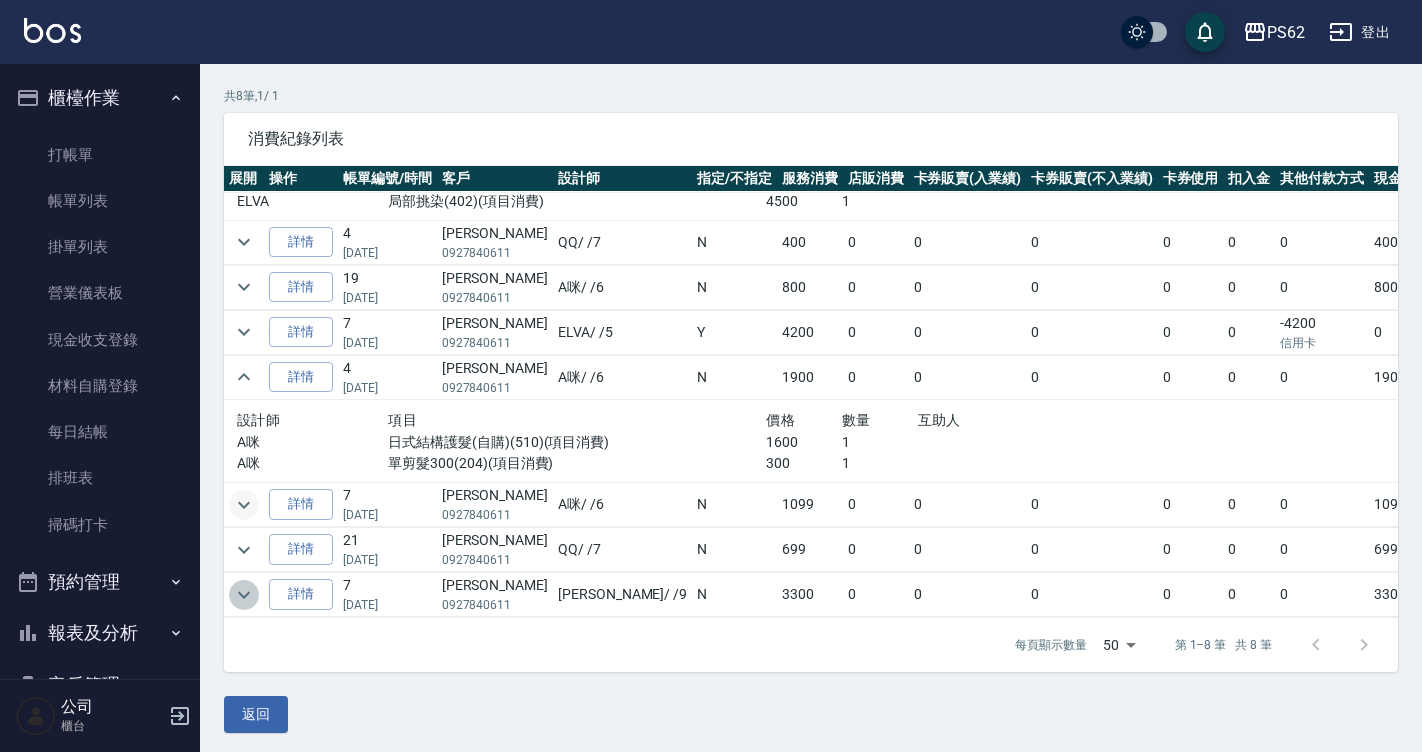 click at bounding box center [244, 595] 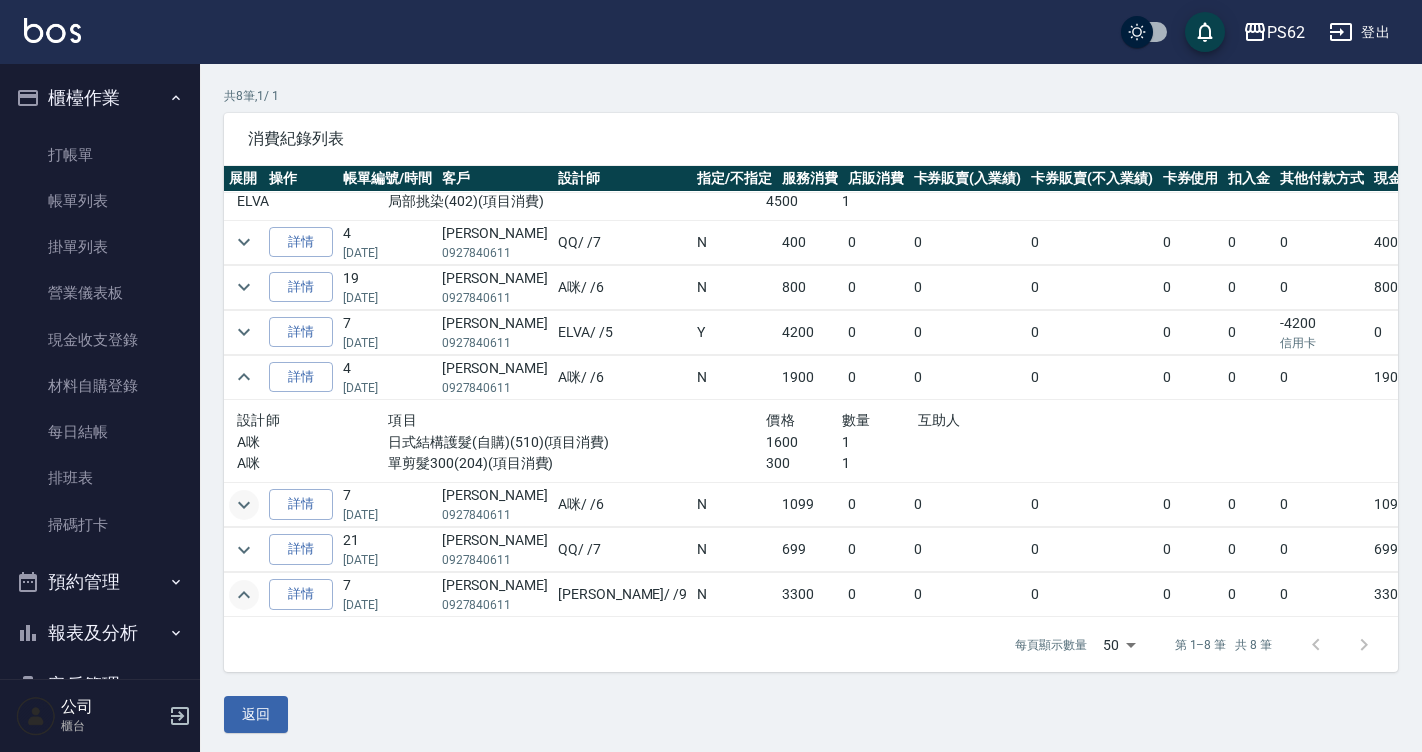 click at bounding box center [244, 595] 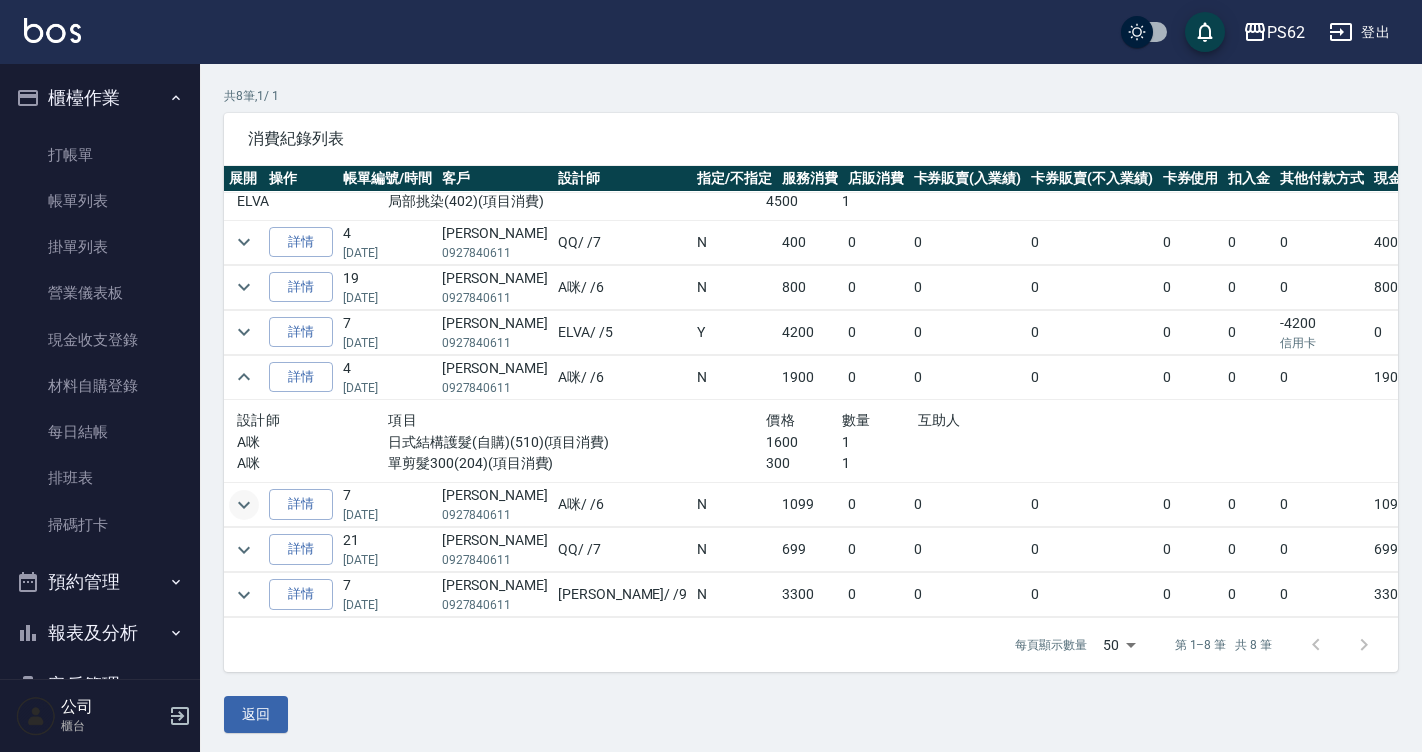 scroll, scrollTop: 136, scrollLeft: 0, axis: vertical 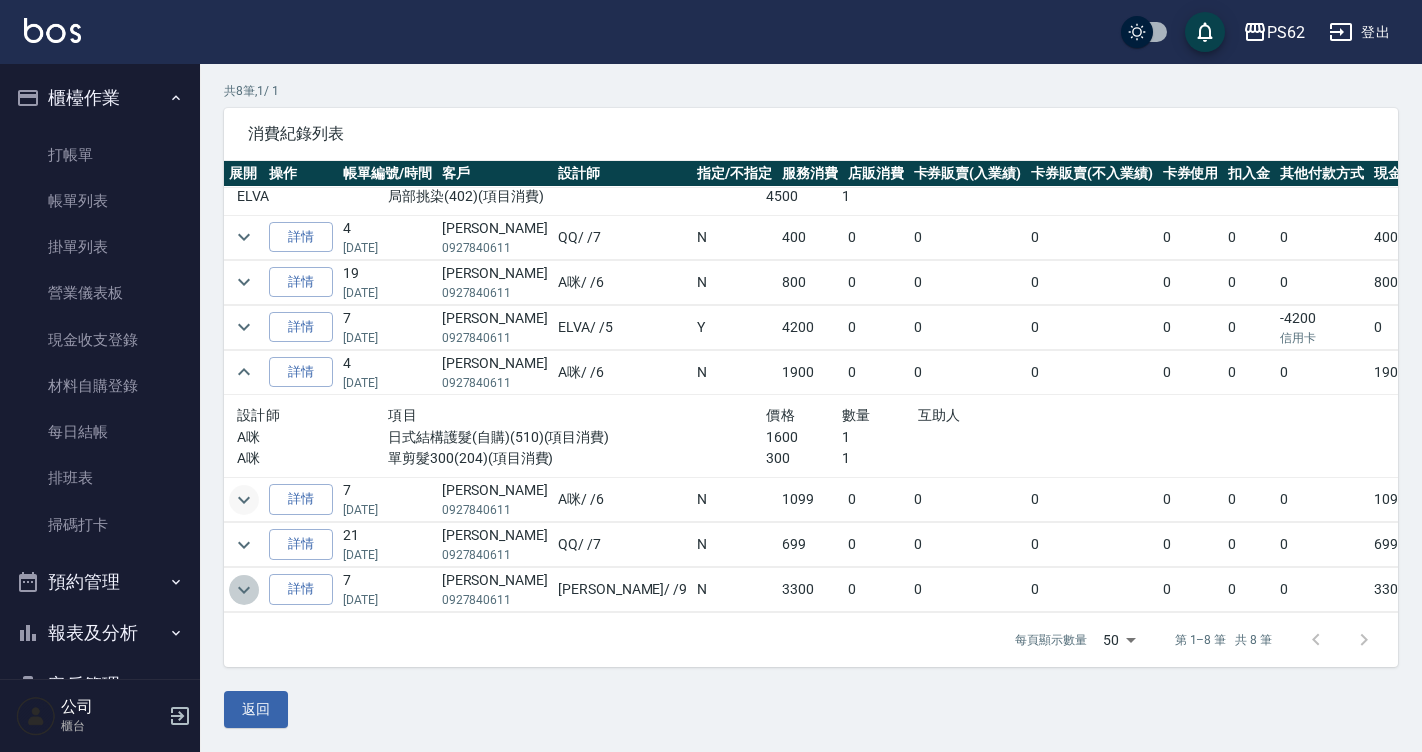 click 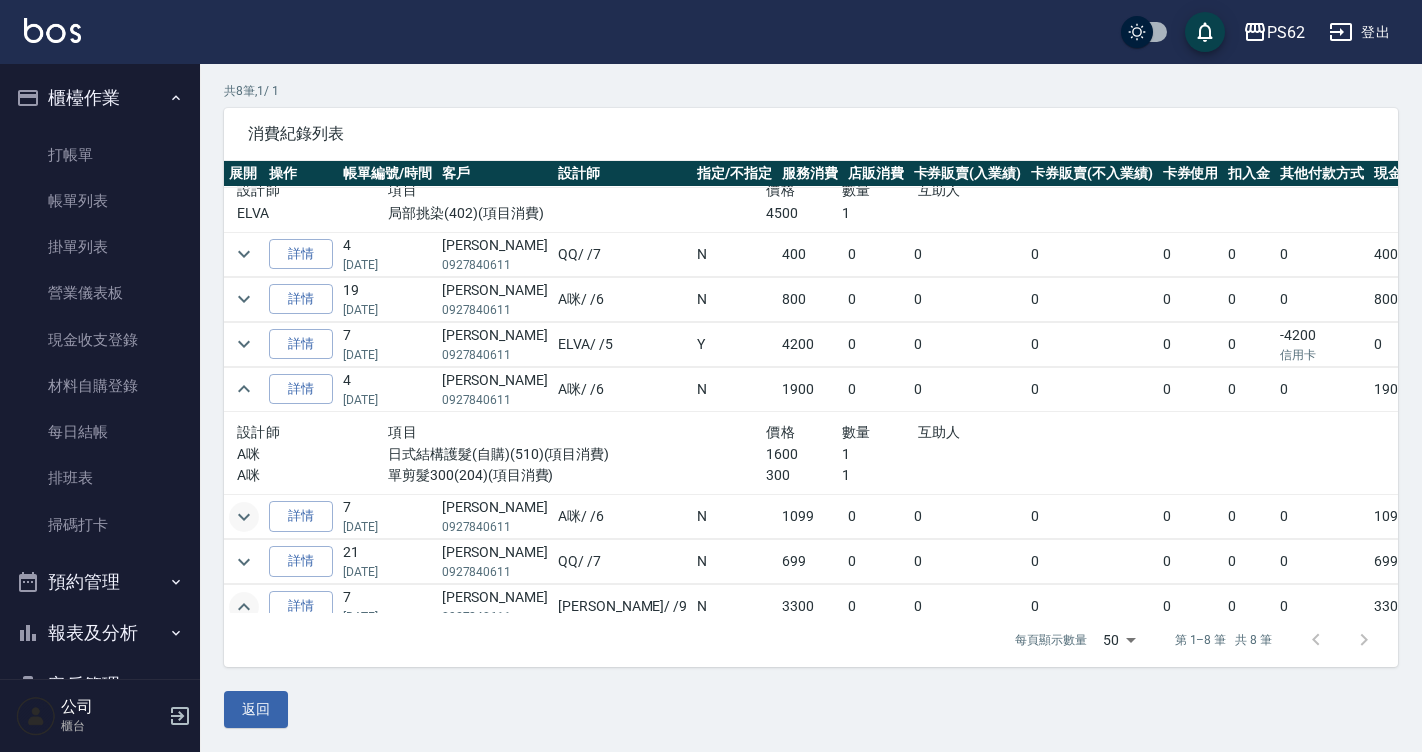 scroll, scrollTop: 161, scrollLeft: 0, axis: vertical 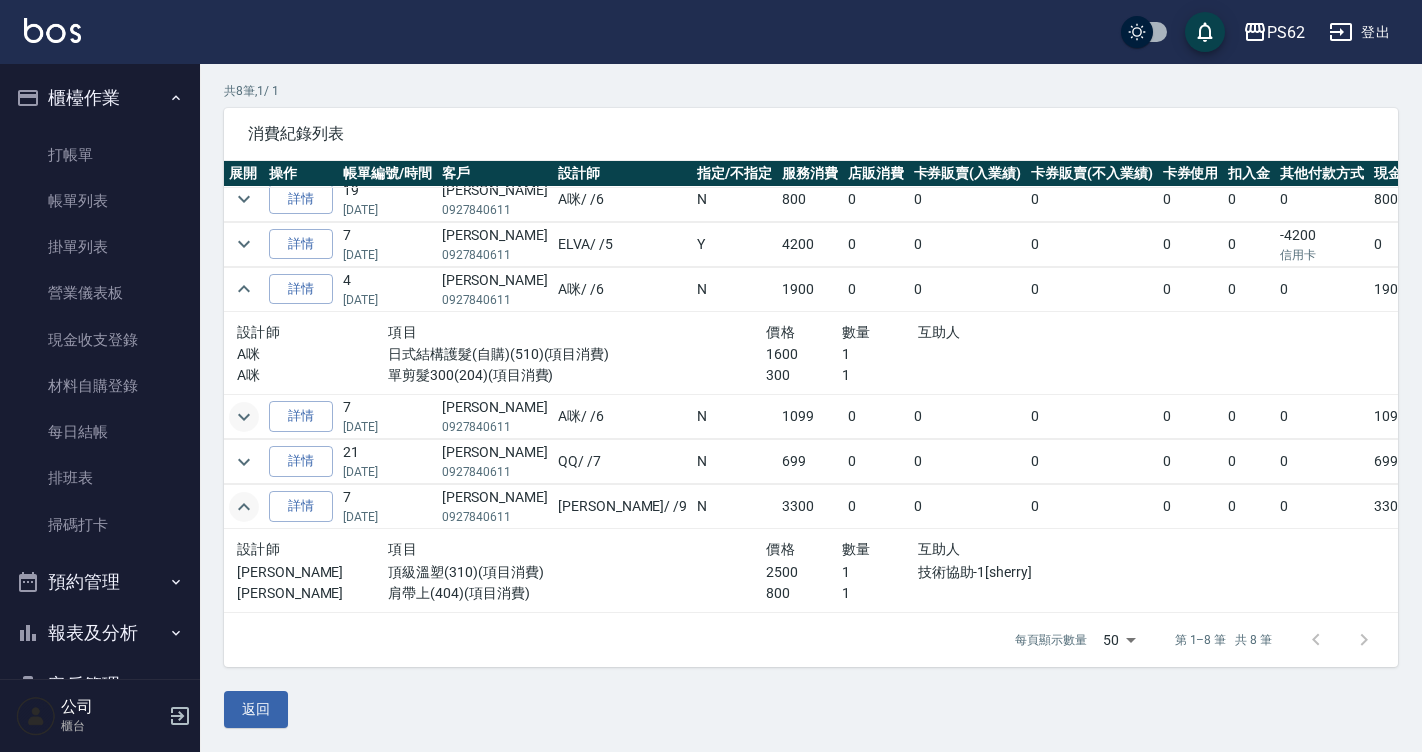 click 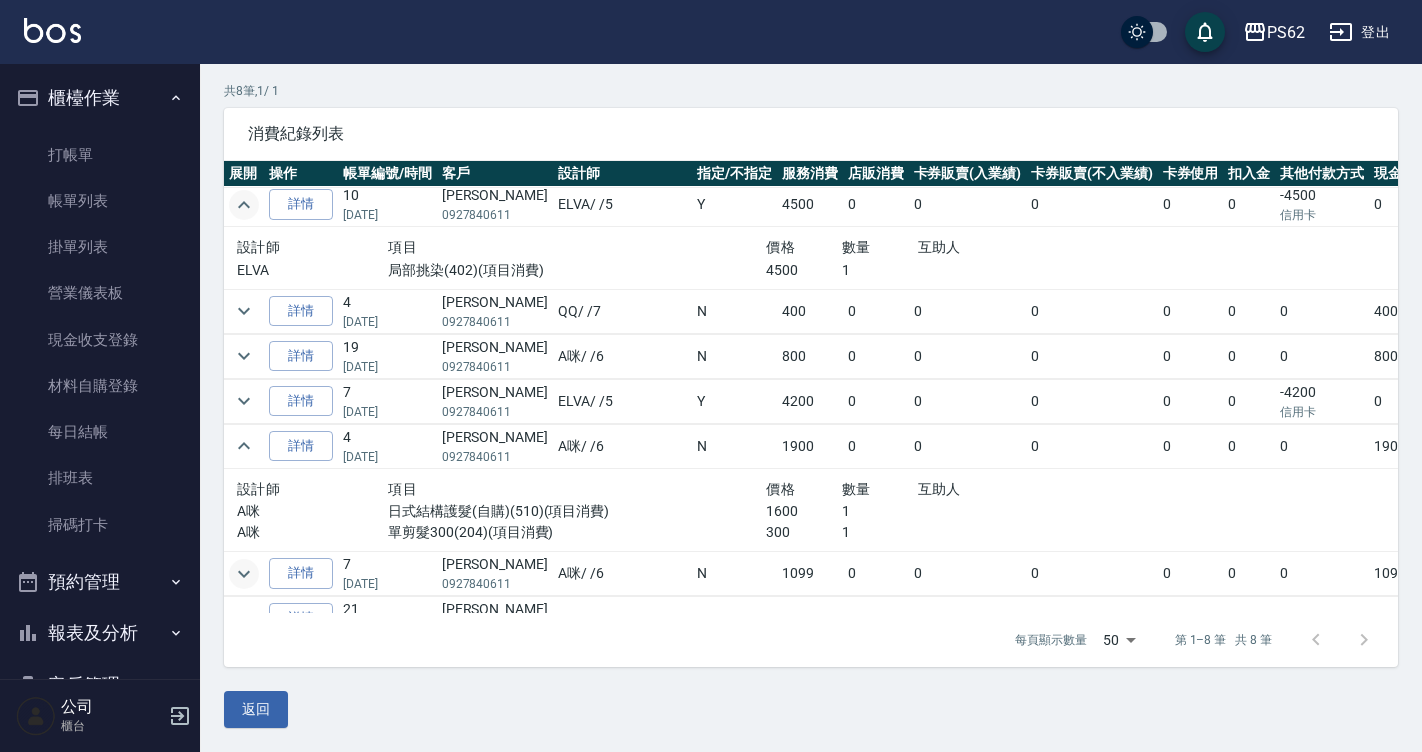 scroll, scrollTop: 0, scrollLeft: 0, axis: both 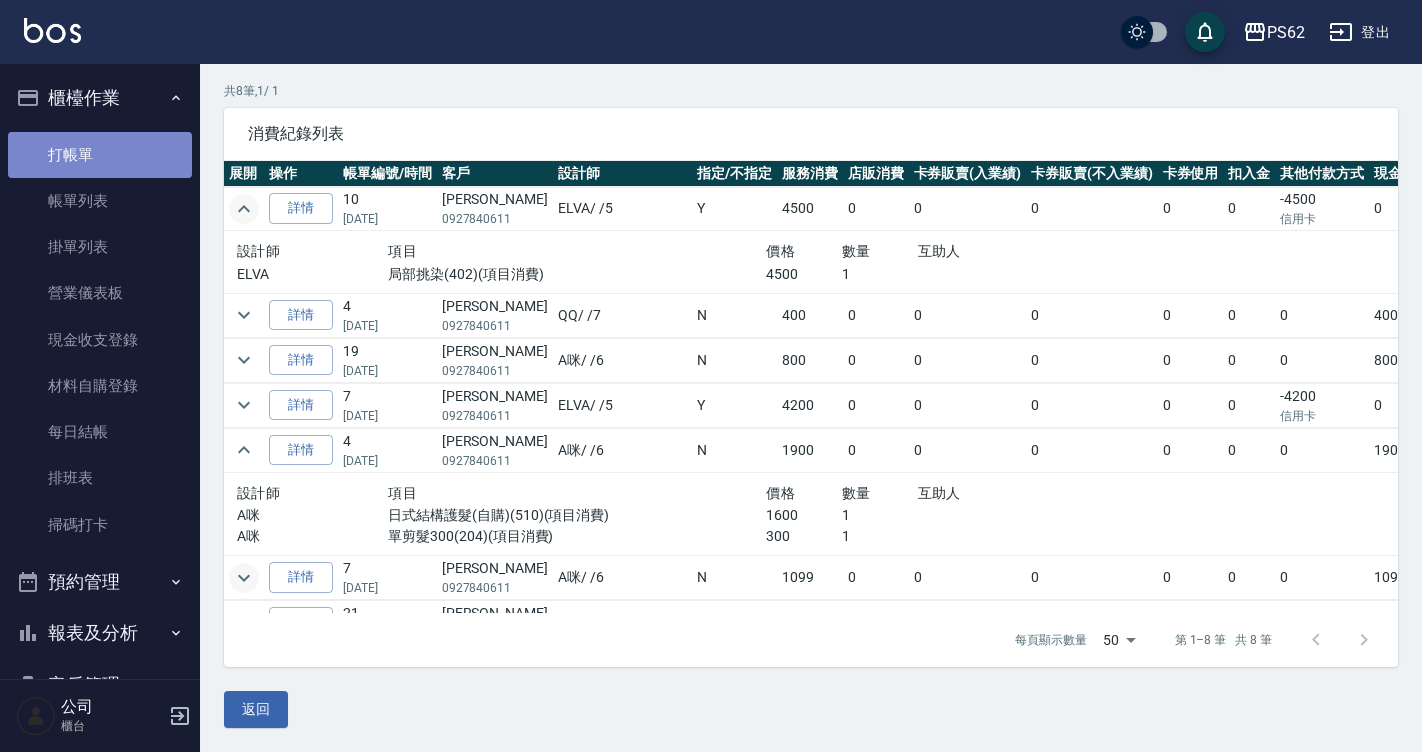 click on "打帳單" at bounding box center [100, 155] 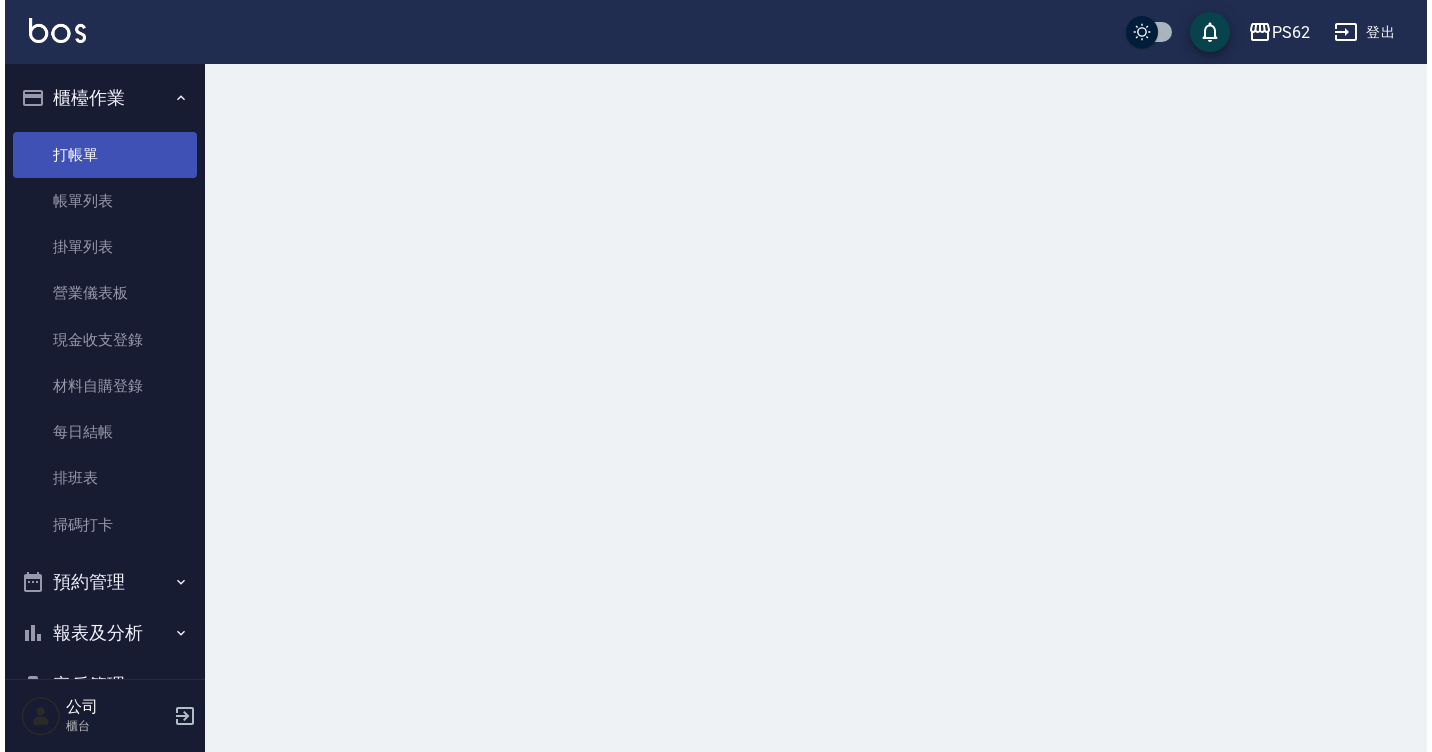 scroll, scrollTop: 0, scrollLeft: 0, axis: both 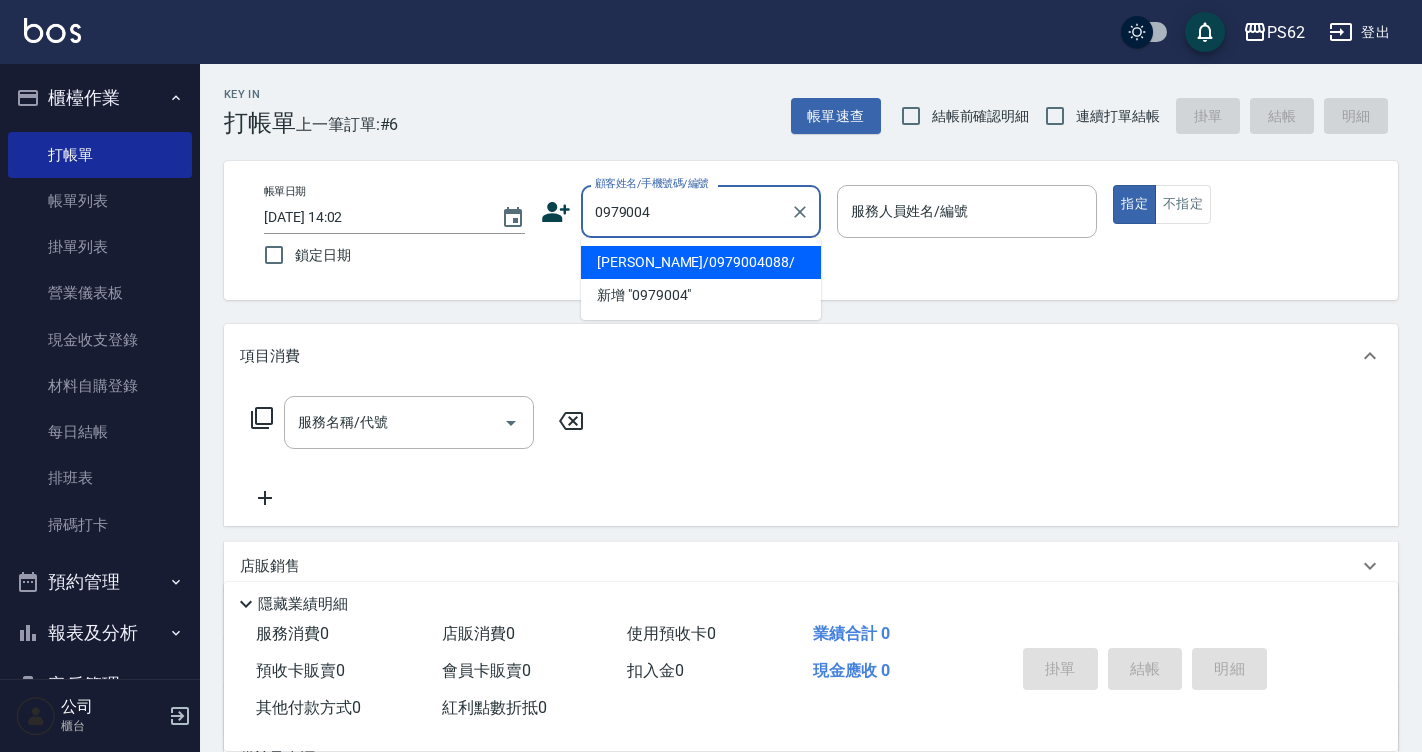 click on "[PERSON_NAME]/0979004088/" at bounding box center [701, 262] 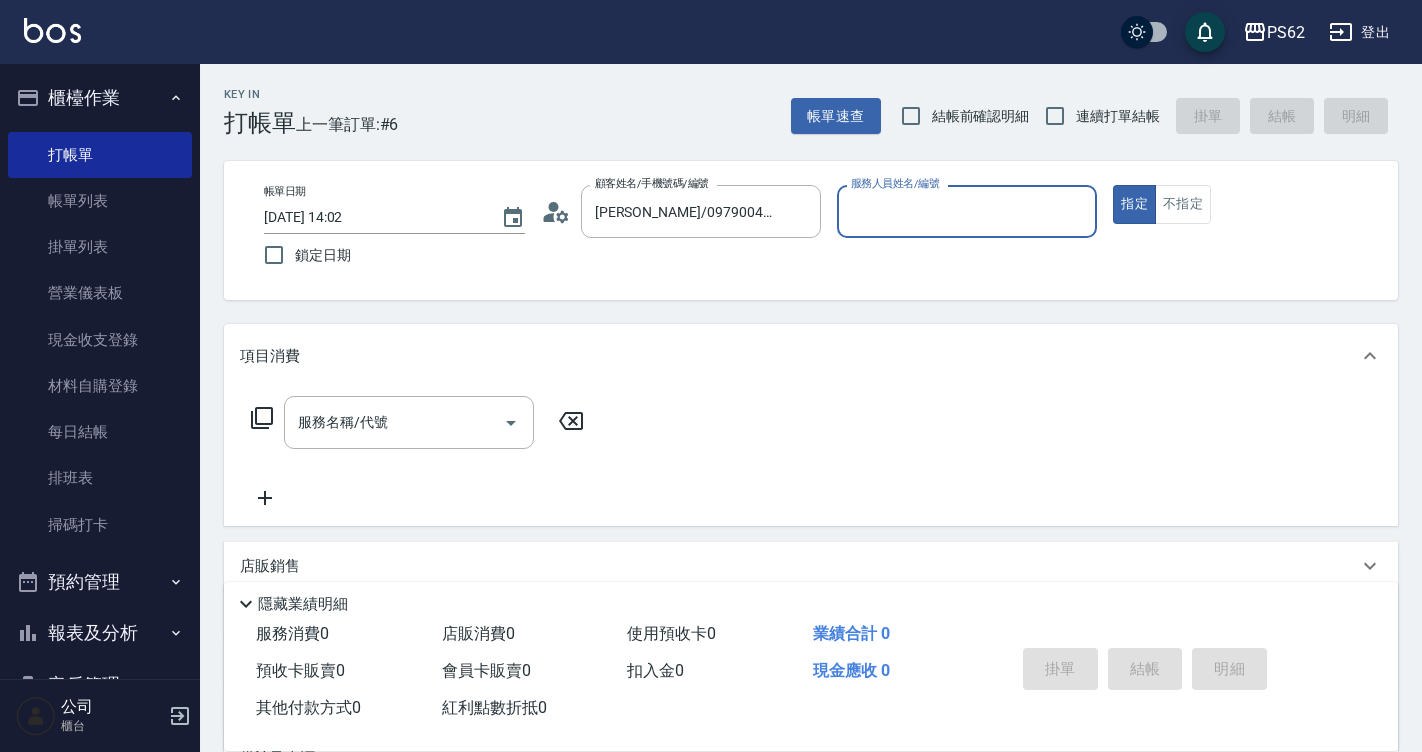 click 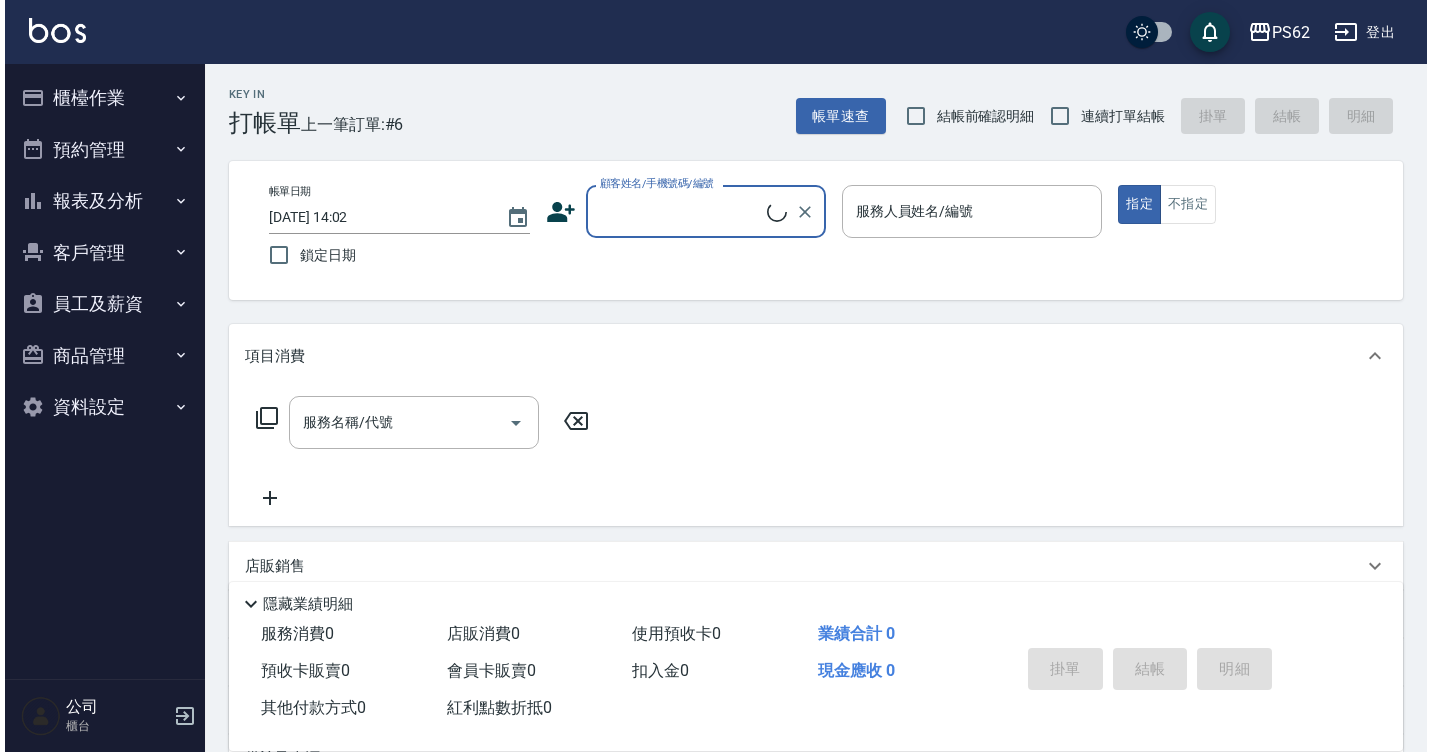 scroll, scrollTop: 0, scrollLeft: 0, axis: both 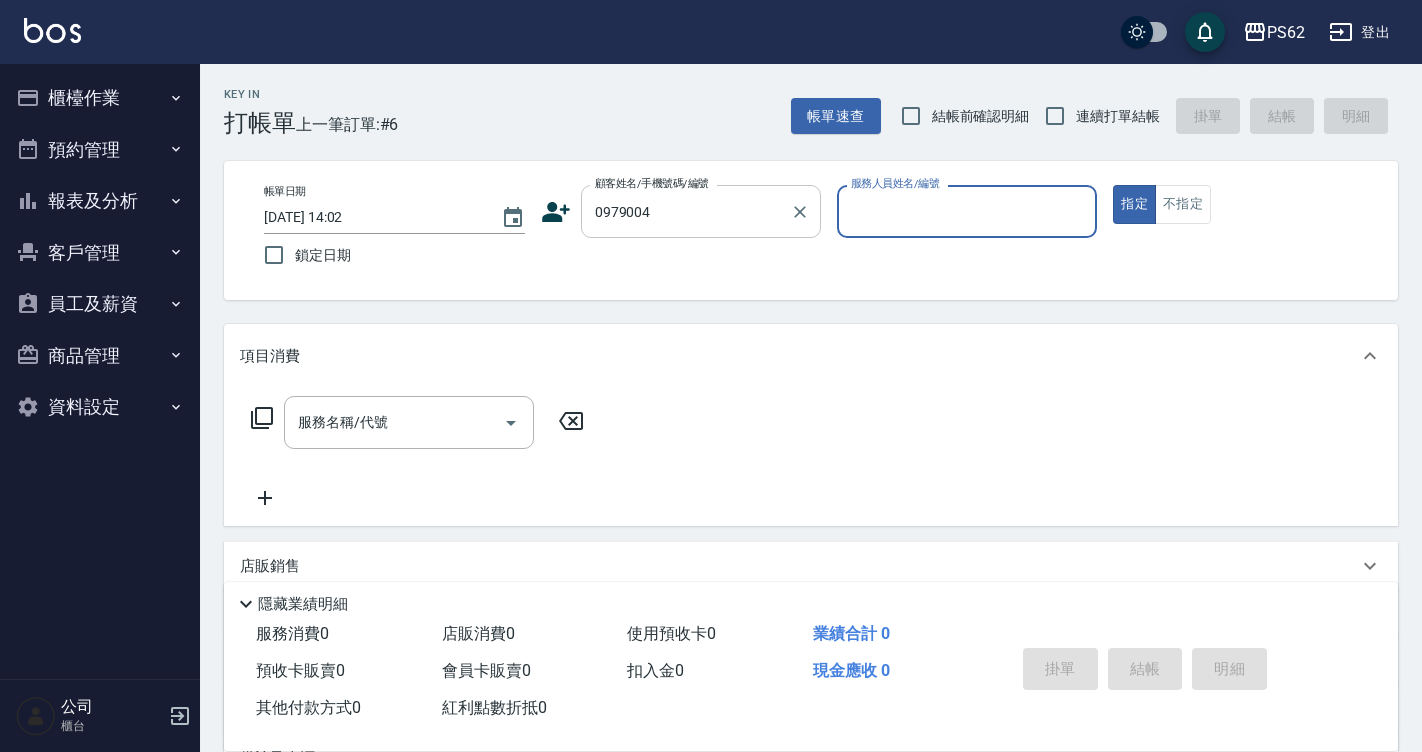 click on "0979004" at bounding box center (686, 211) 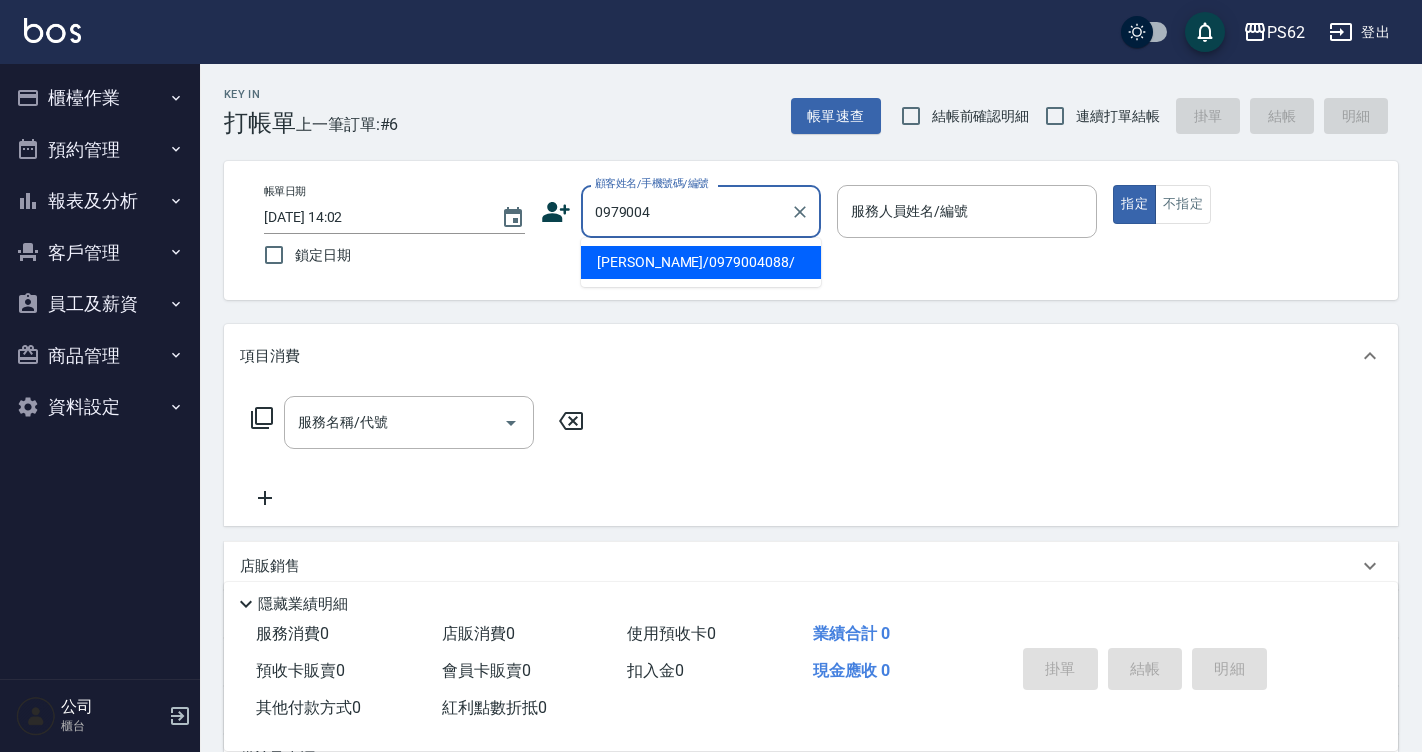 click on "[PERSON_NAME]/0979004088/" at bounding box center [701, 262] 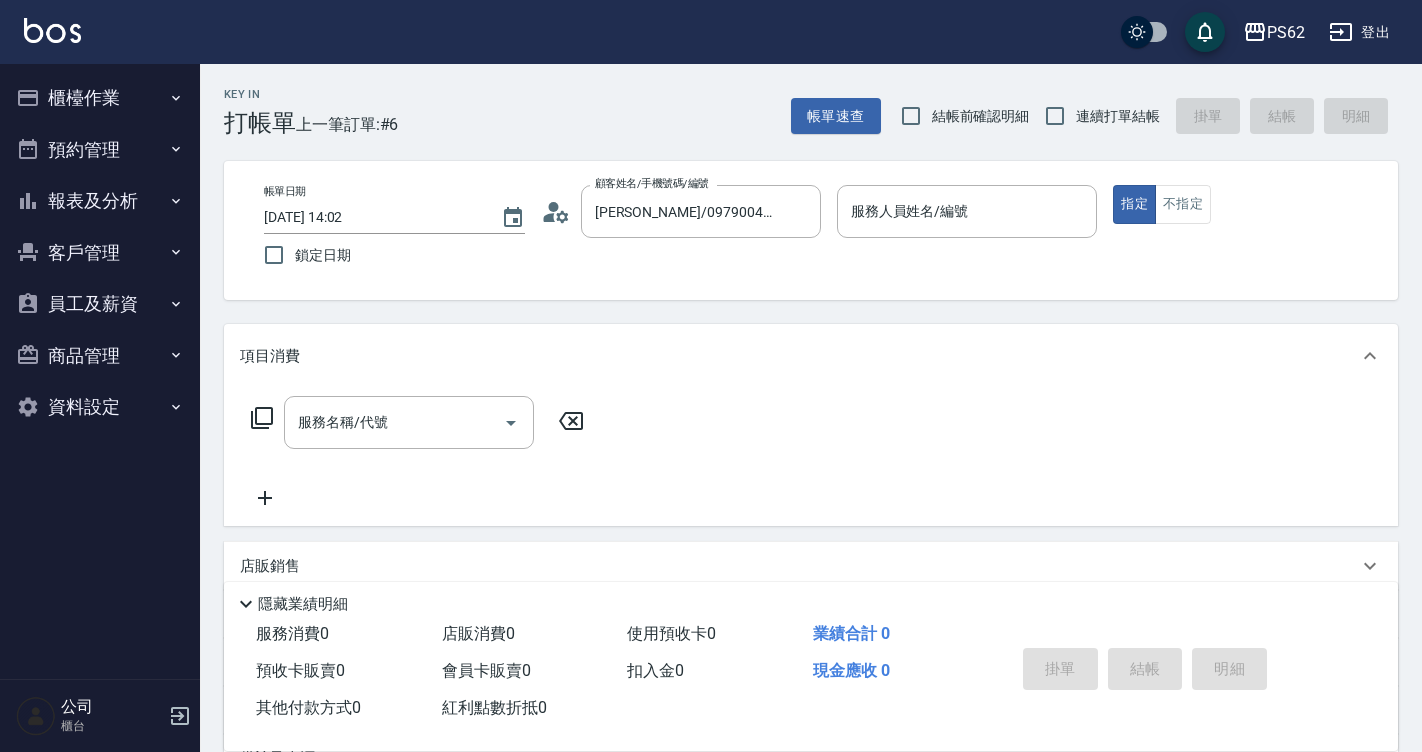 click 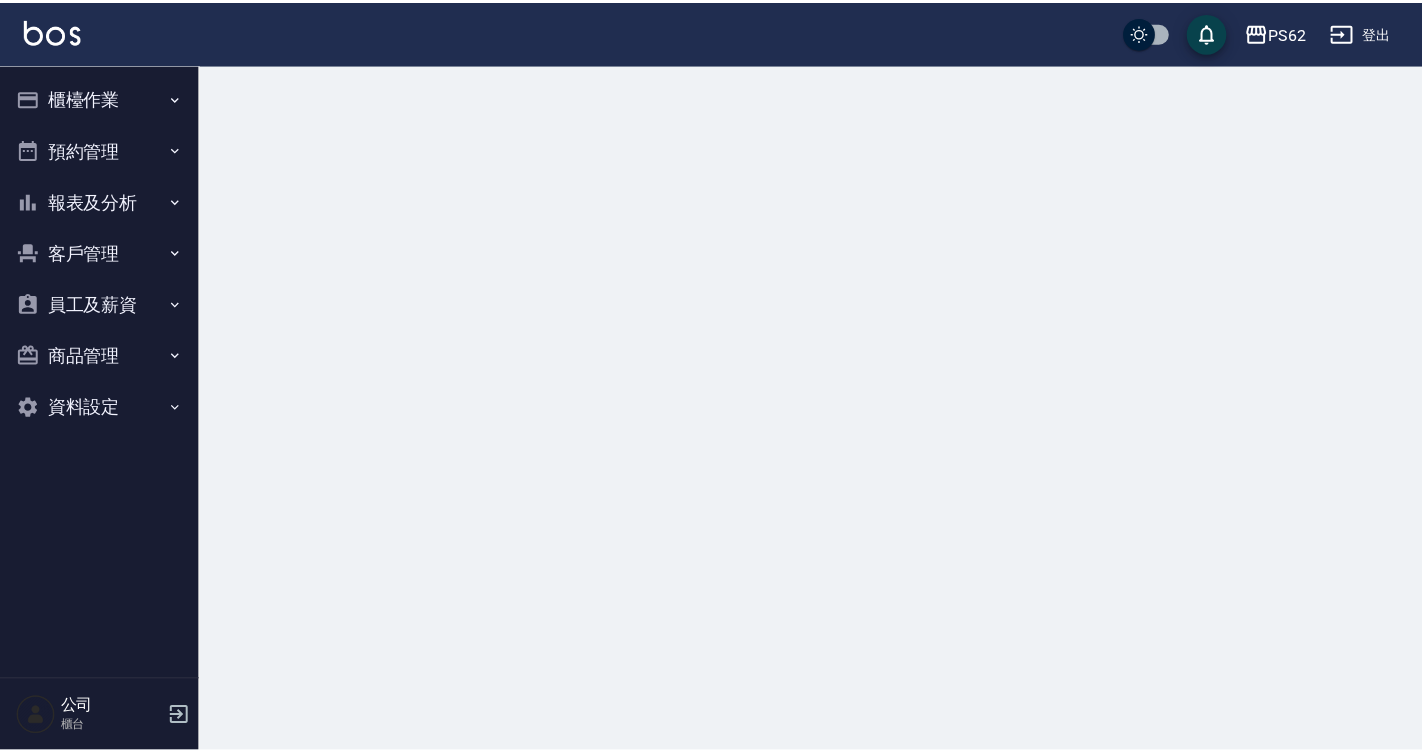 scroll, scrollTop: 0, scrollLeft: 0, axis: both 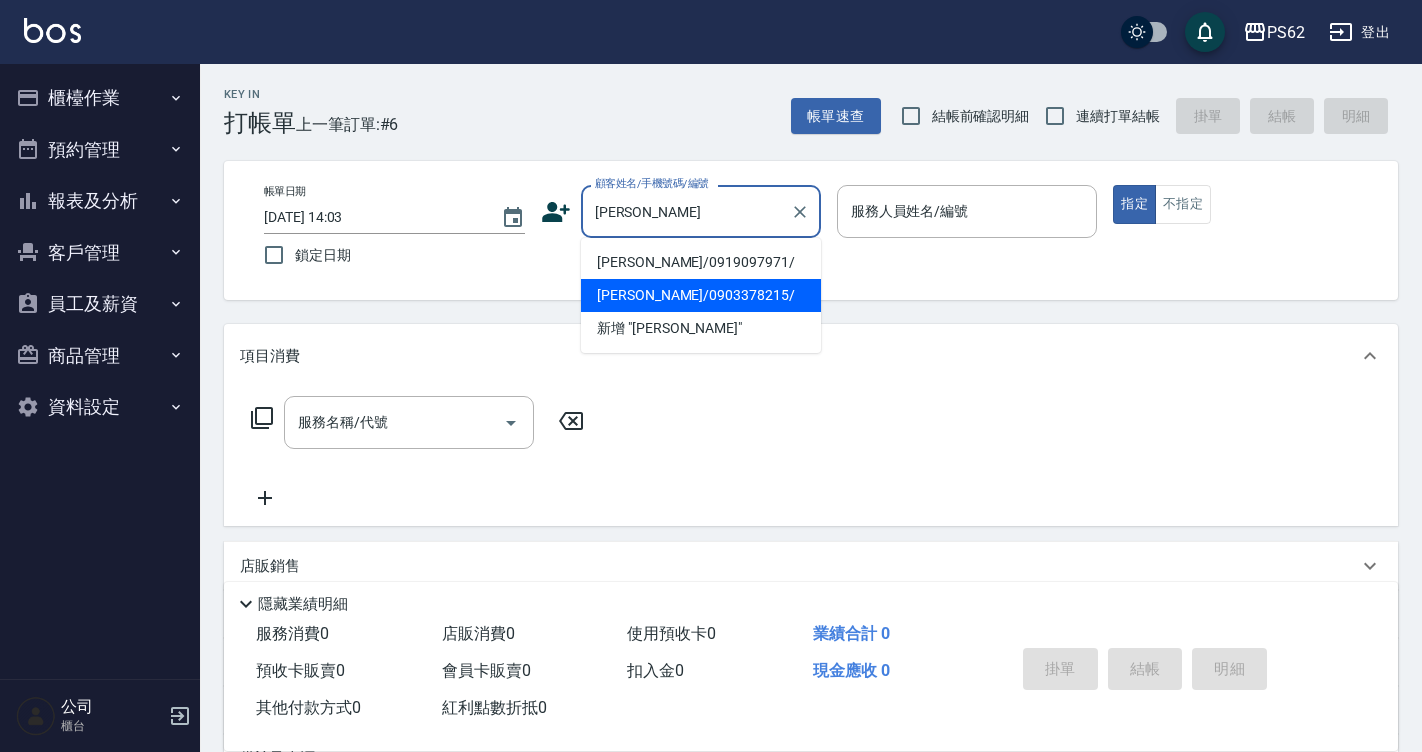 click on "李亞芮/0903378215/" at bounding box center (701, 295) 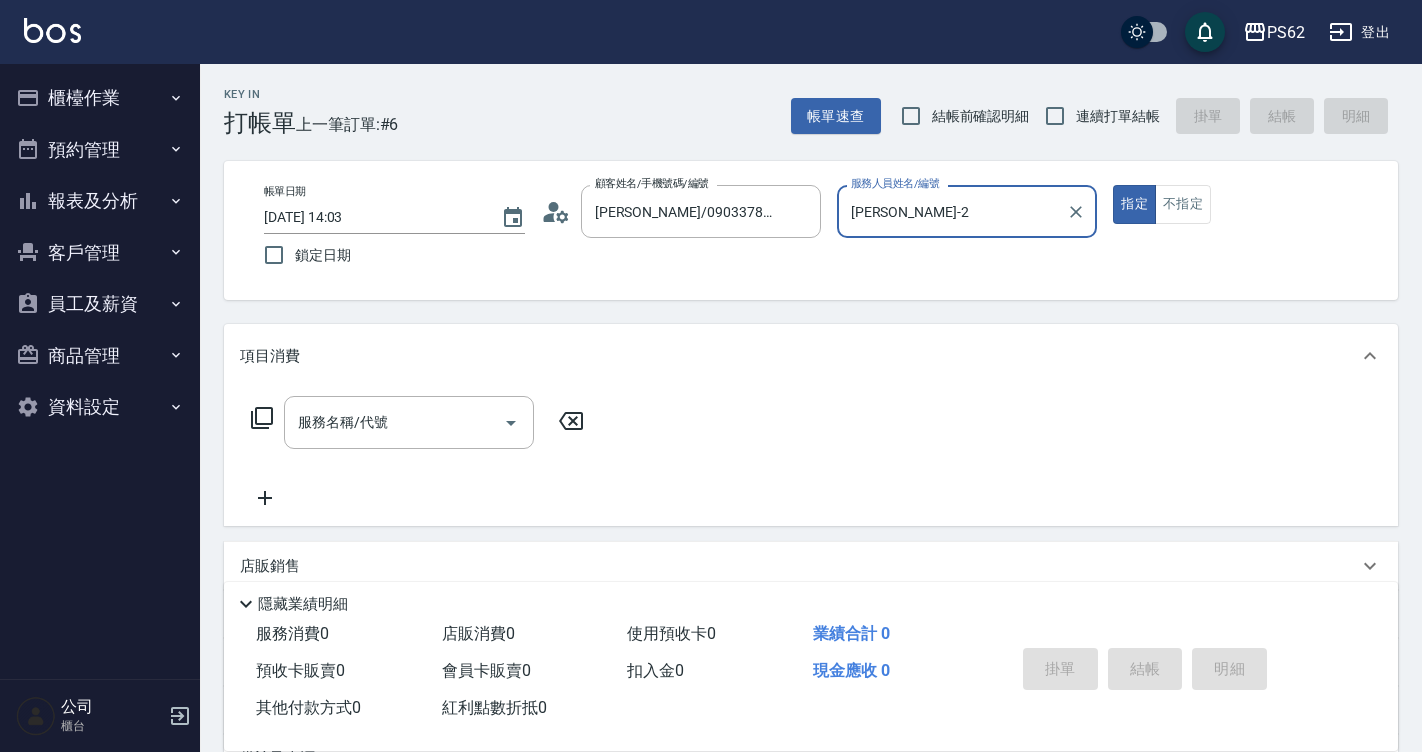 type on "Rita-2" 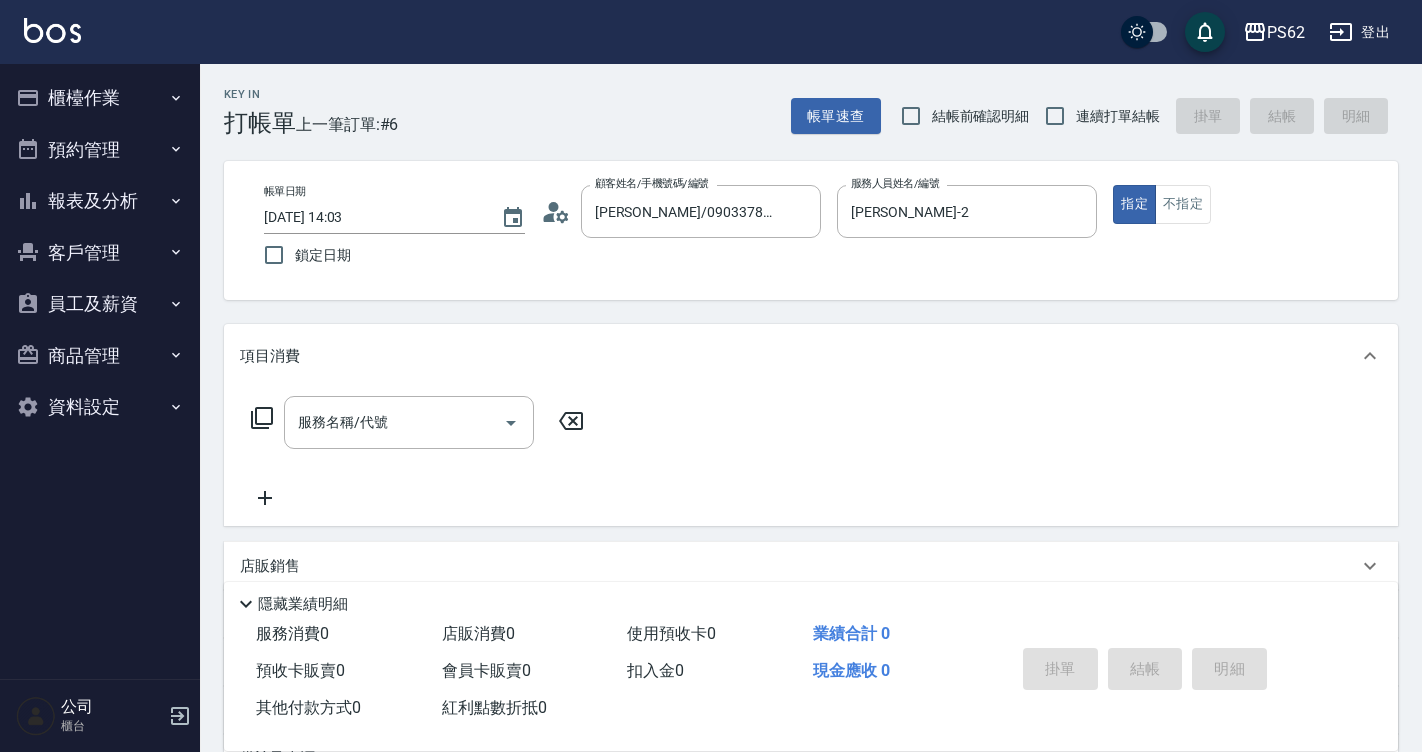 click 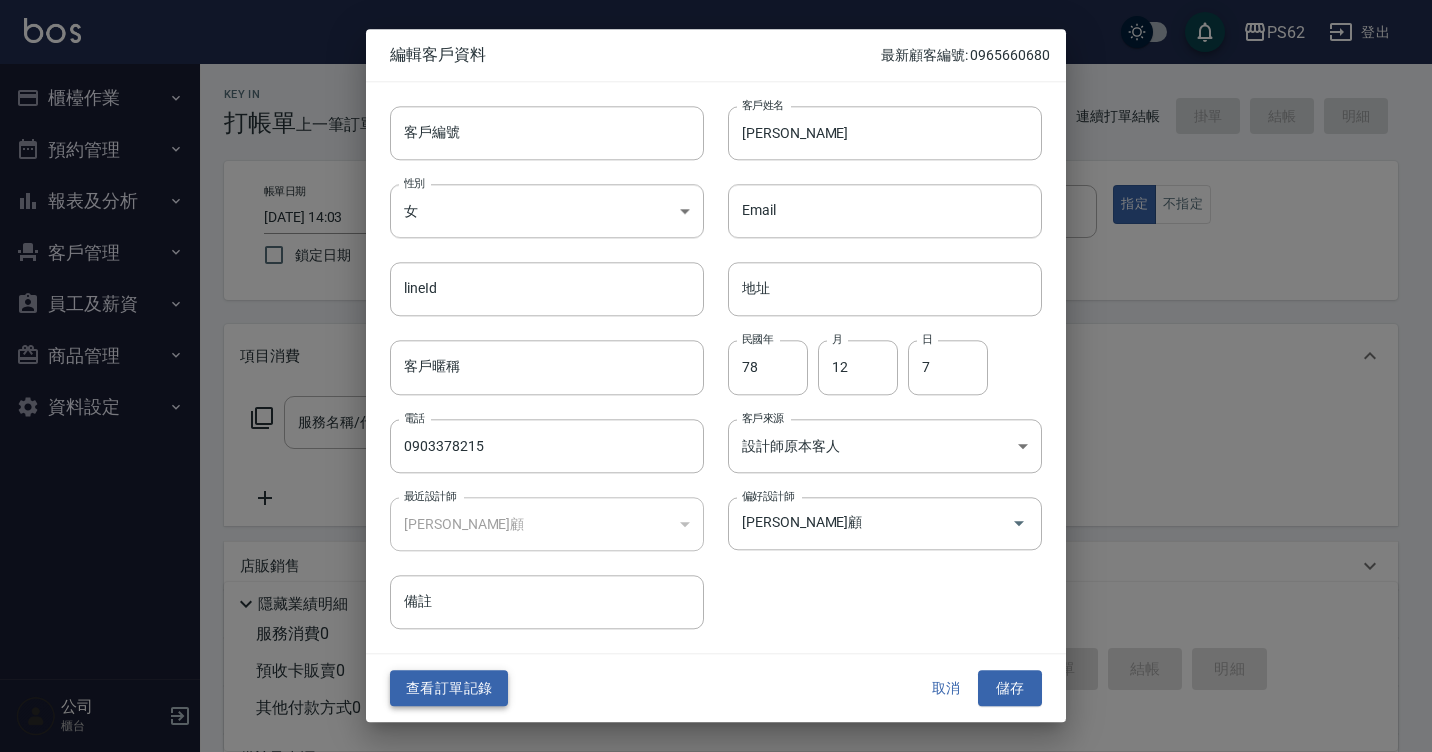 click on "查看訂單記錄" at bounding box center [449, 688] 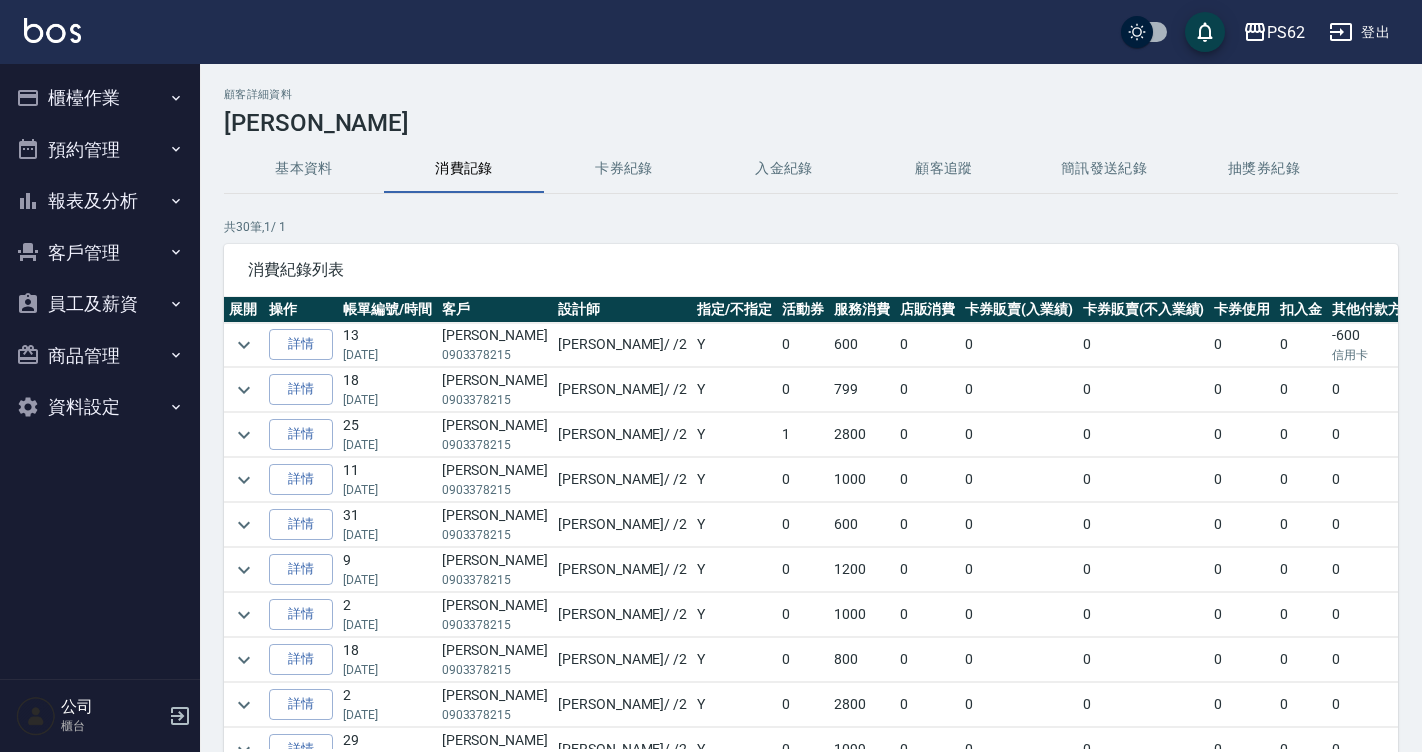 click at bounding box center (244, 435) 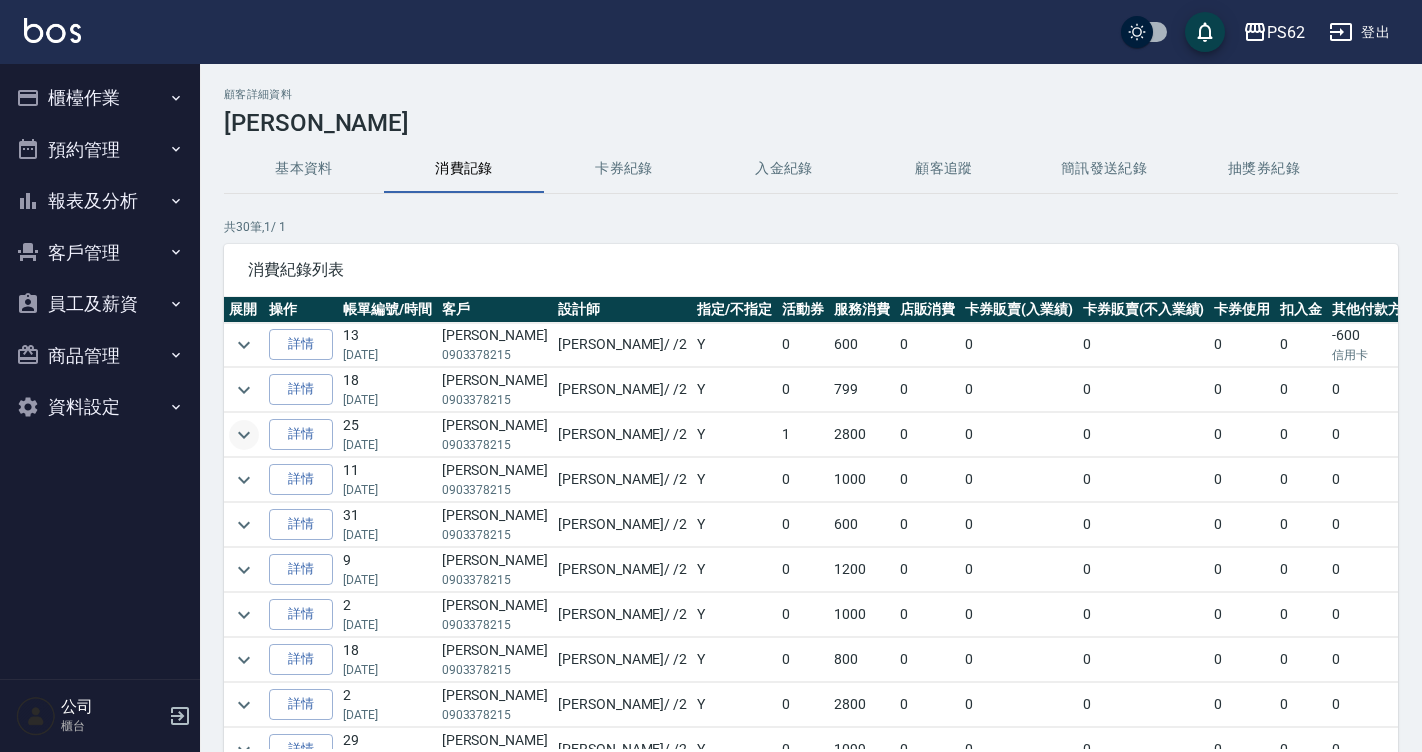 click 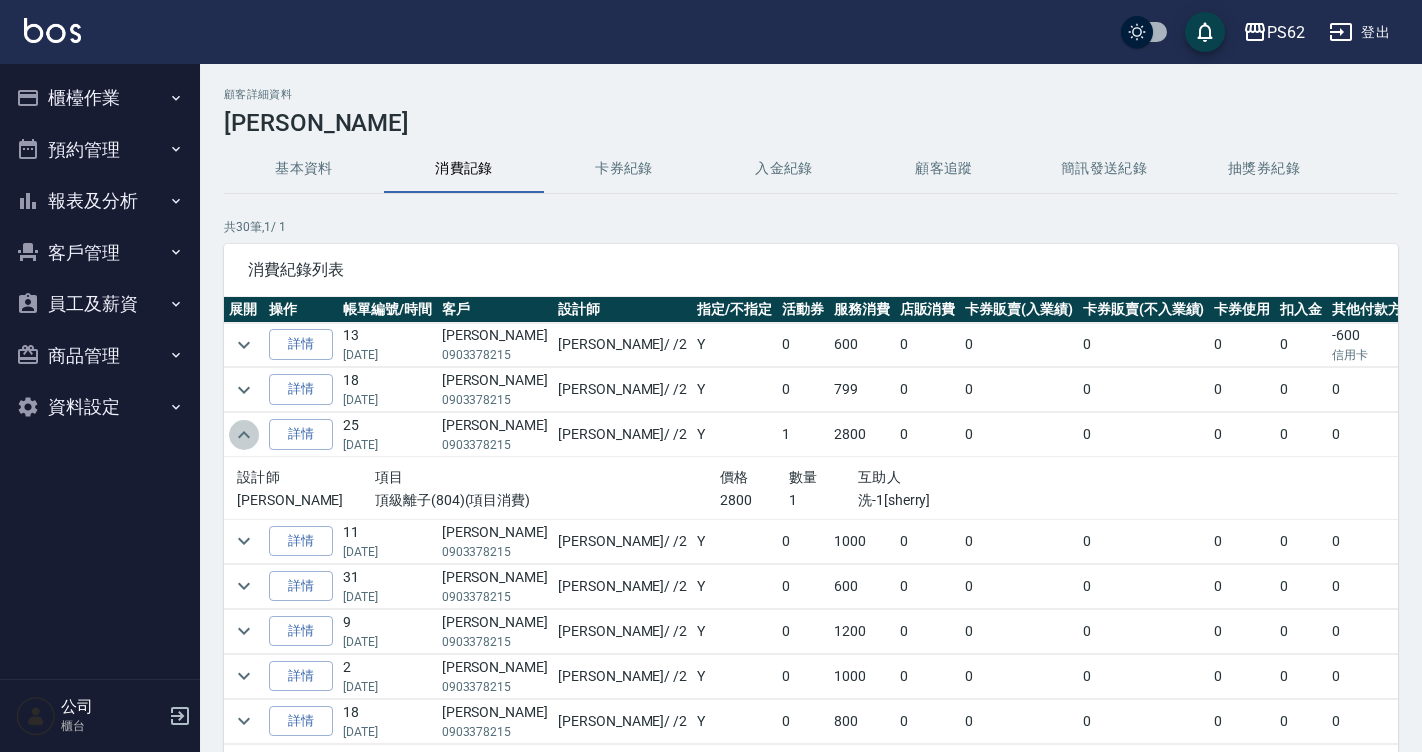 click 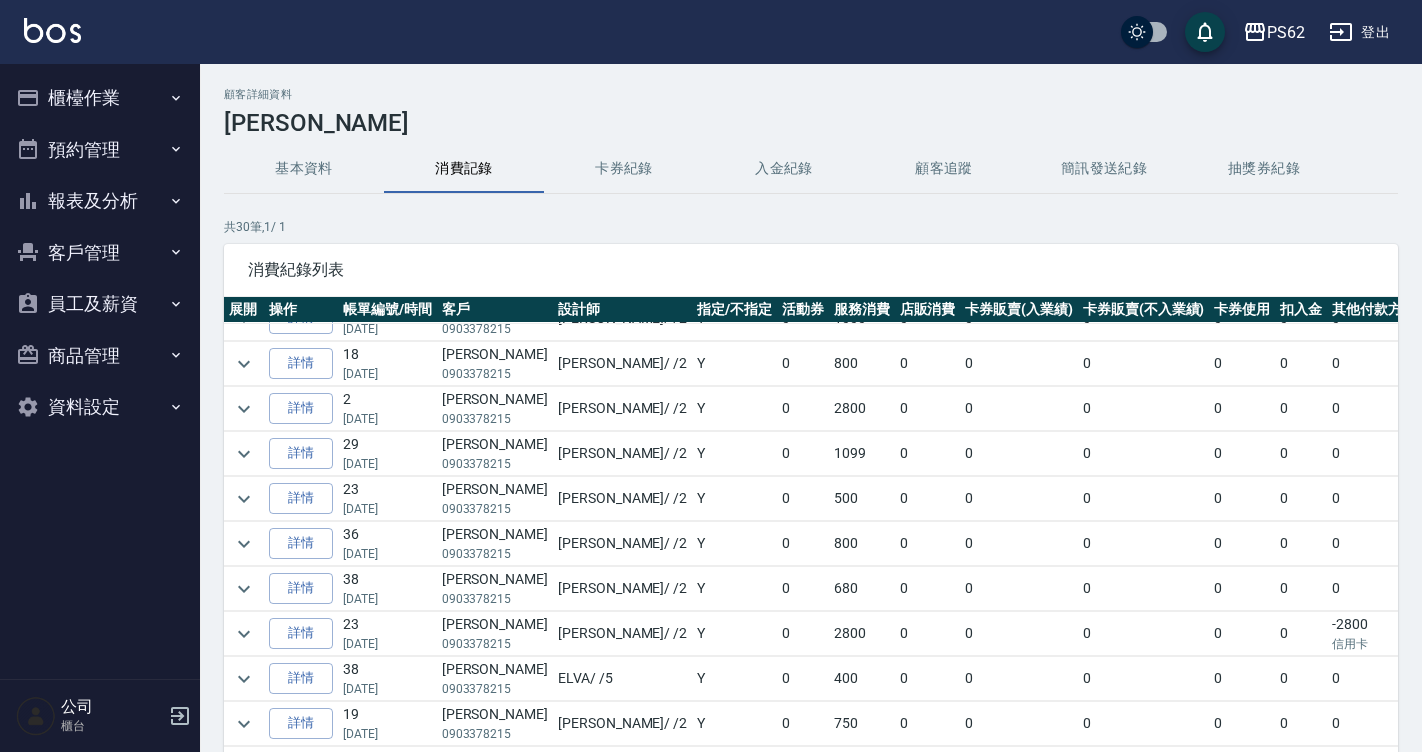 scroll, scrollTop: 300, scrollLeft: 0, axis: vertical 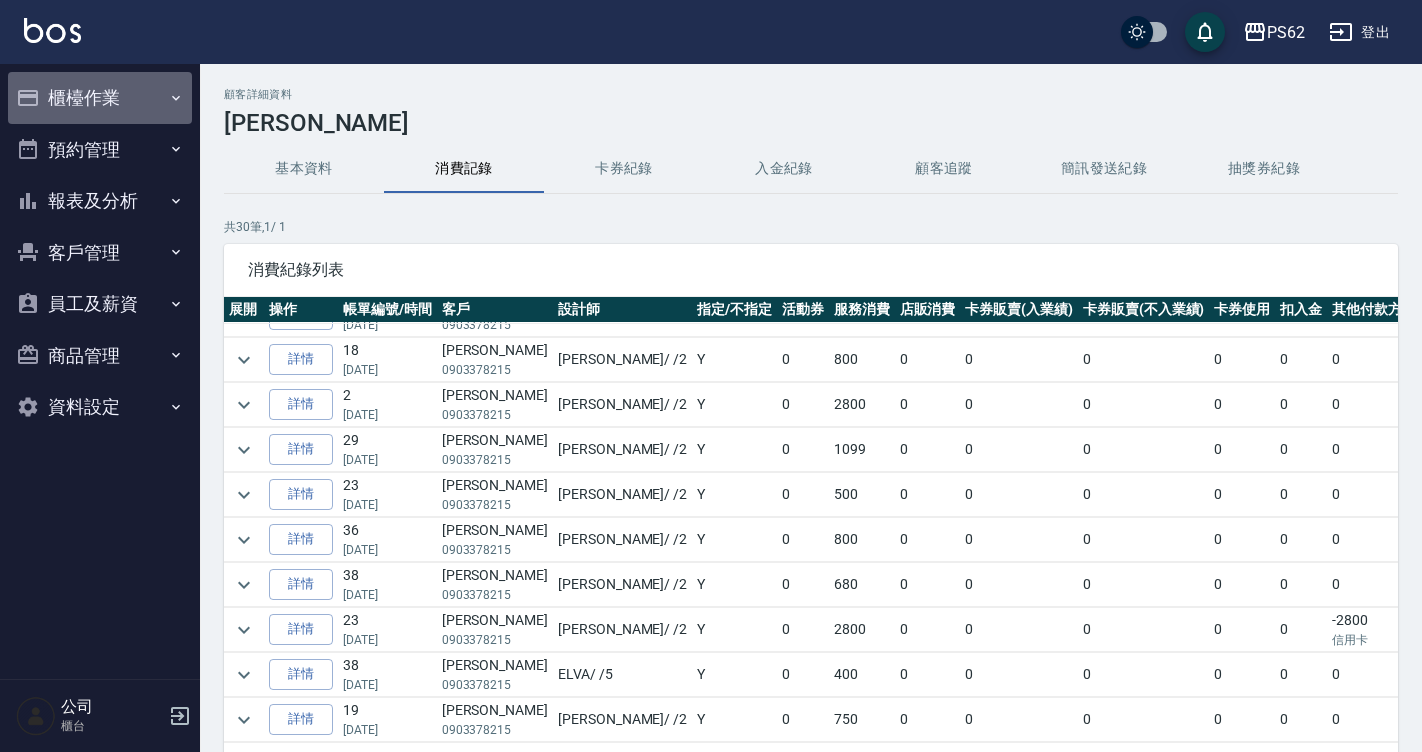 click on "櫃檯作業" at bounding box center [100, 98] 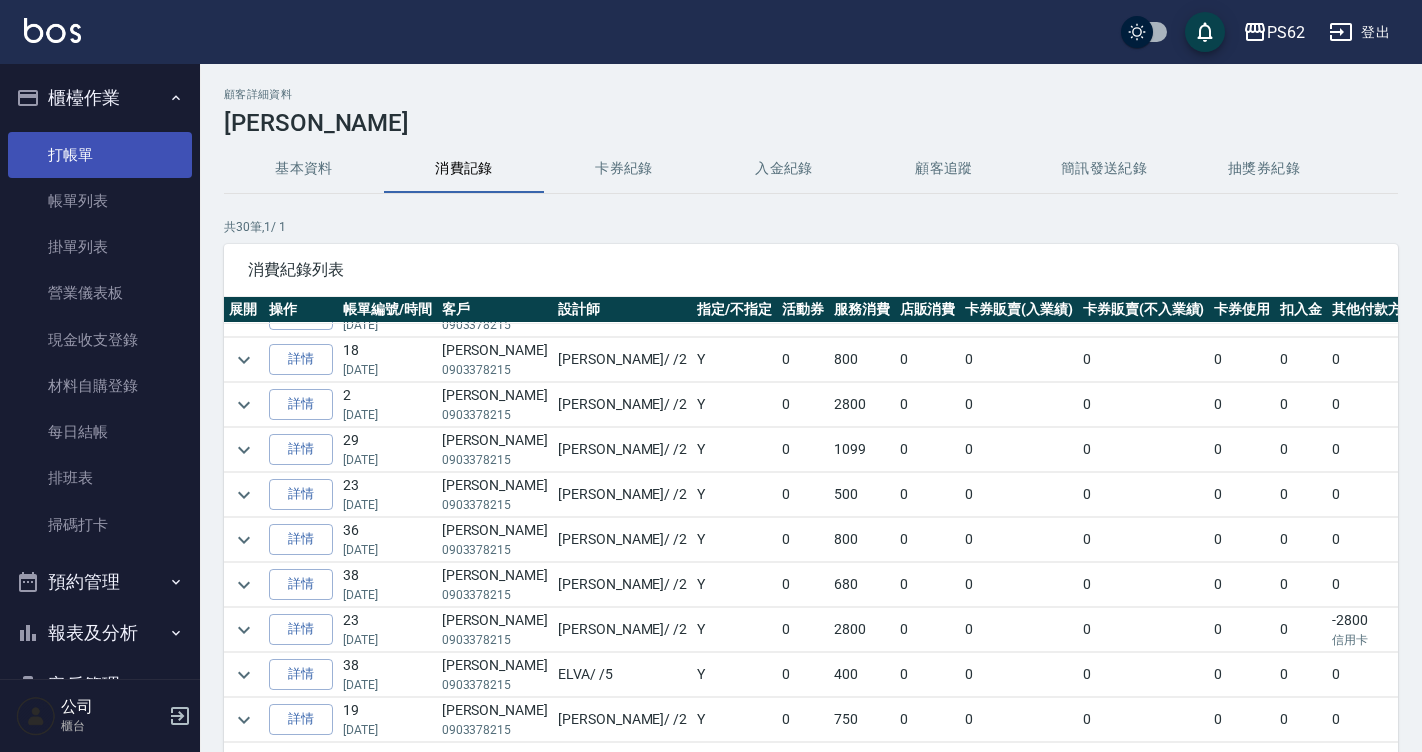 click on "打帳單" at bounding box center [100, 155] 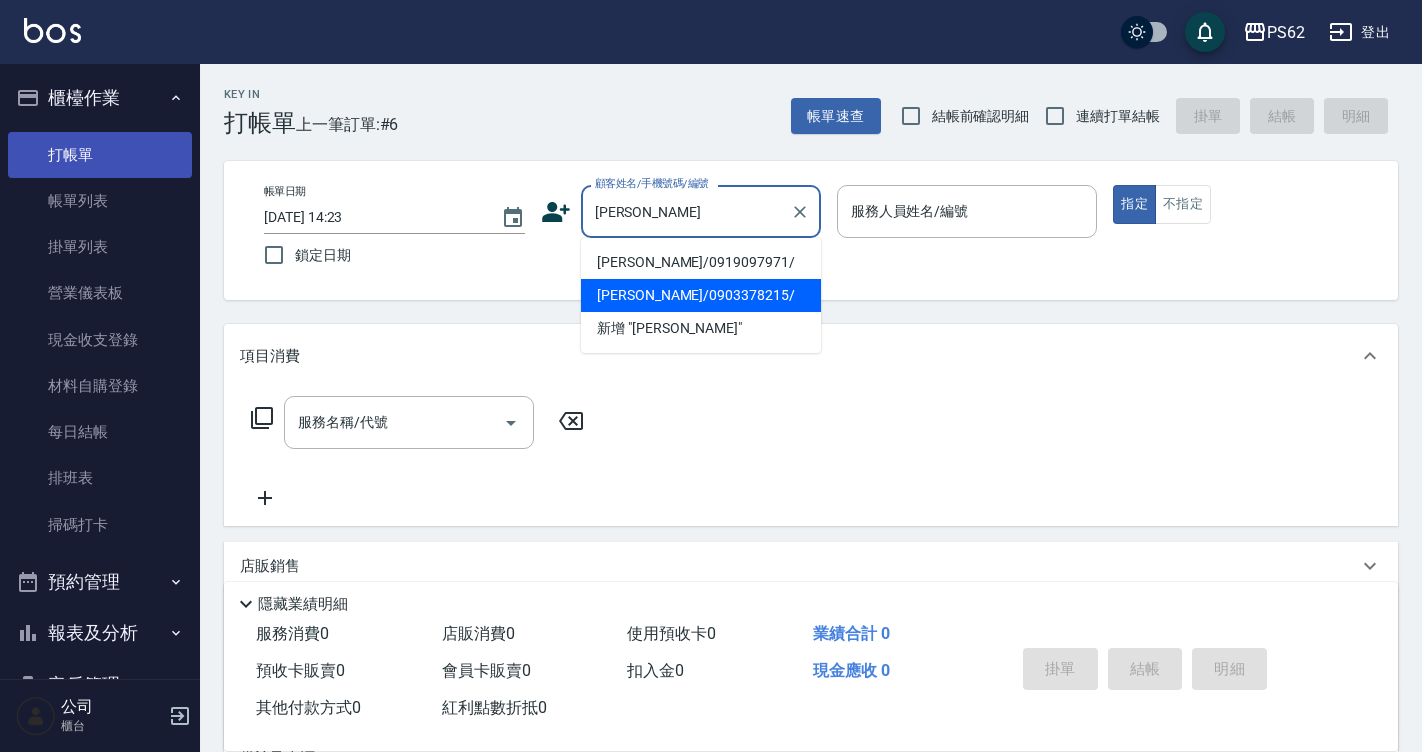 type on "李亞芮/0903378215/" 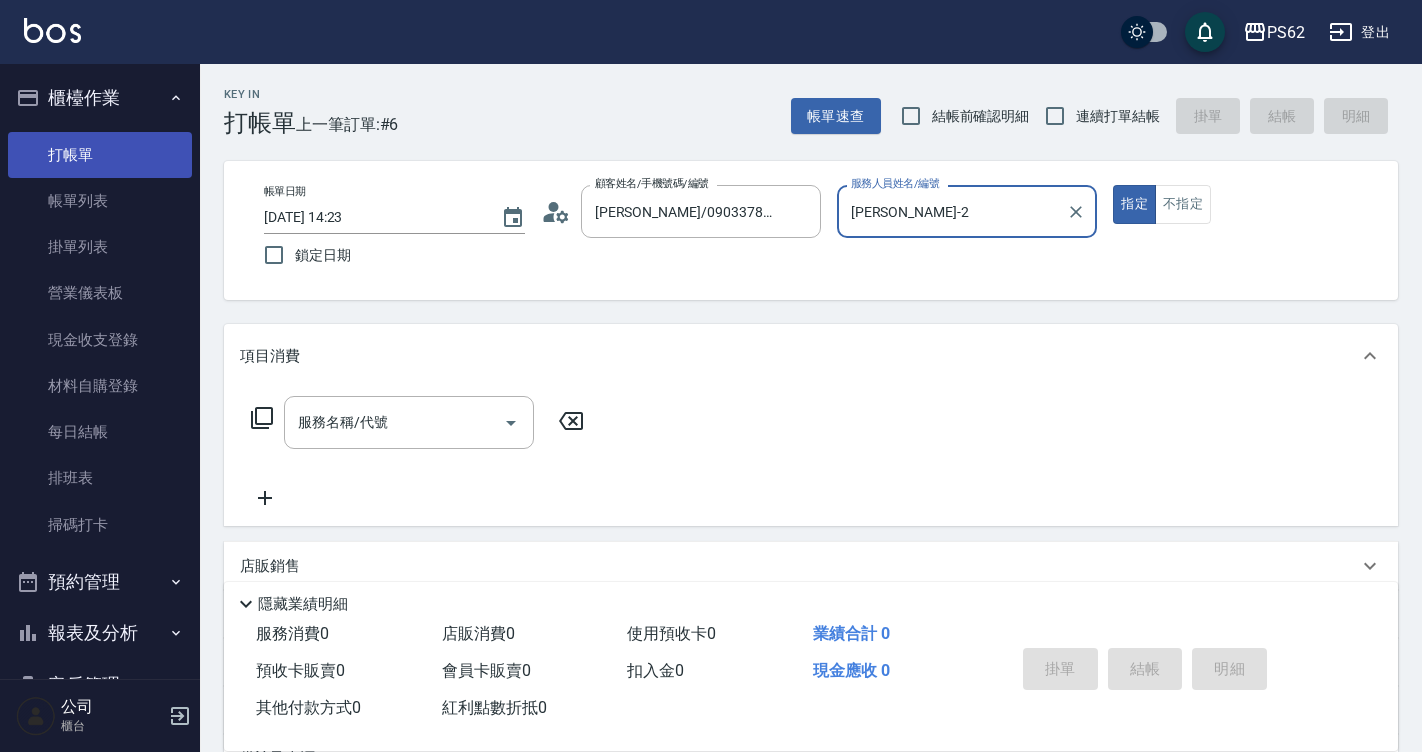 type on "Rita-2" 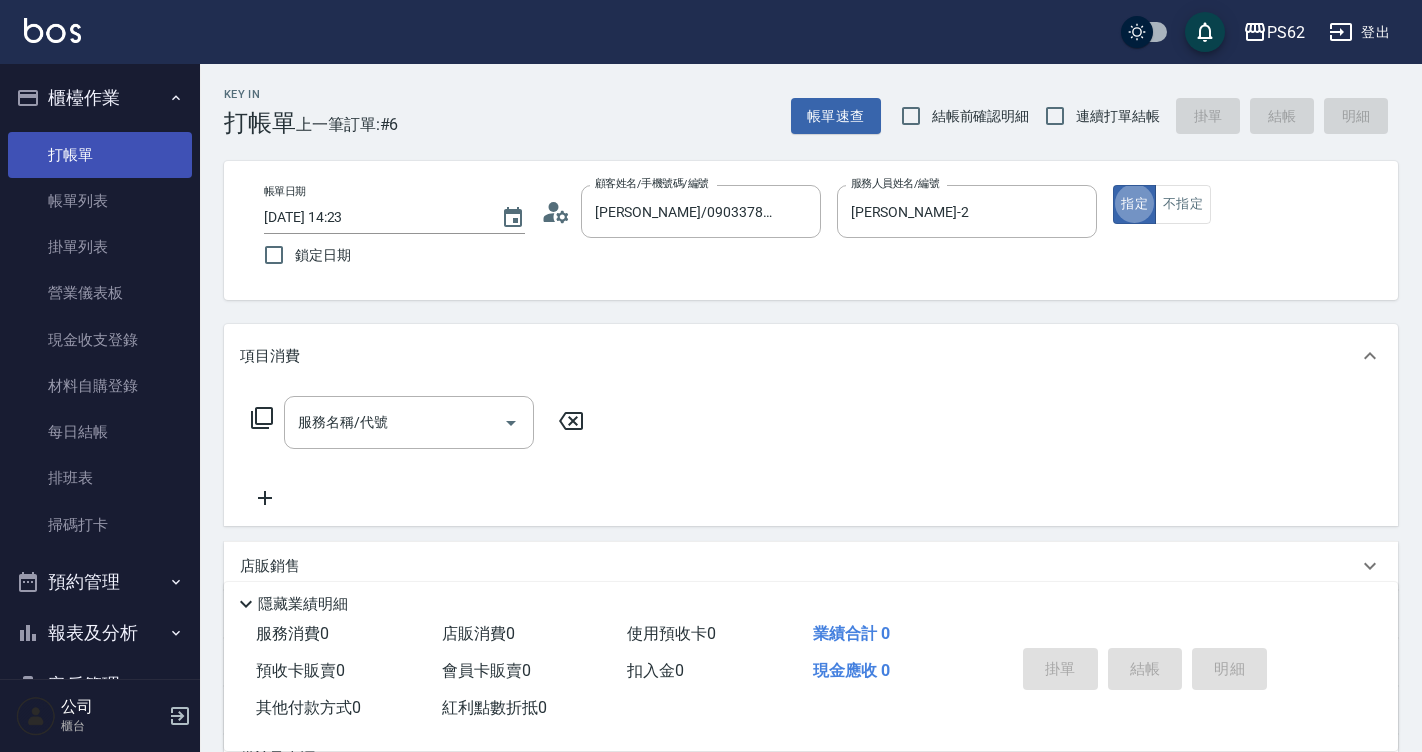 type on "true" 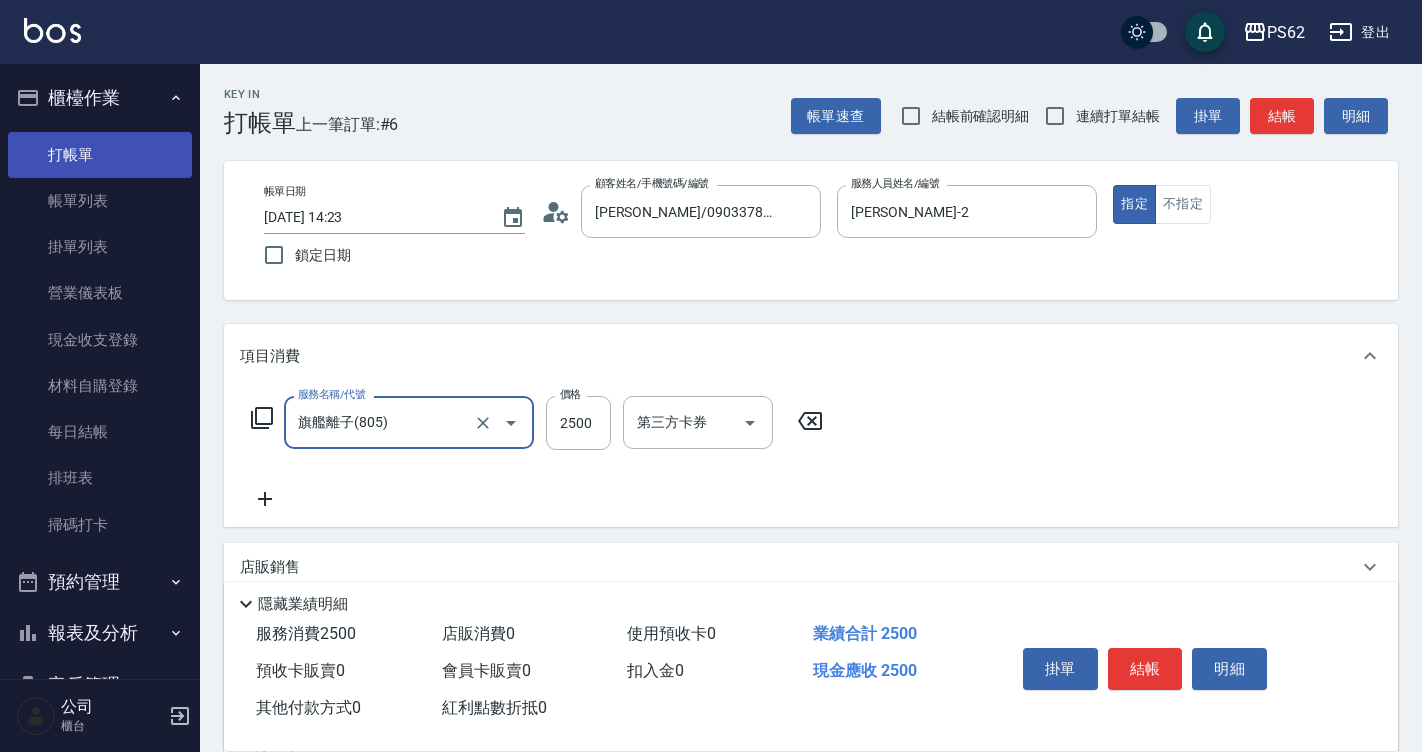 type on "旗艦離子(805)" 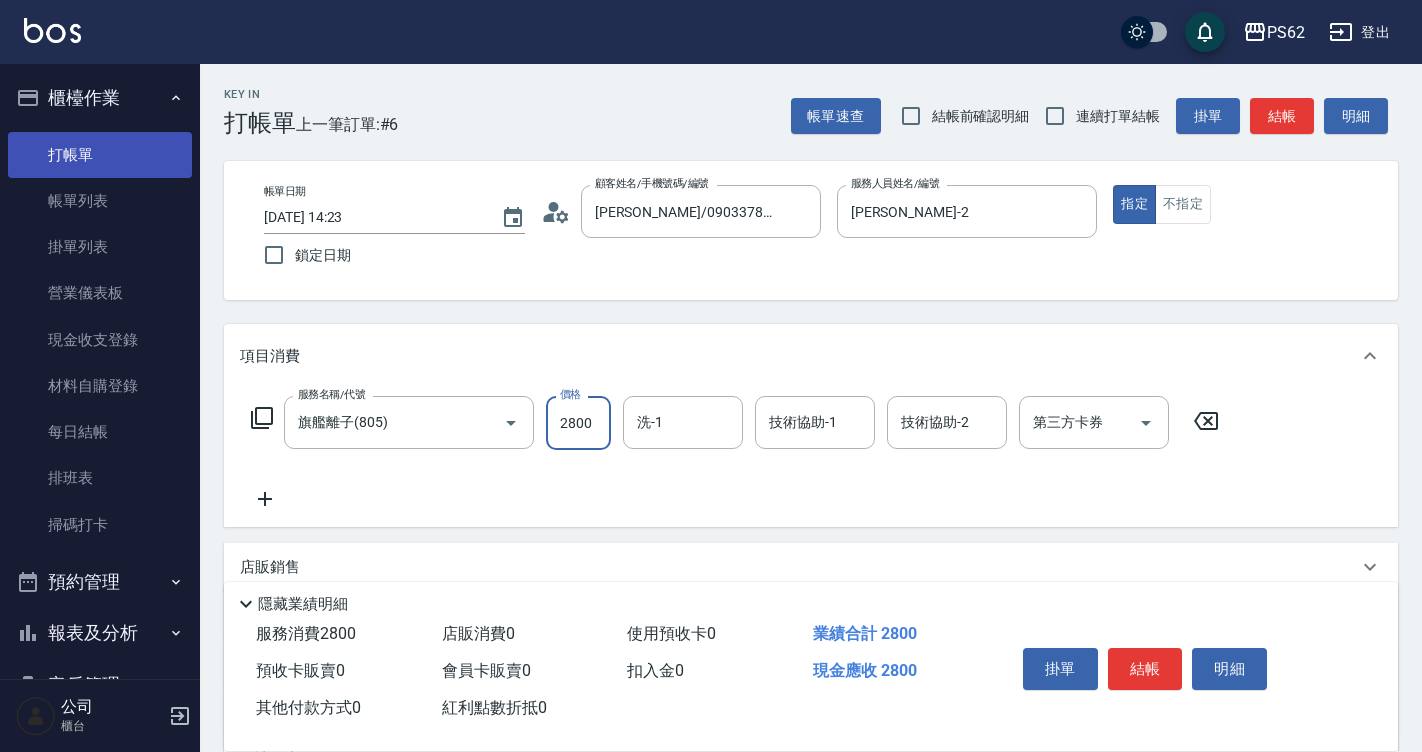 type on "2800" 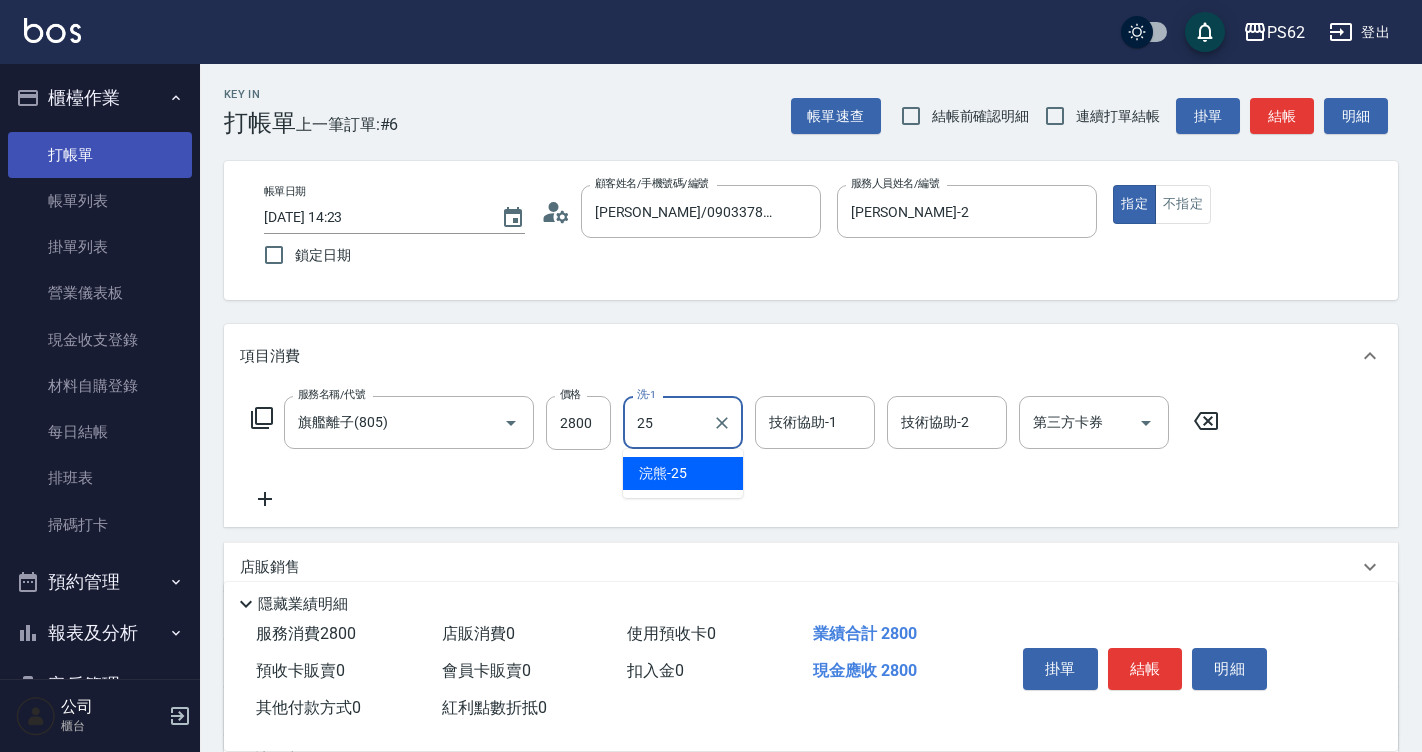 type on "浣熊-25" 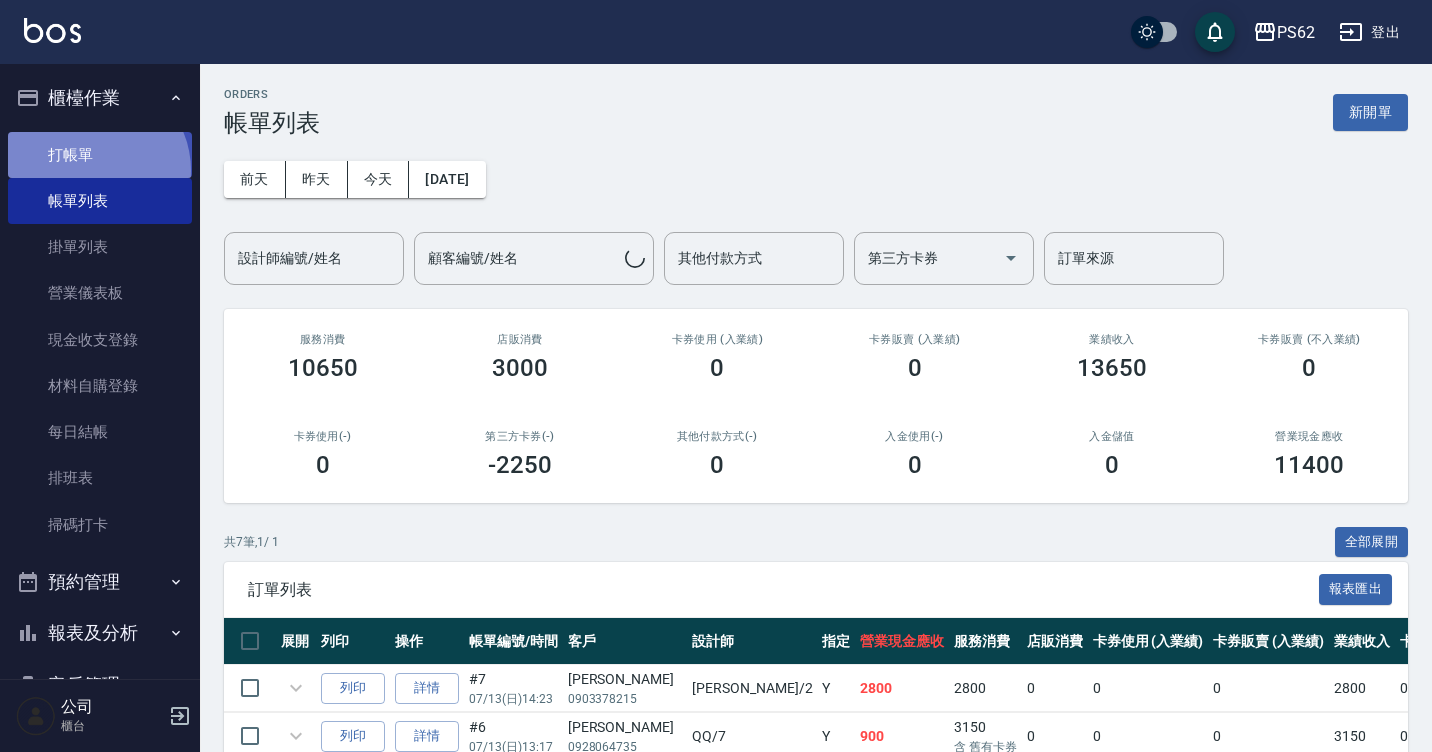 click on "打帳單" at bounding box center (100, 155) 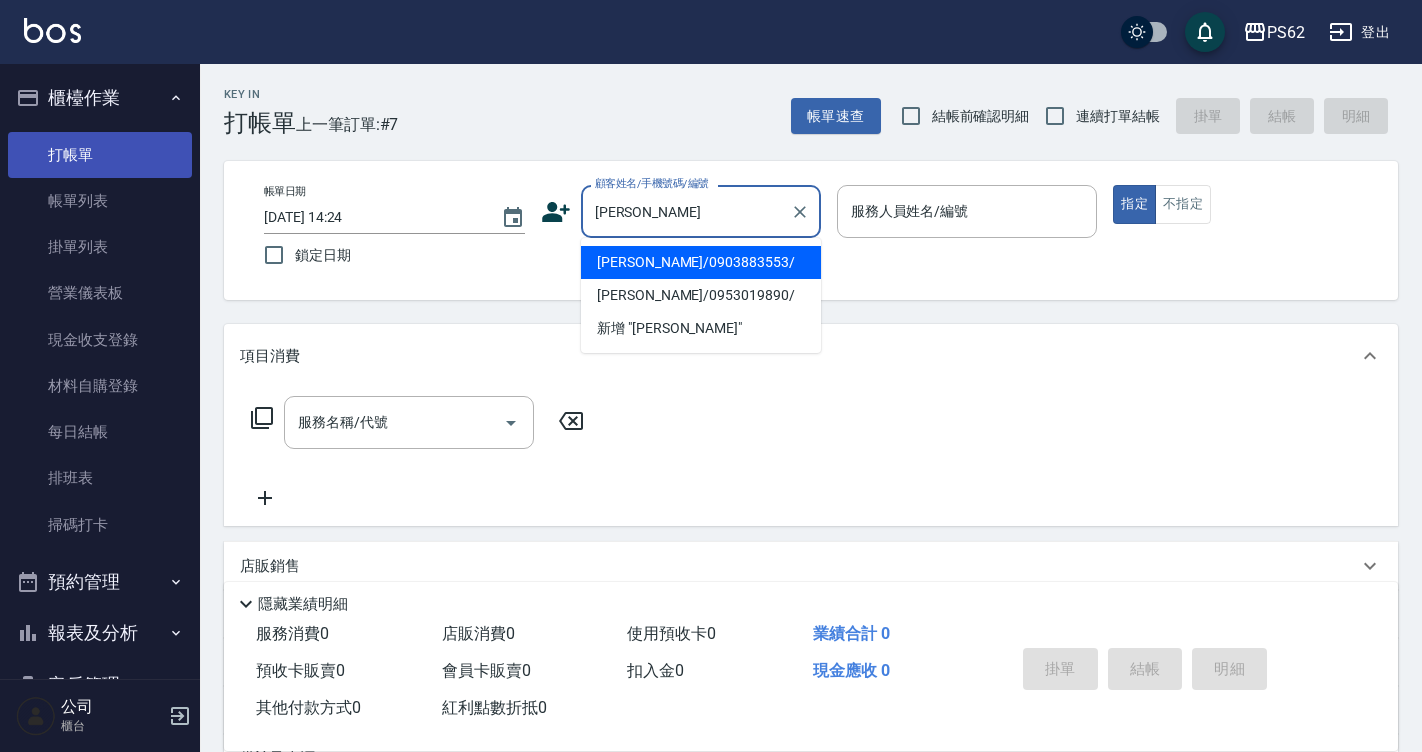 type on "陳政義/0903883553/" 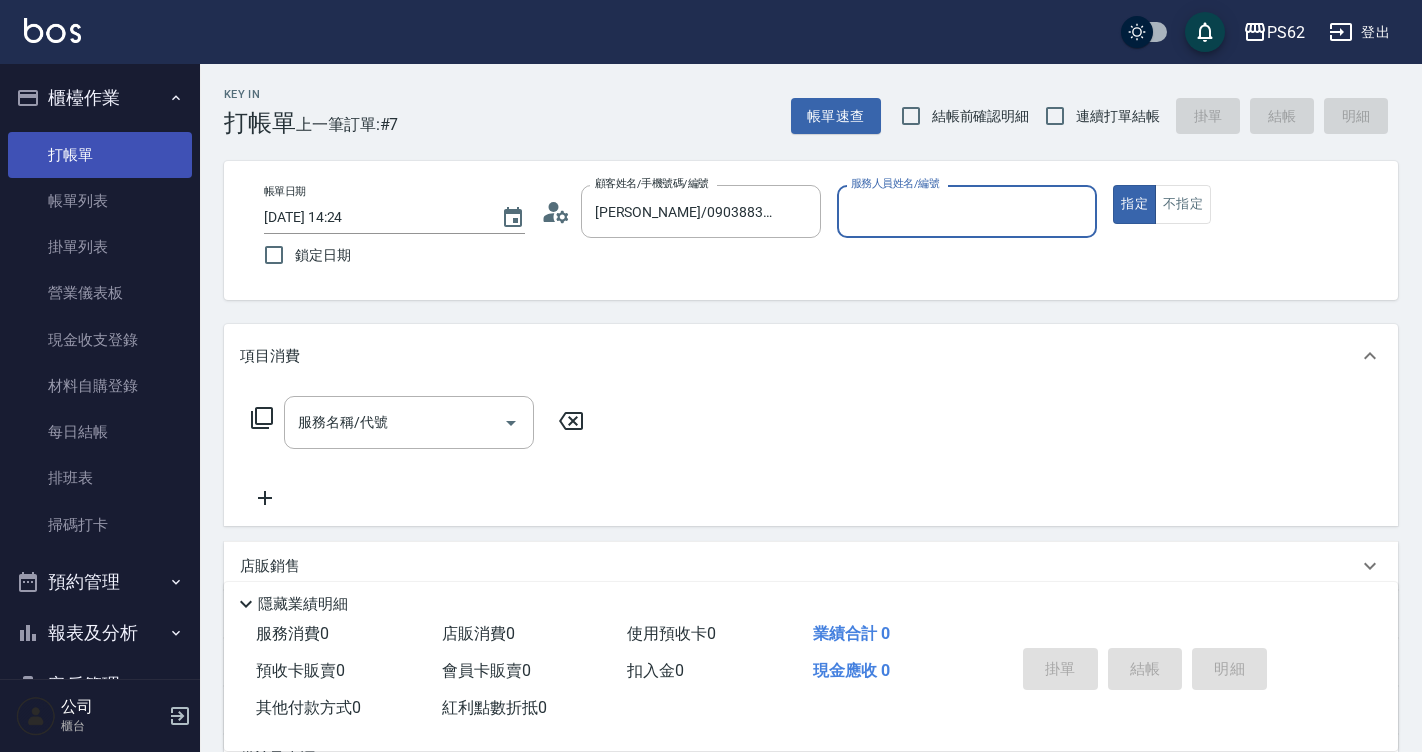 type on "Rita-2" 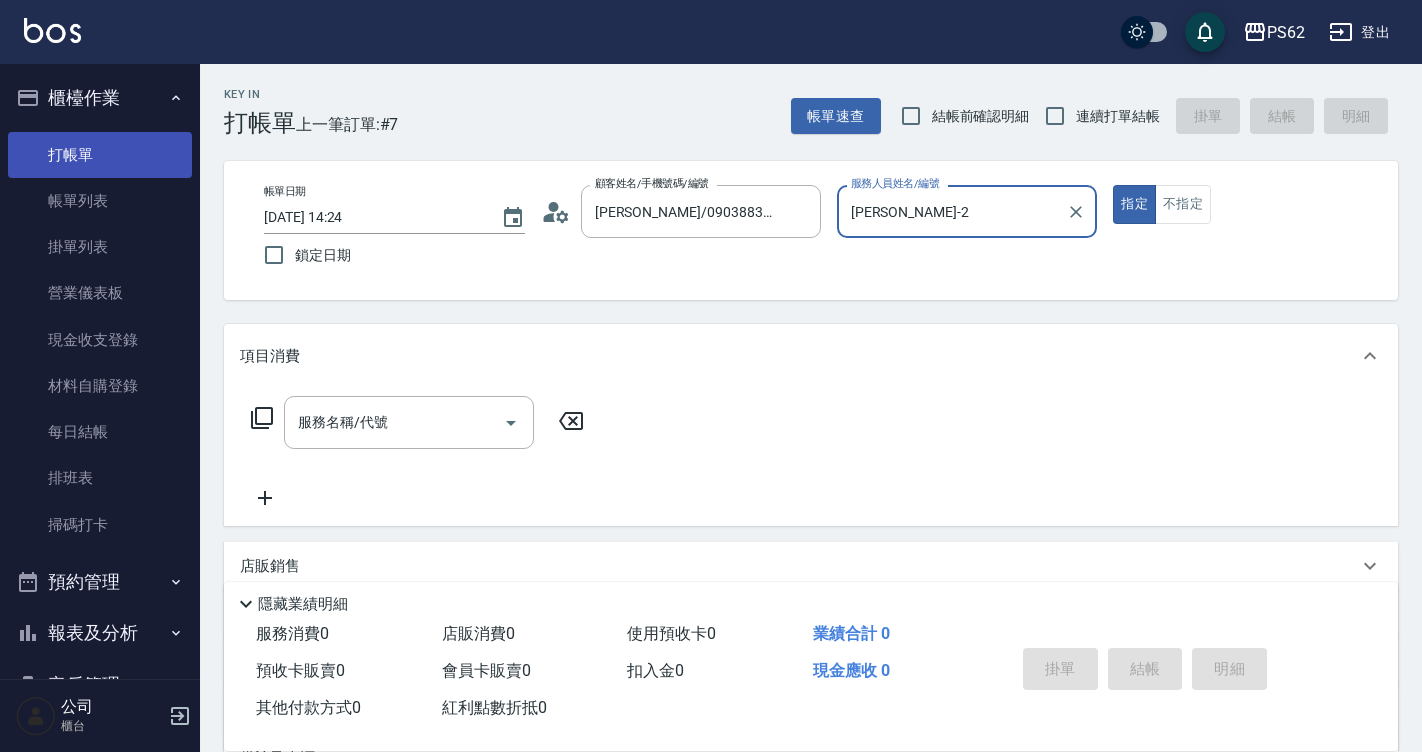 click on "指定" at bounding box center (1134, 204) 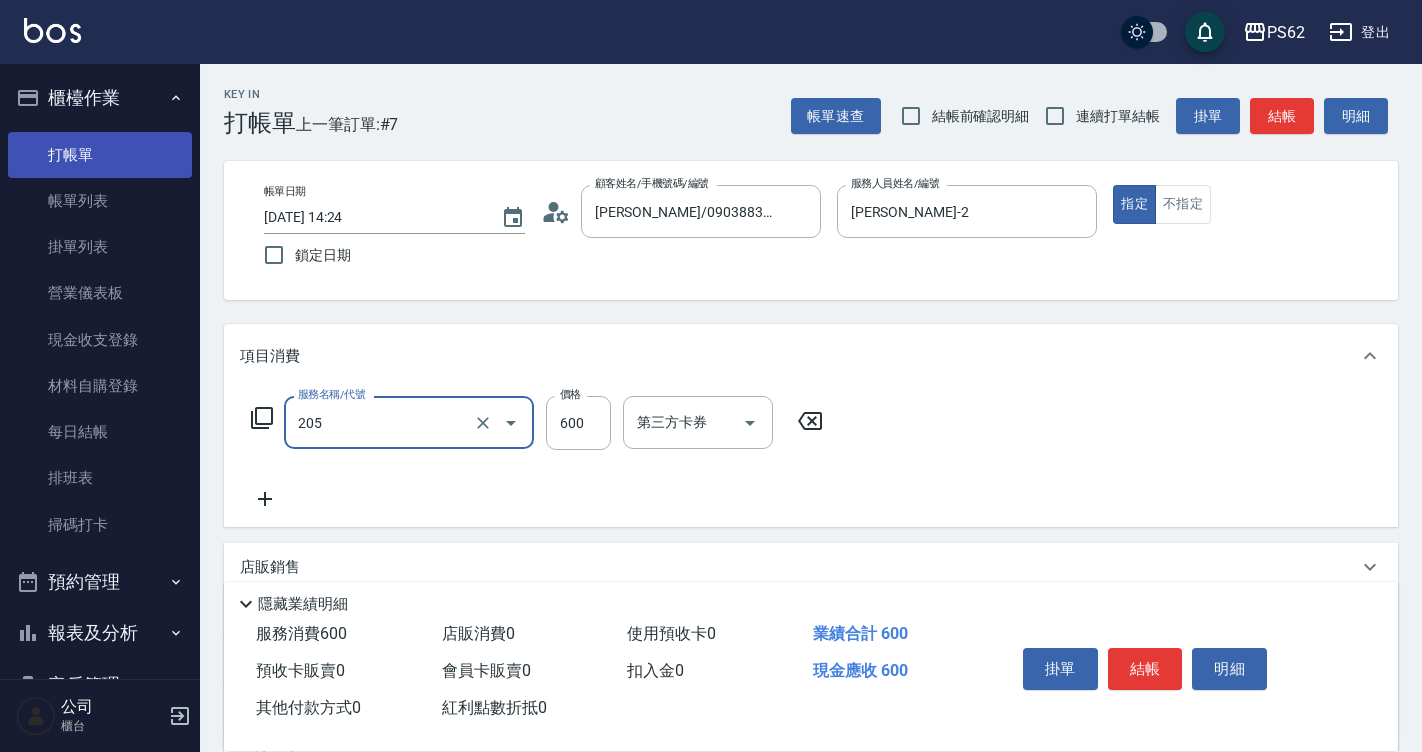 type on "A級洗剪400(205)" 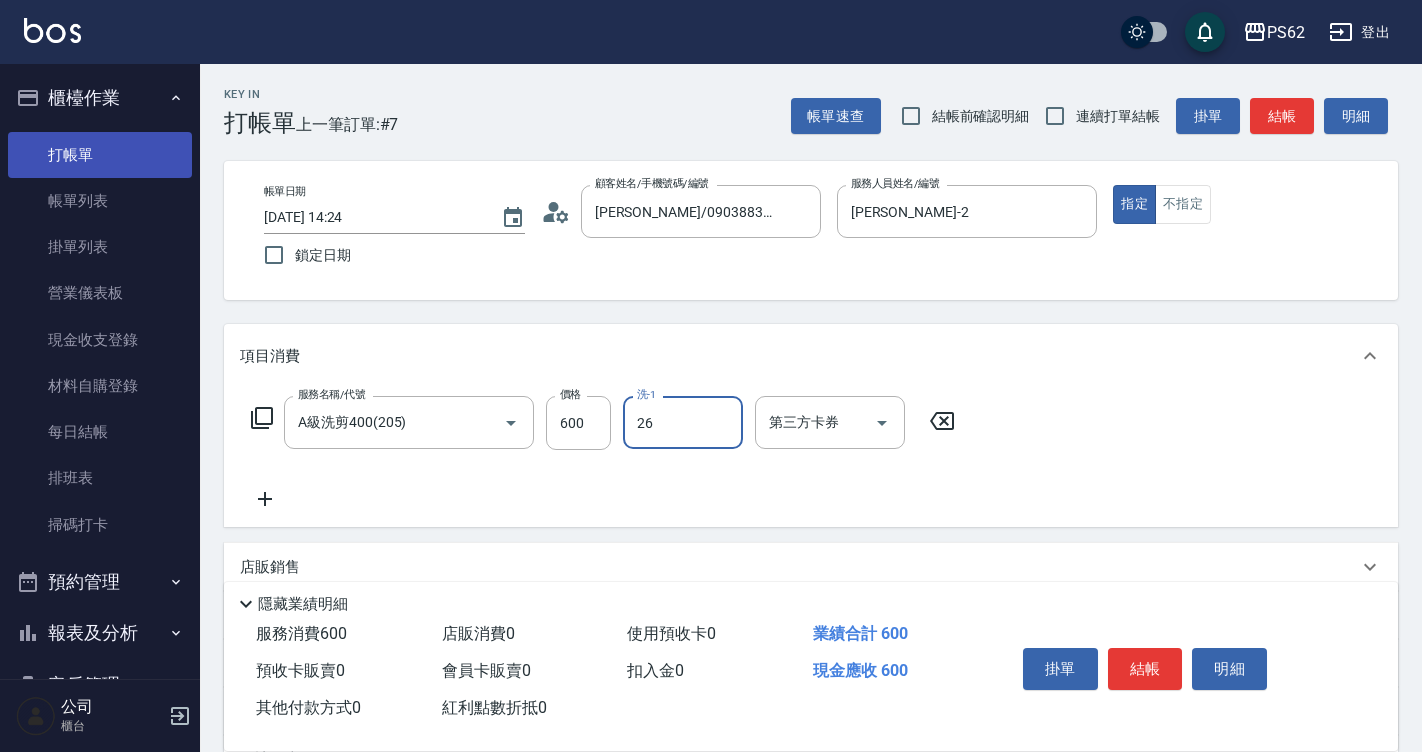 type on "小欣-26" 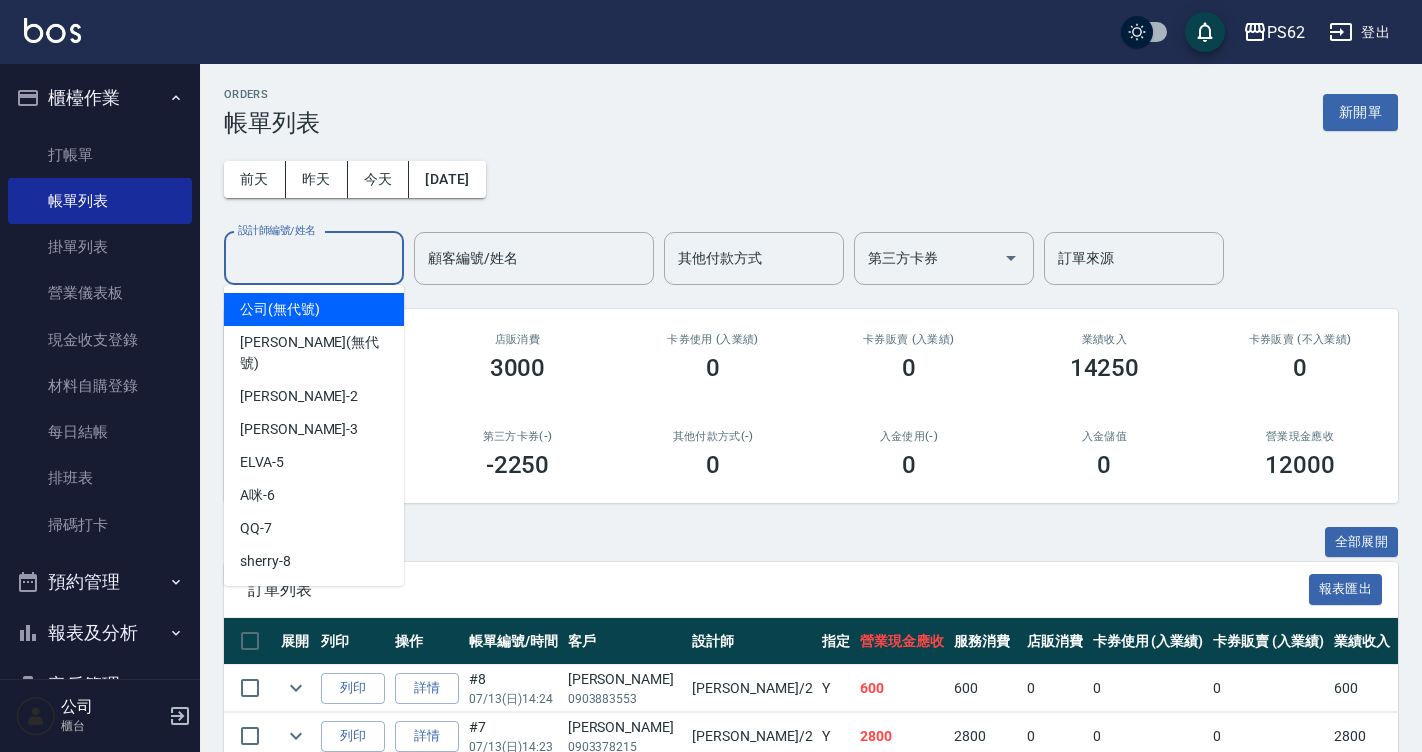 click on "設計師編號/姓名" at bounding box center [314, 258] 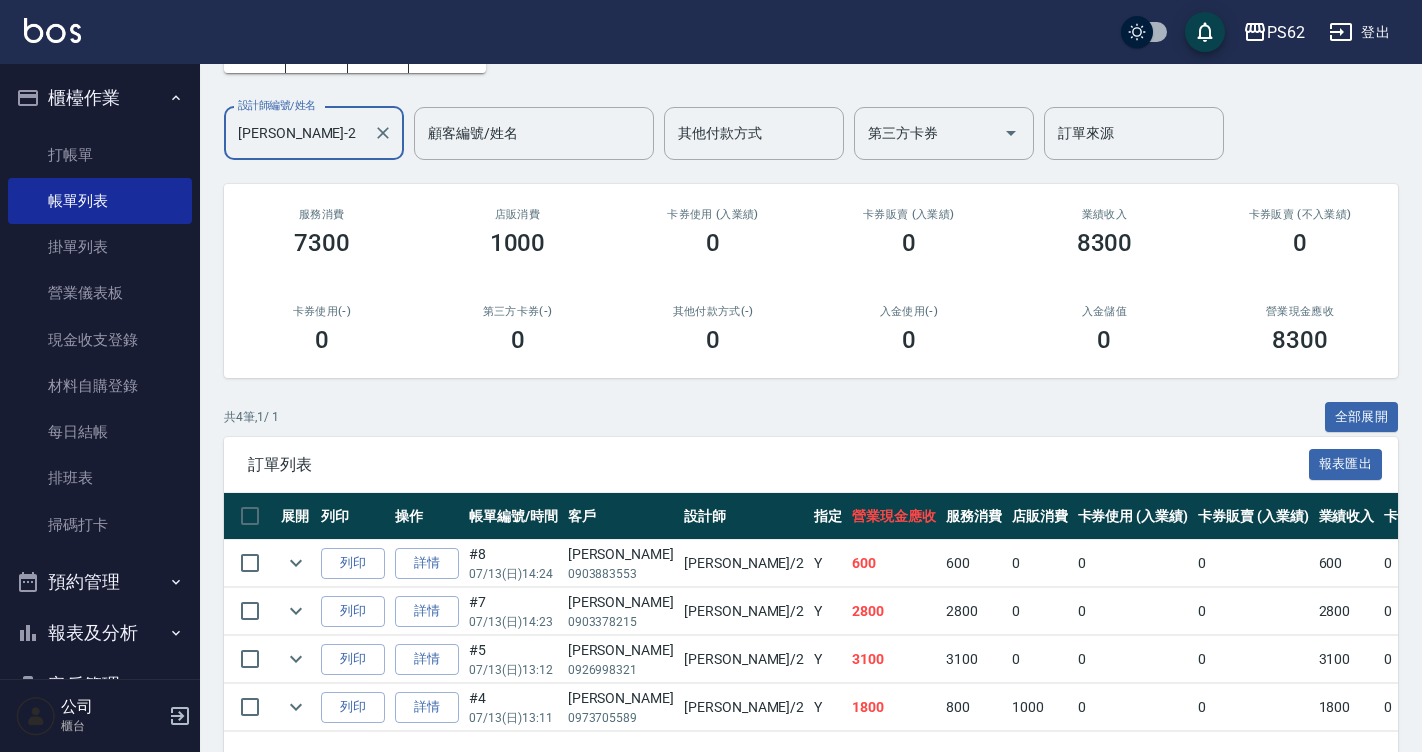 scroll, scrollTop: 198, scrollLeft: 0, axis: vertical 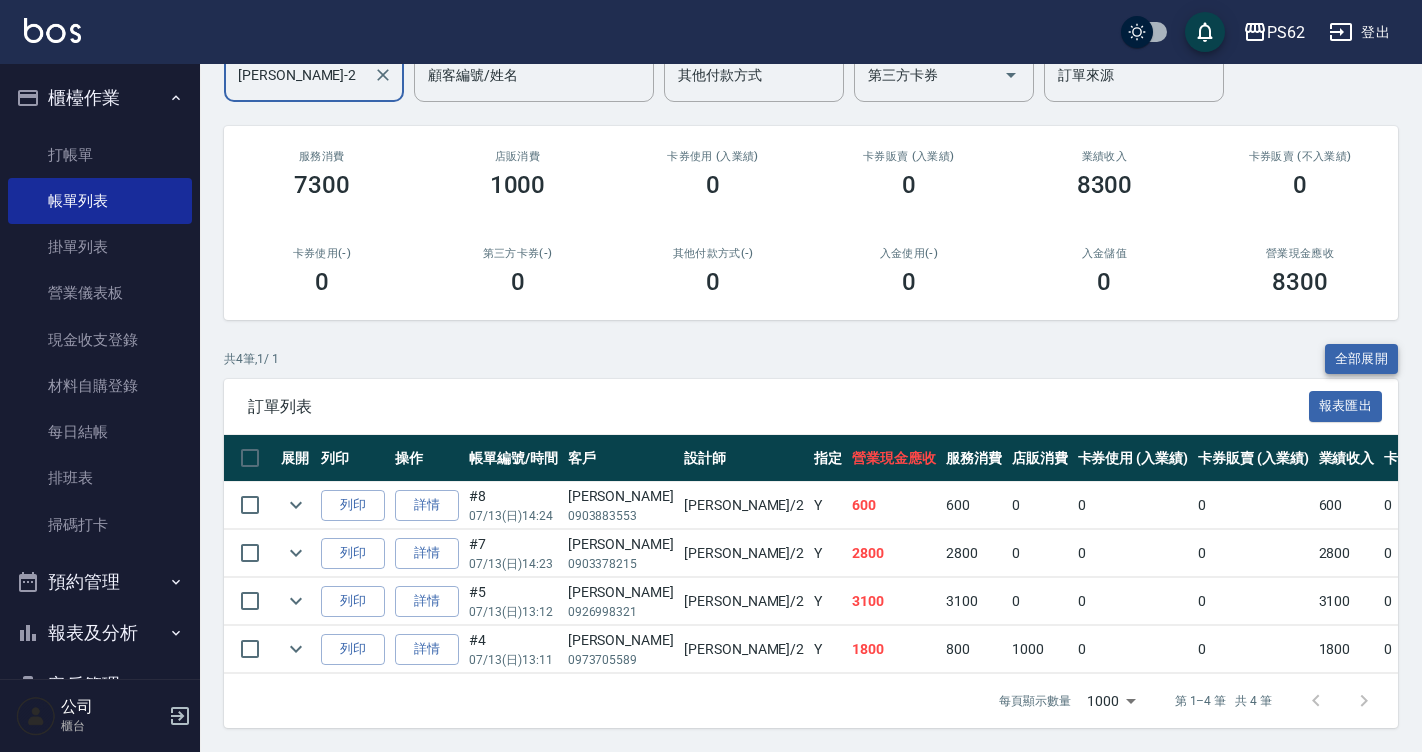 type on "Rita-2" 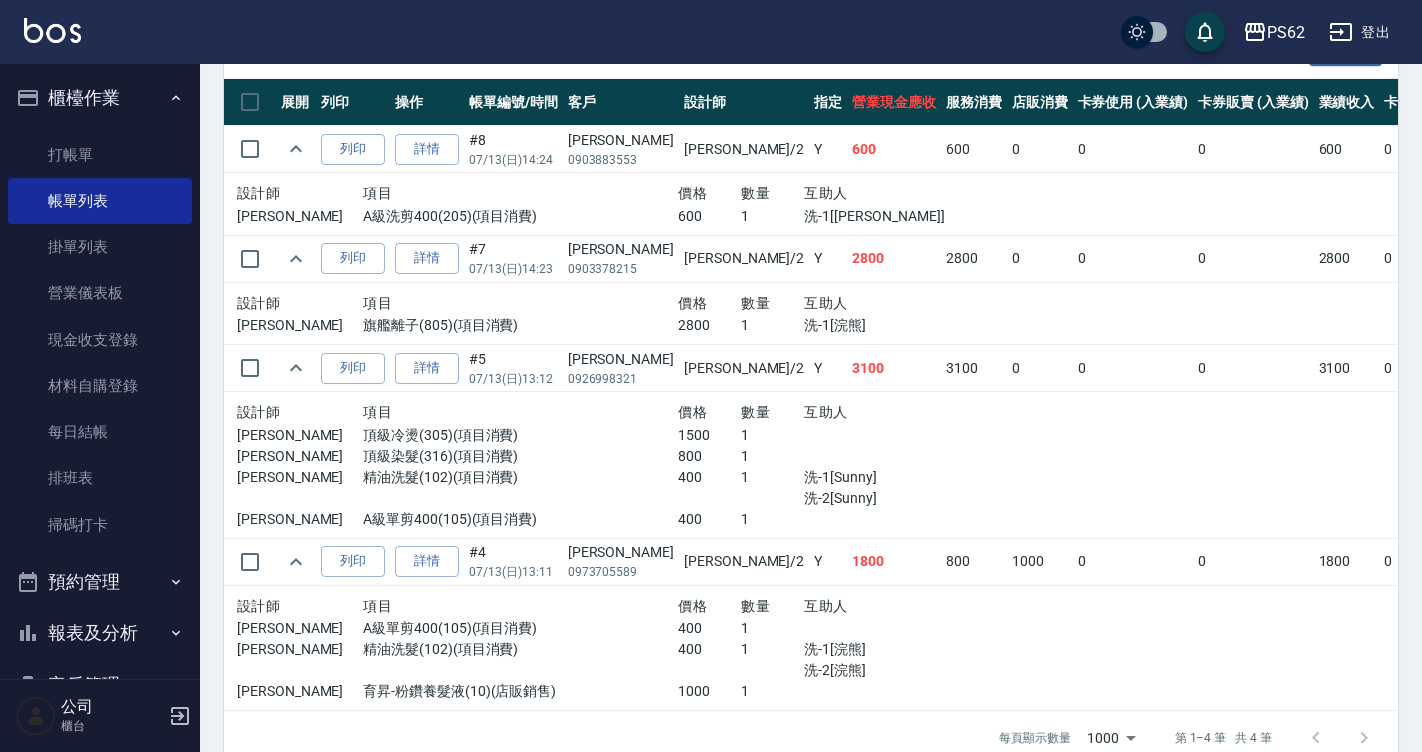 scroll, scrollTop: 591, scrollLeft: 0, axis: vertical 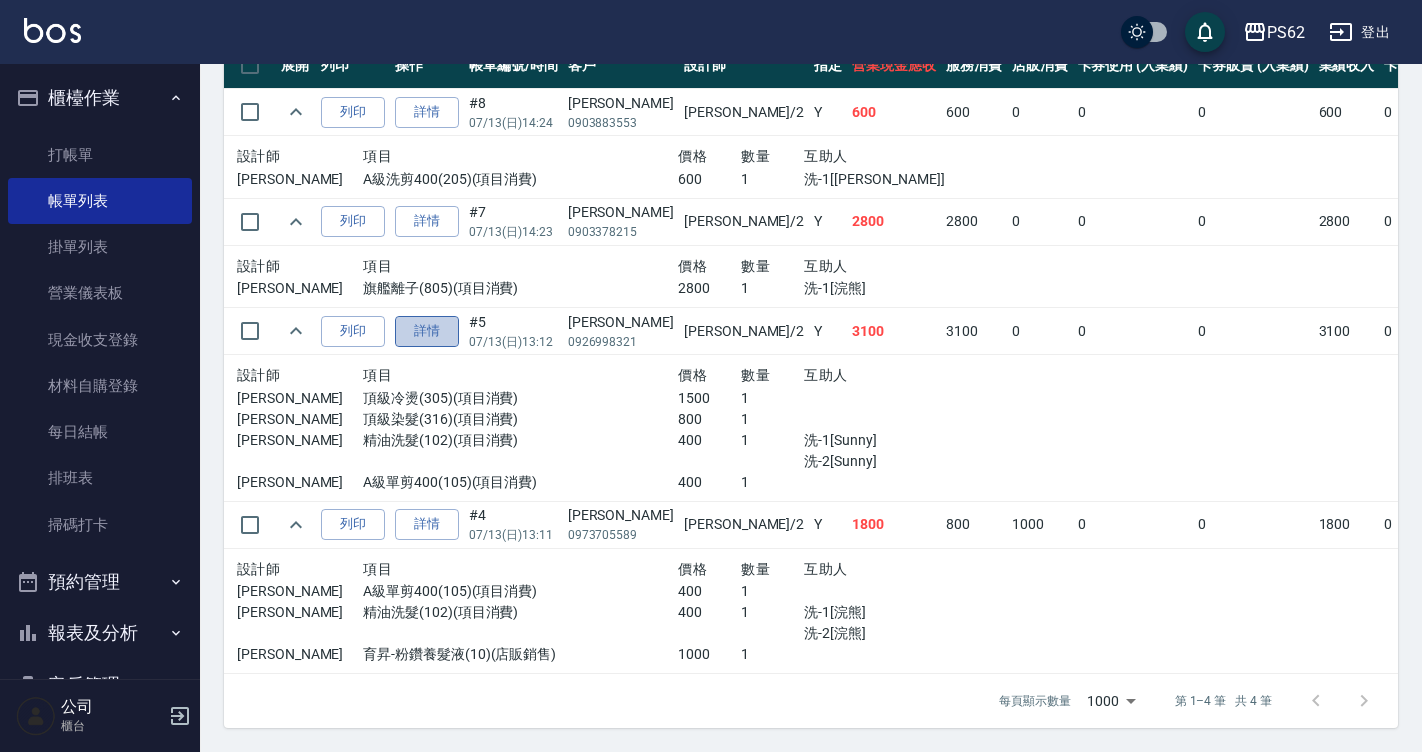 click on "詳情" at bounding box center (427, 331) 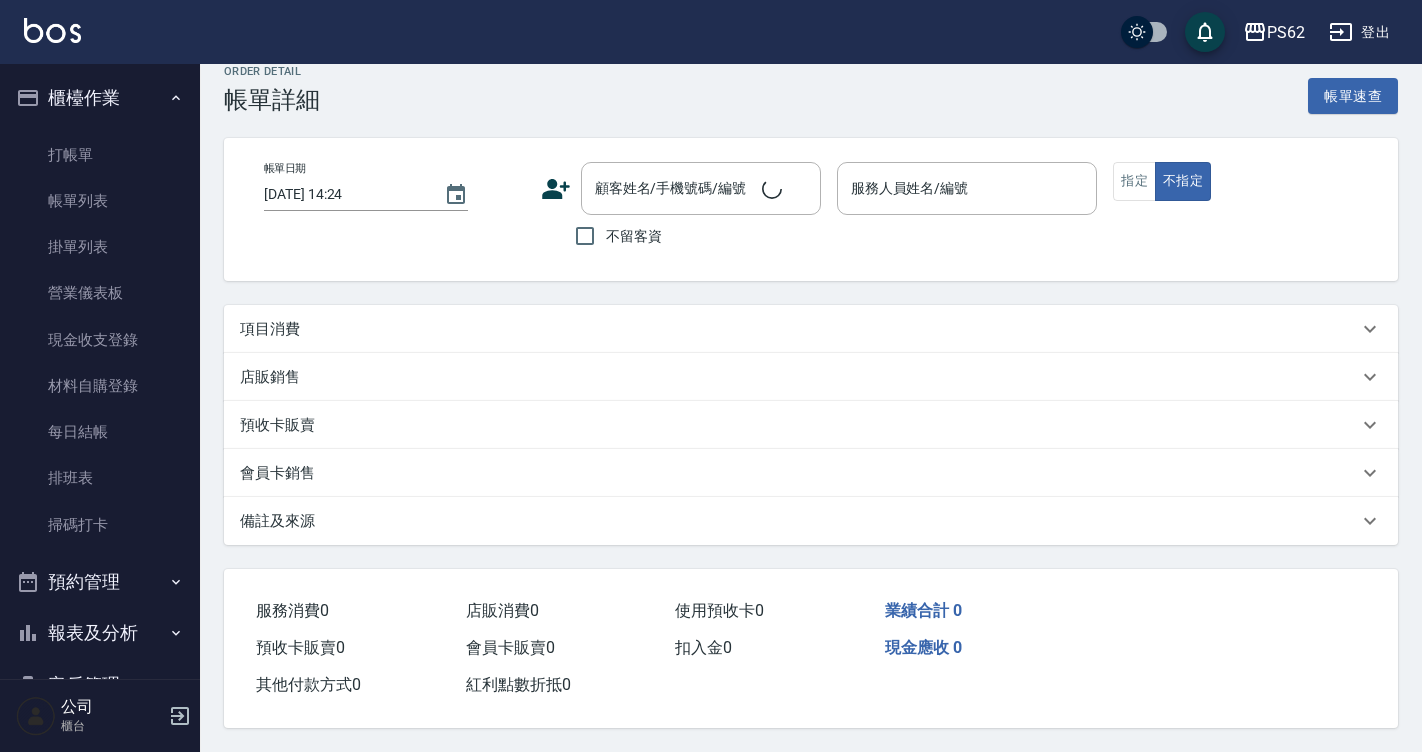 scroll, scrollTop: 0, scrollLeft: 0, axis: both 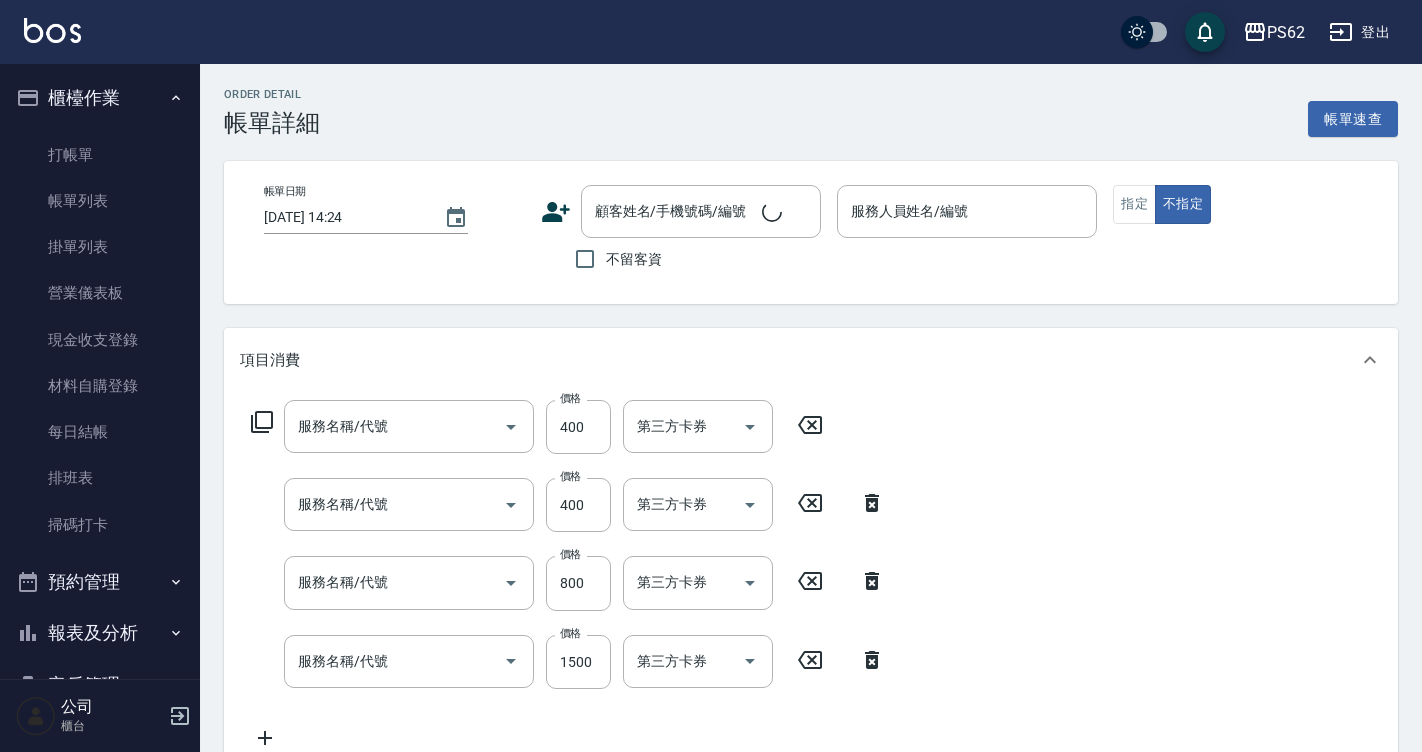 type on "2025/07/13 13:12" 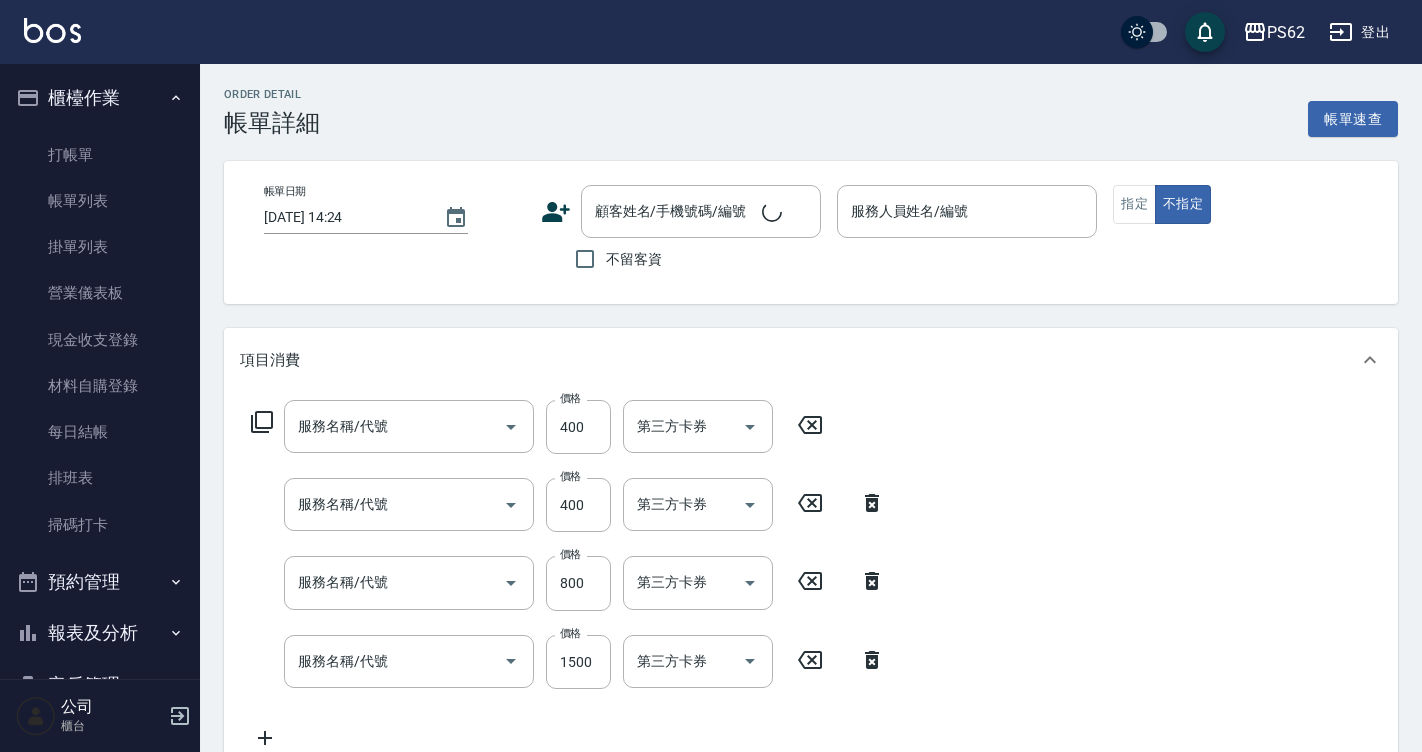 type on "Rita-2" 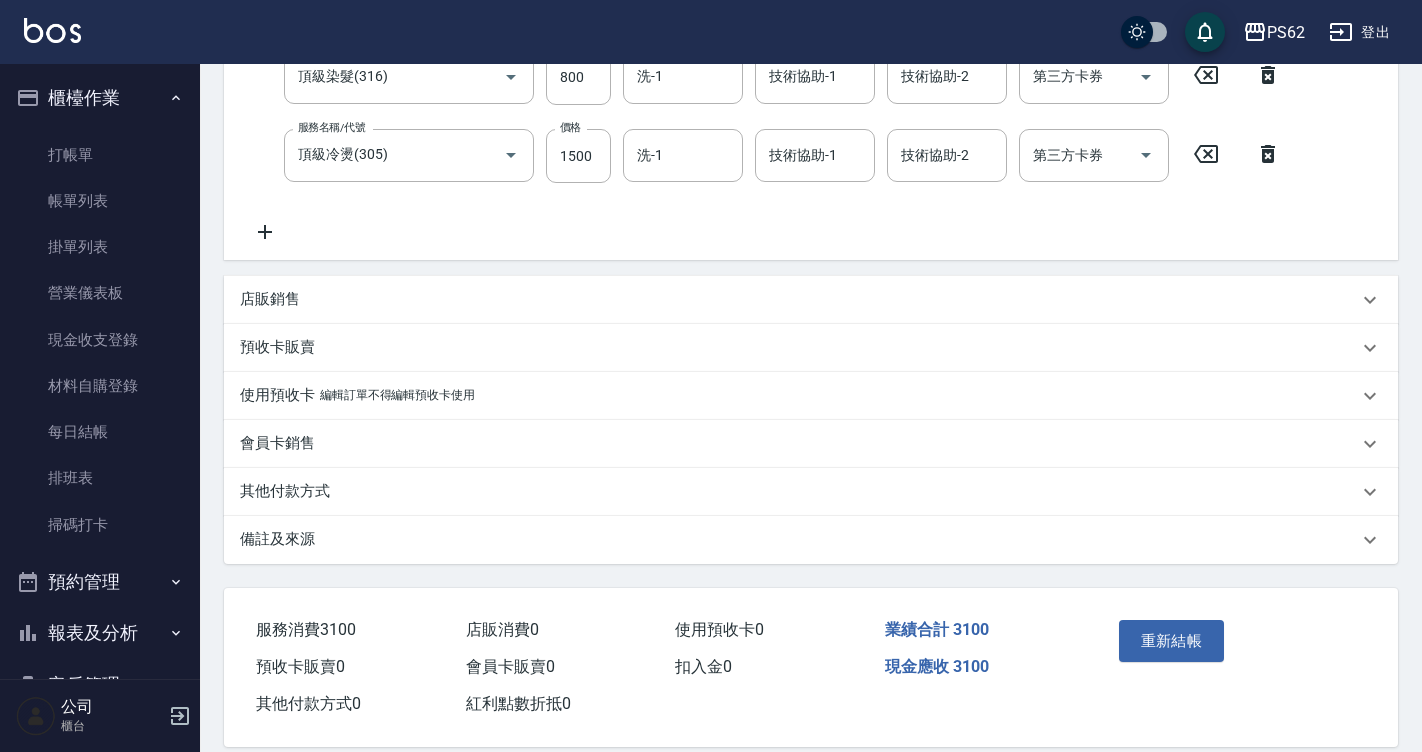type on "A級單剪400(105)" 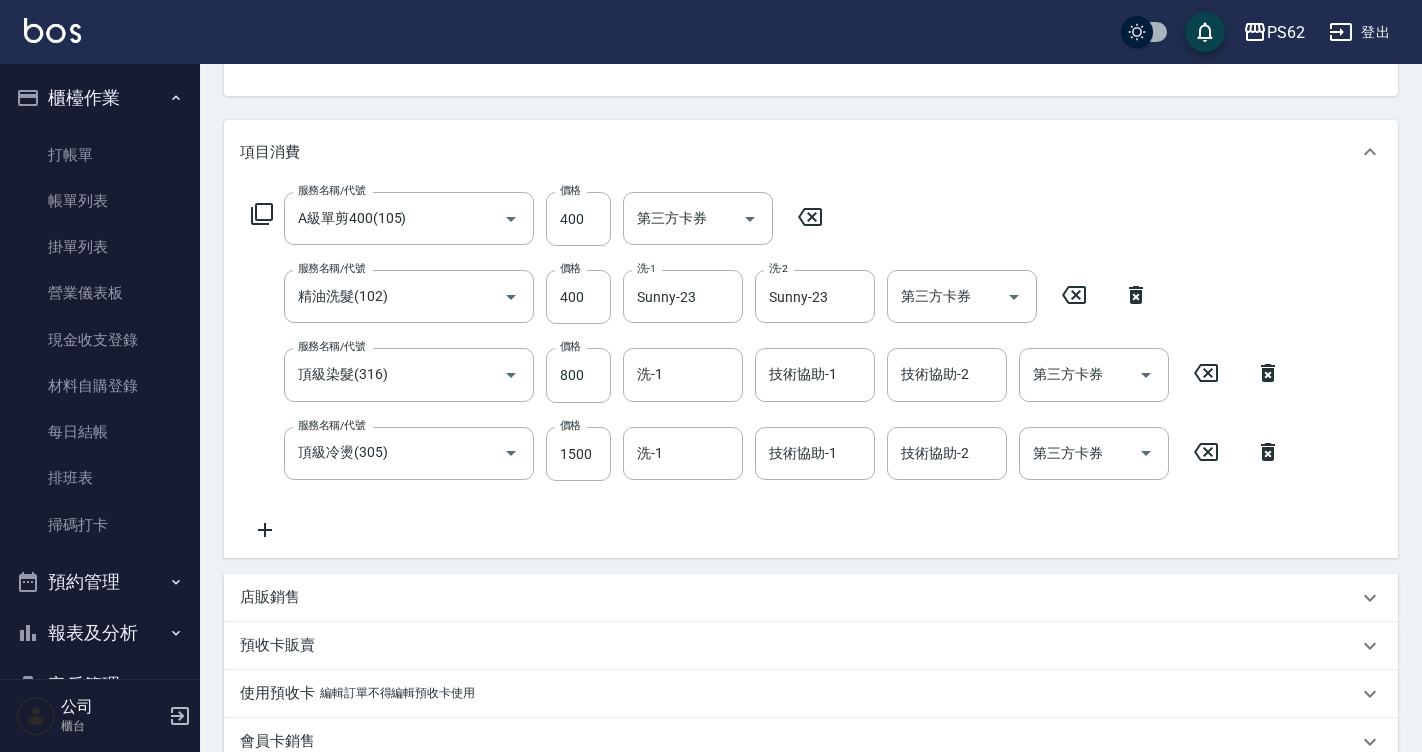 scroll, scrollTop: 206, scrollLeft: 0, axis: vertical 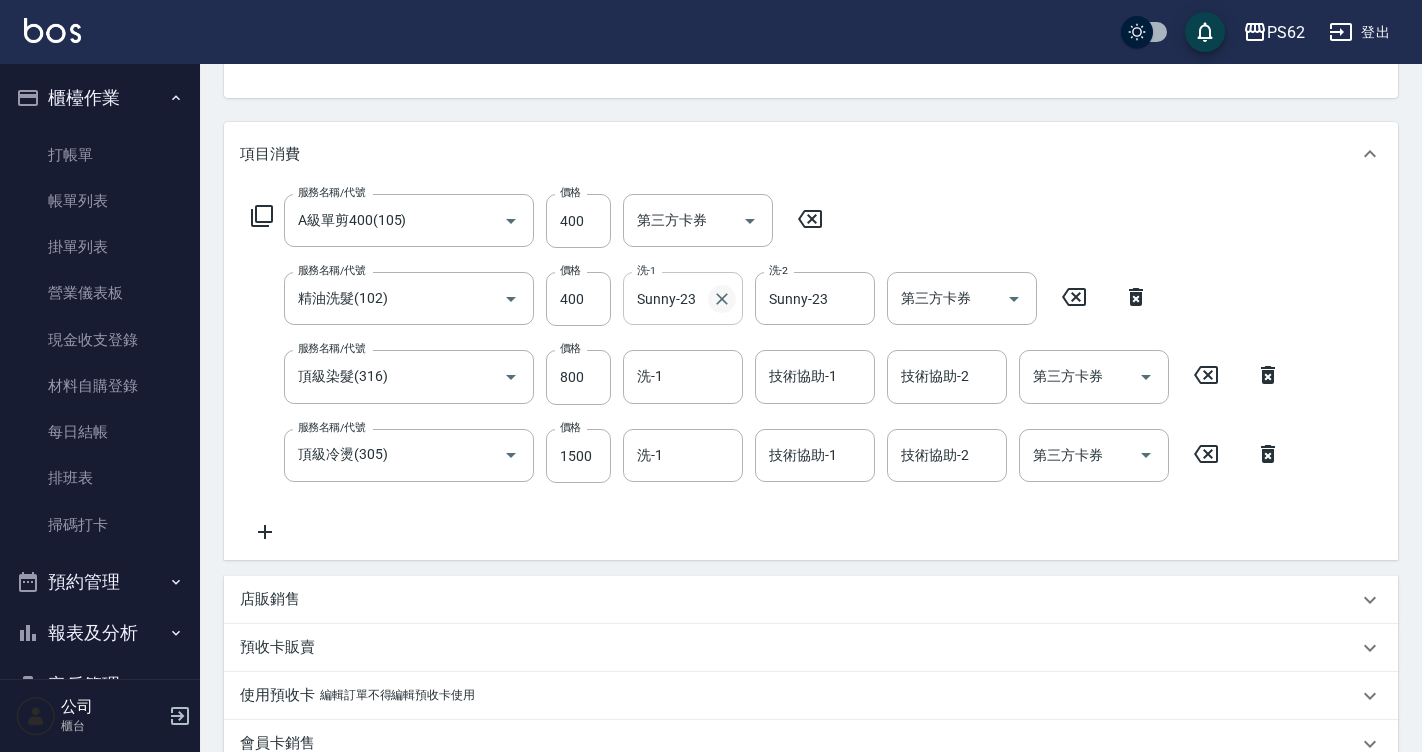 click 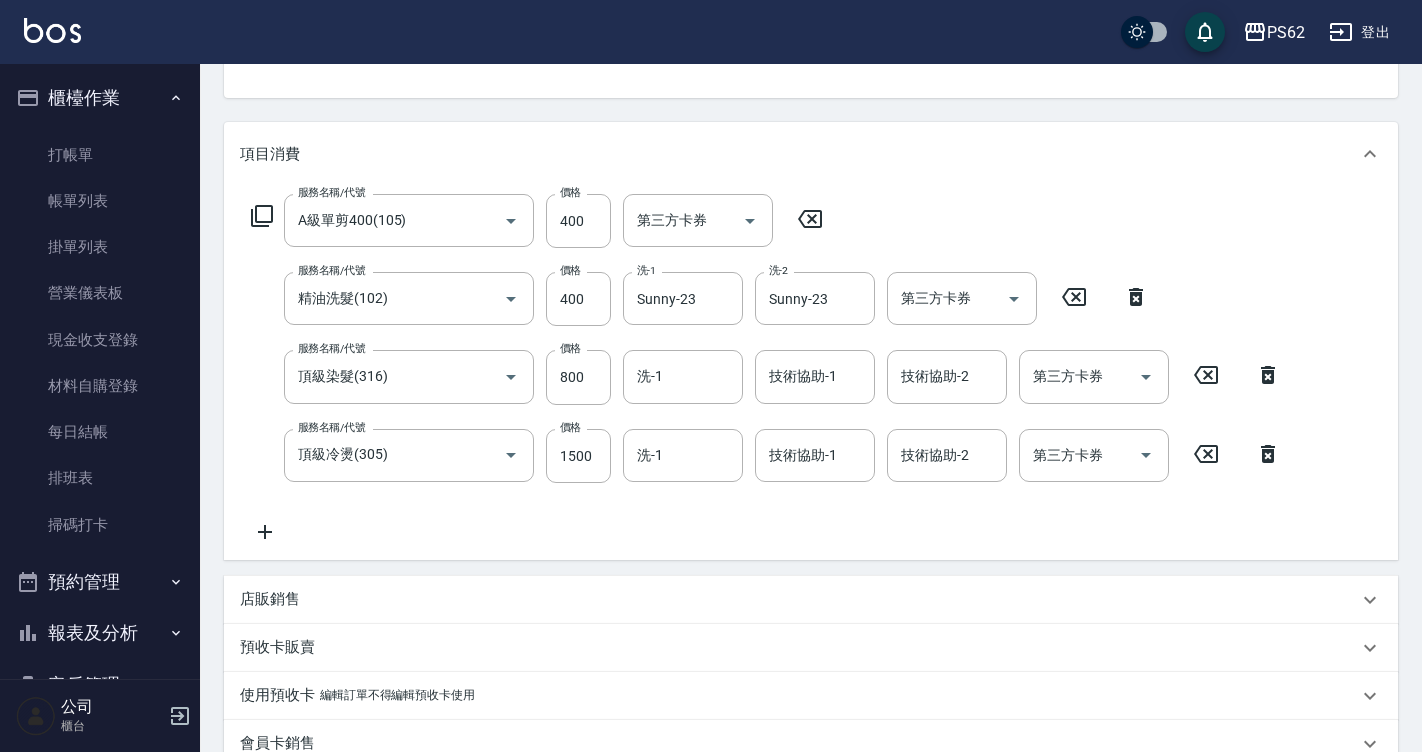 type 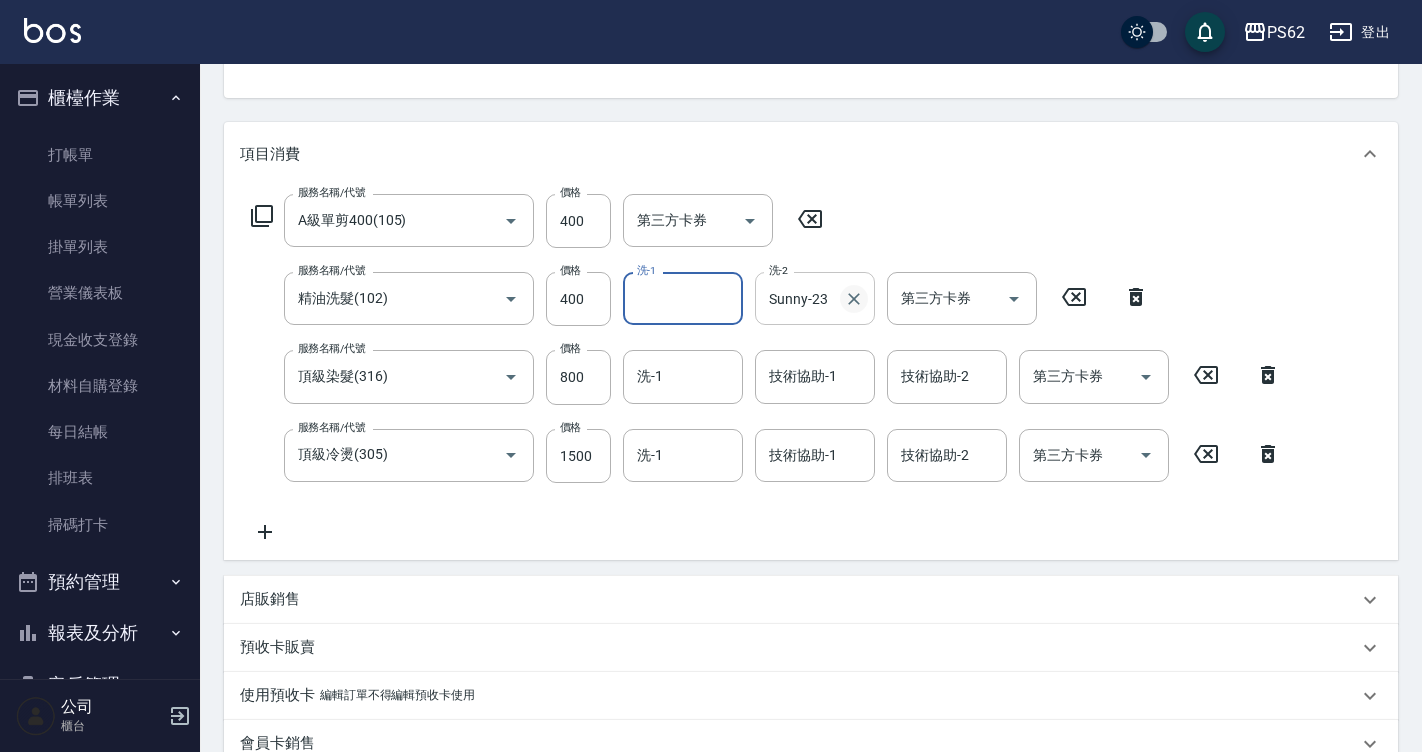 click at bounding box center [854, 299] 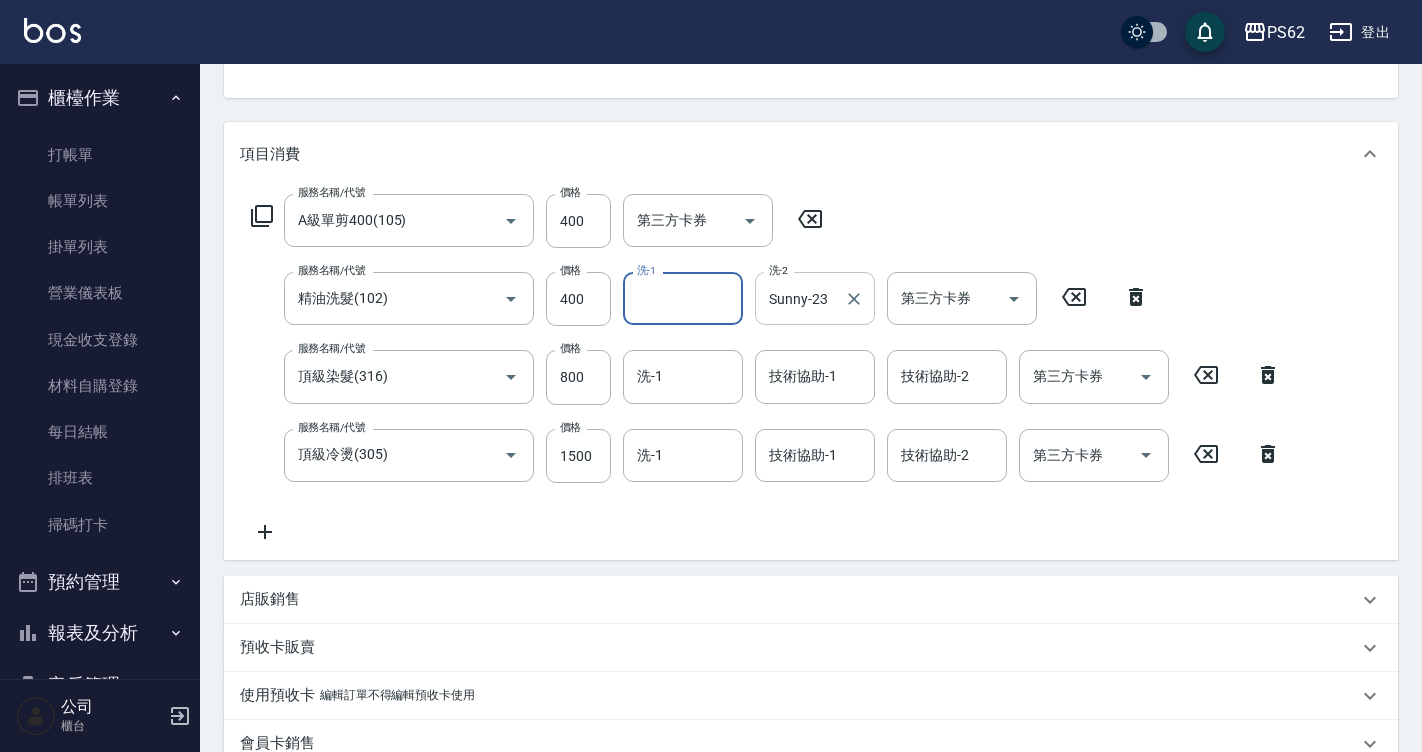 type 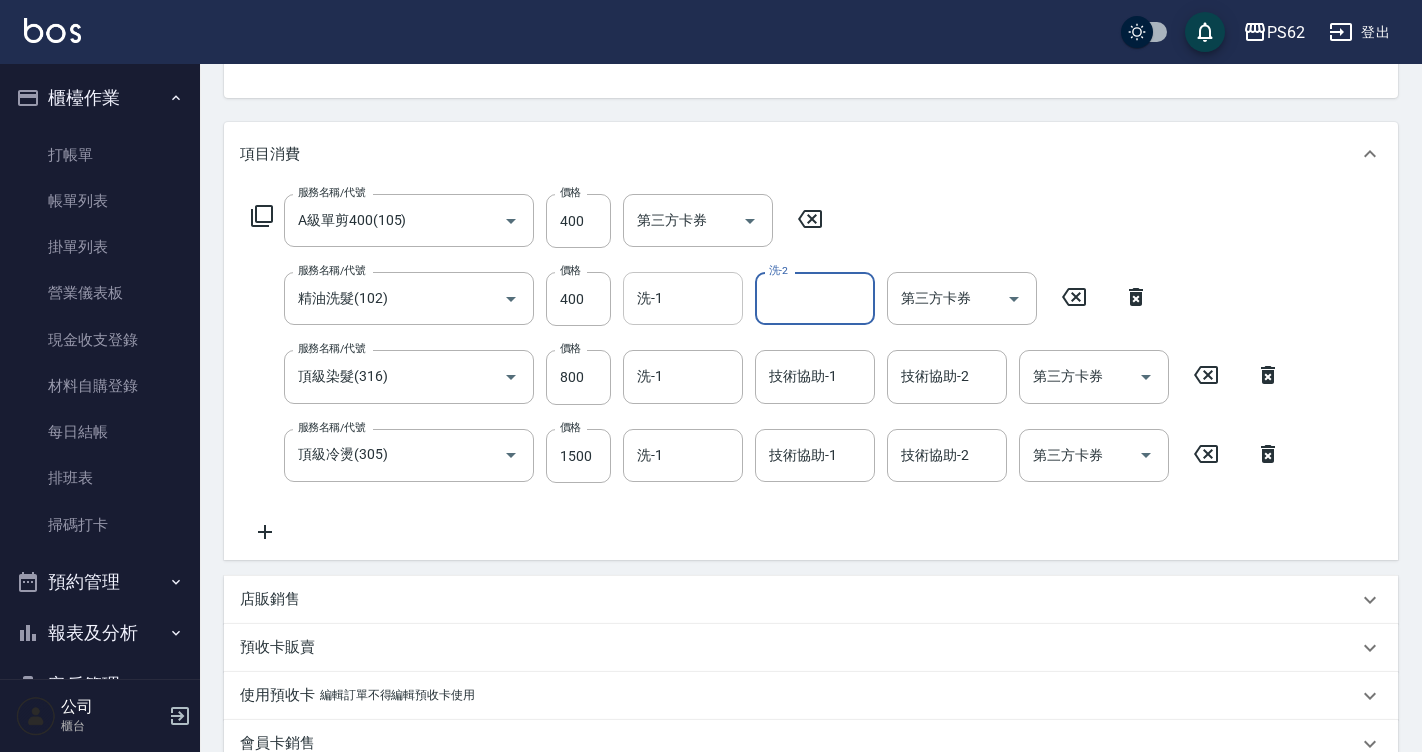 click on "洗-1" at bounding box center (683, 298) 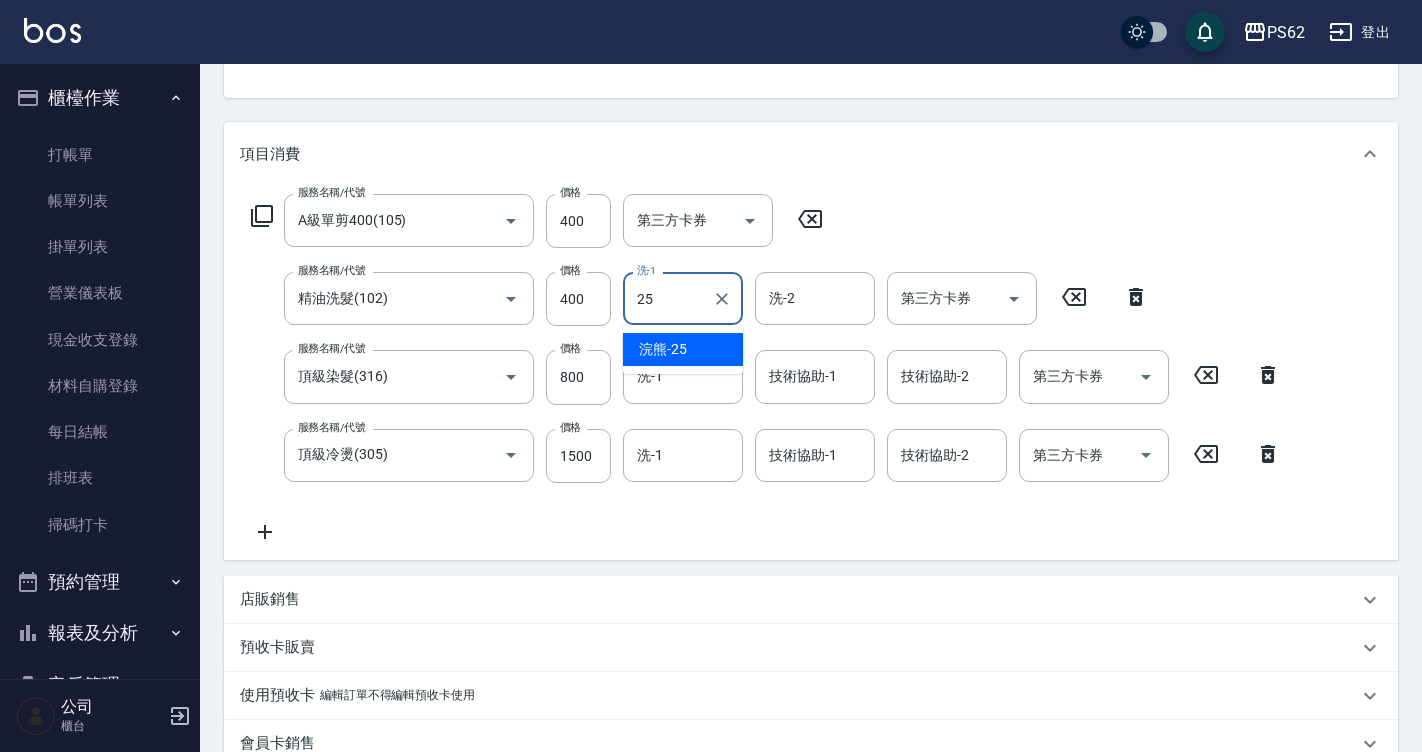 type on "浣熊-25" 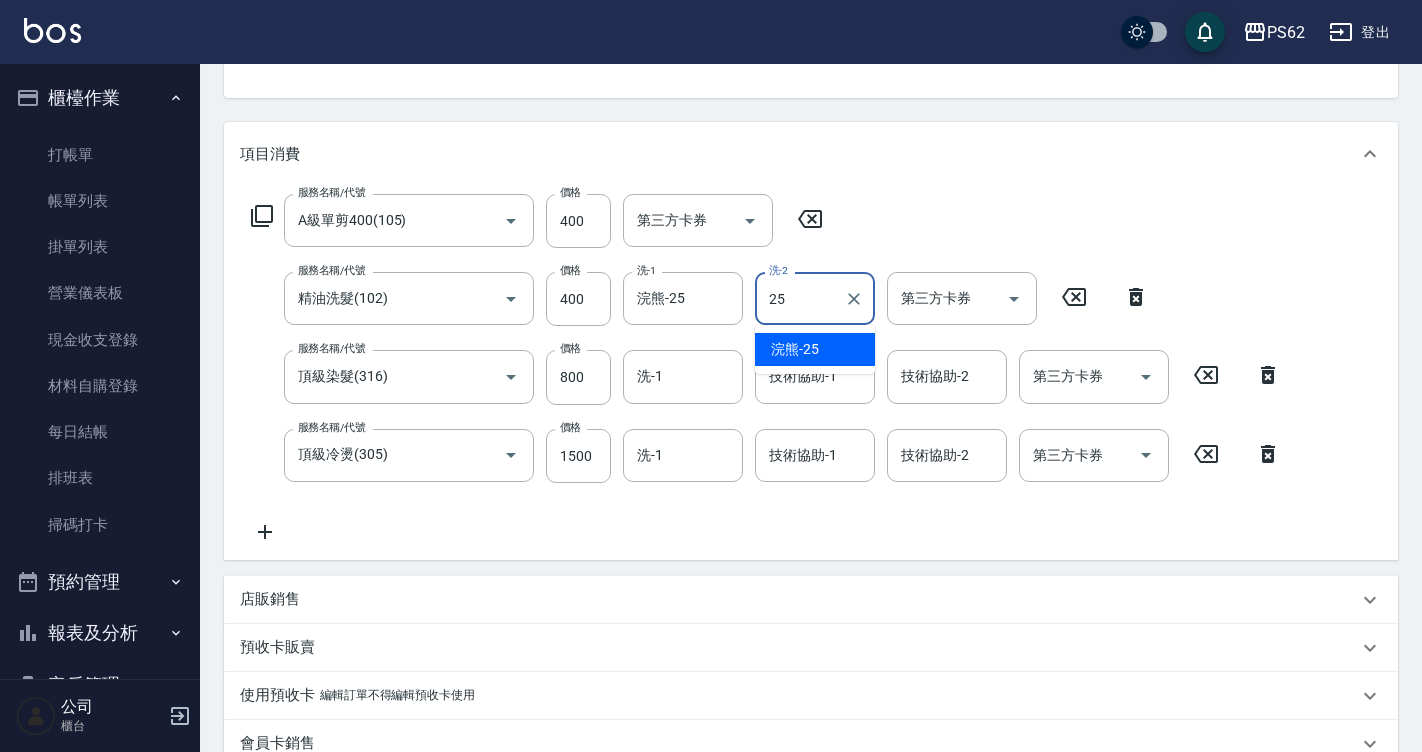 type on "浣熊-25" 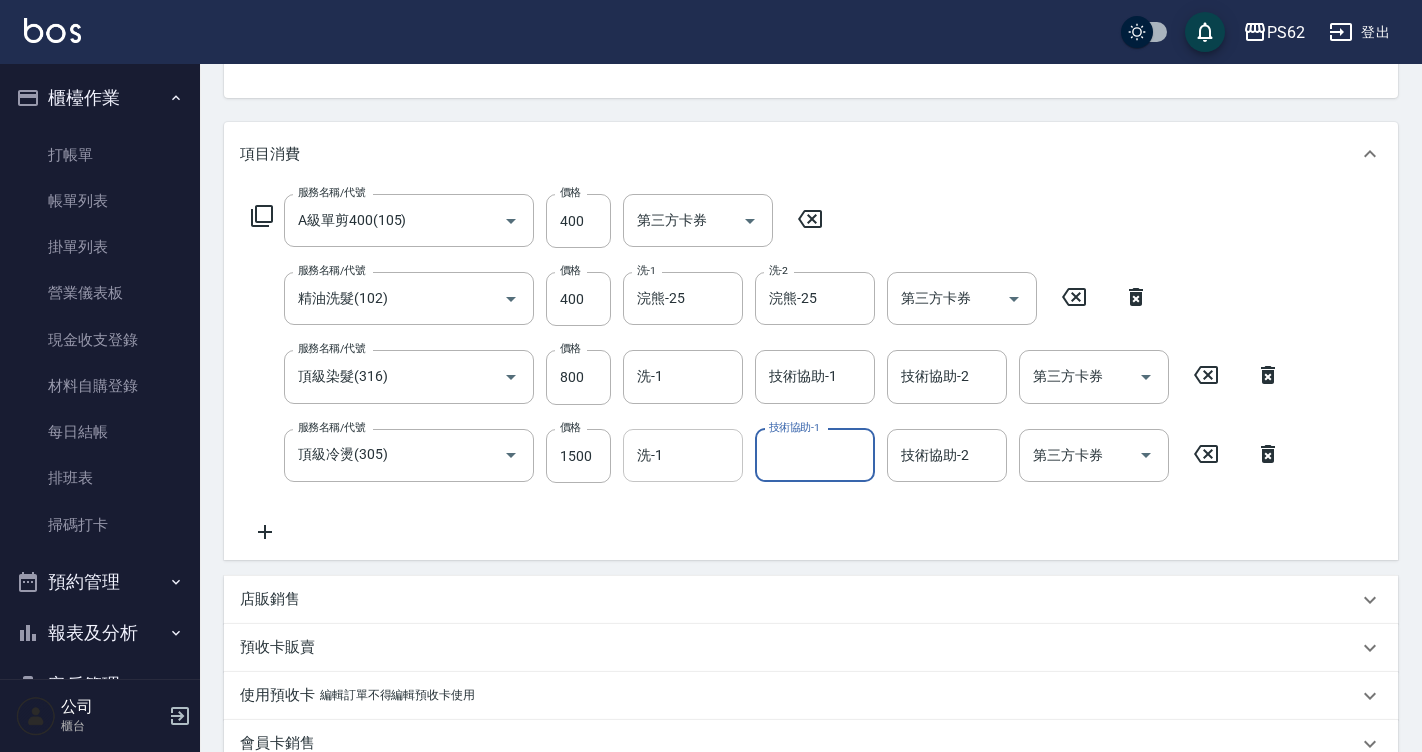 click on "洗-1" at bounding box center [683, 455] 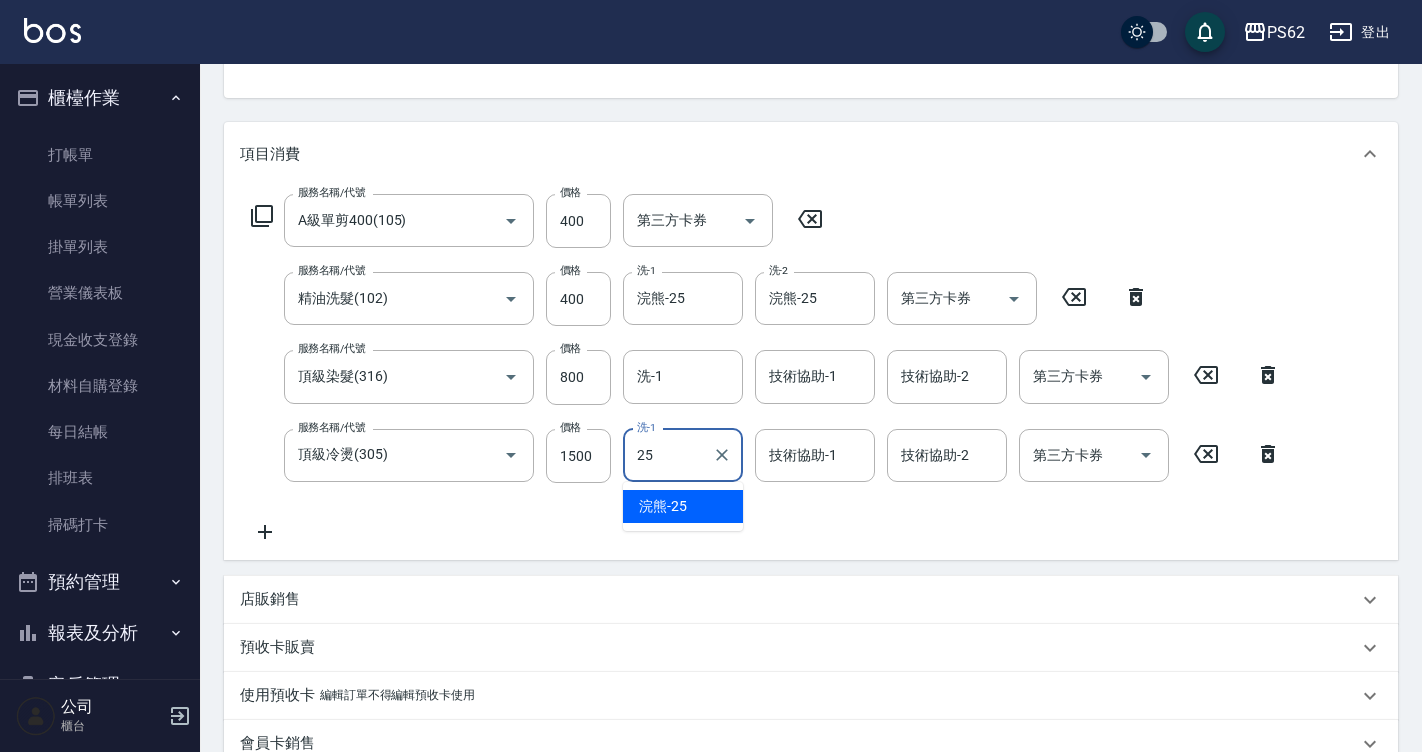 type on "浣熊-25" 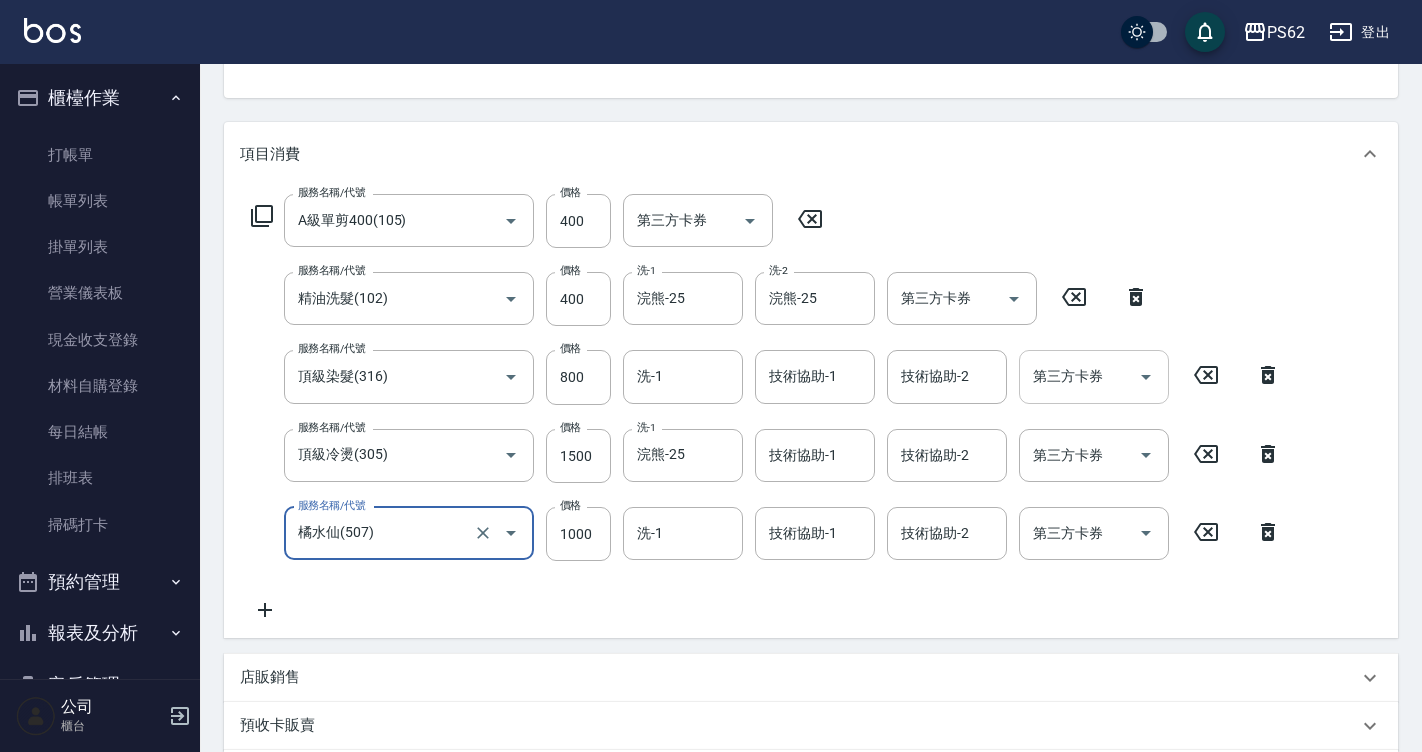 type on "橘水仙(507)" 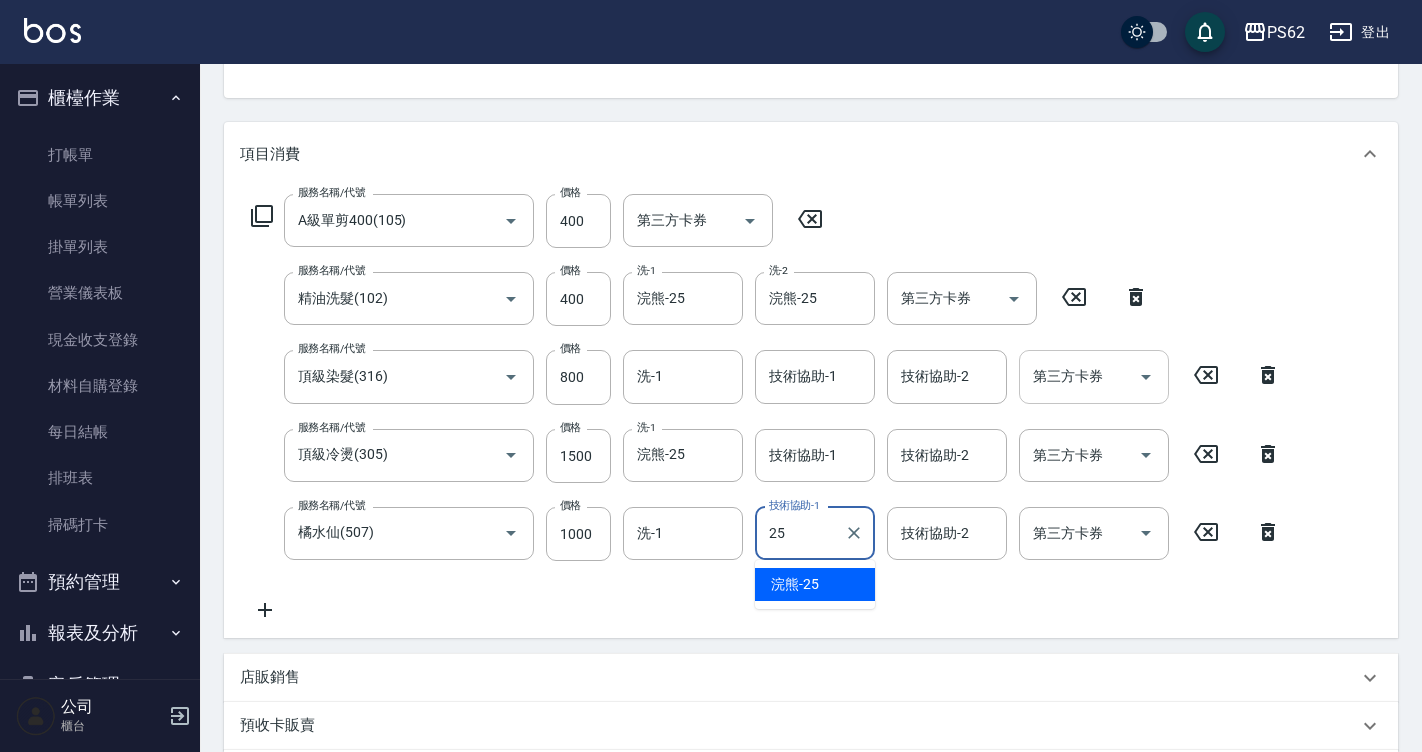 type on "浣熊-25" 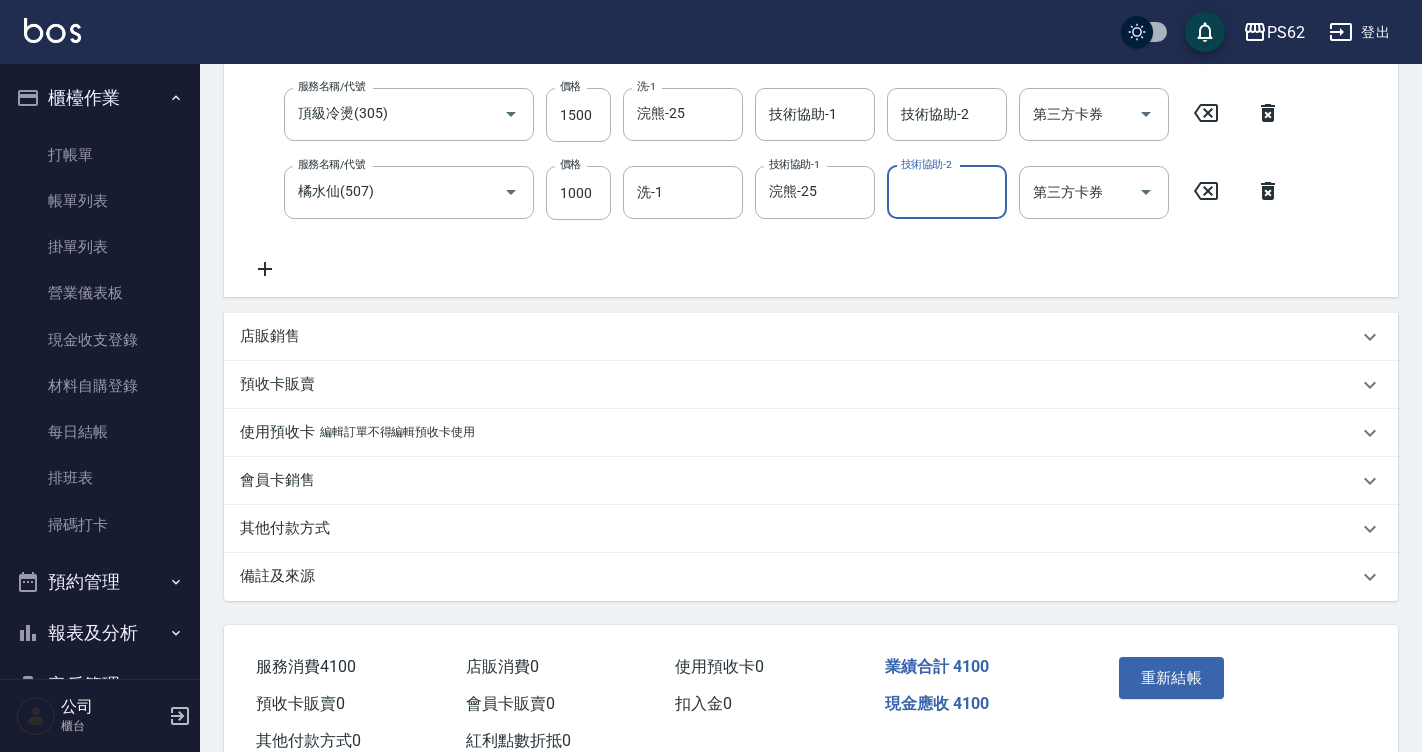 scroll, scrollTop: 612, scrollLeft: 0, axis: vertical 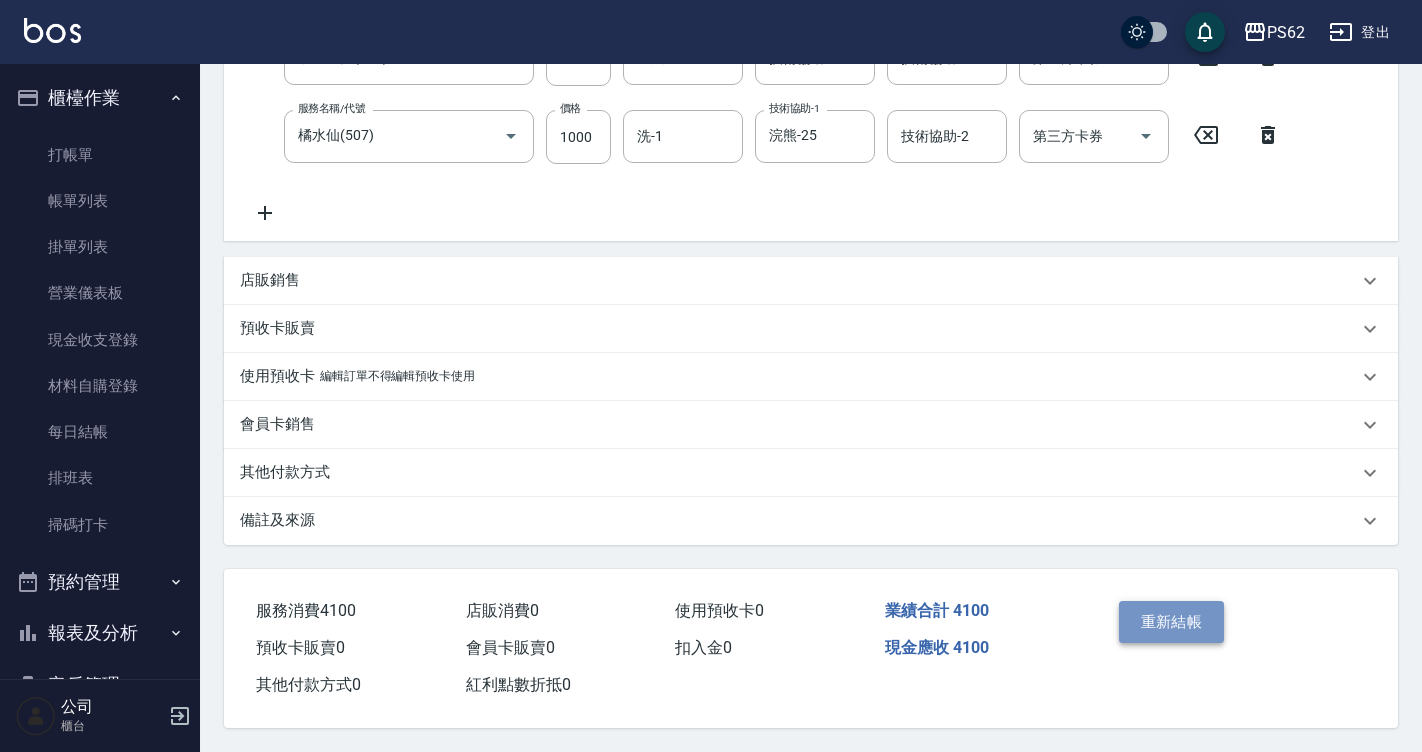 click on "重新結帳" at bounding box center (1172, 622) 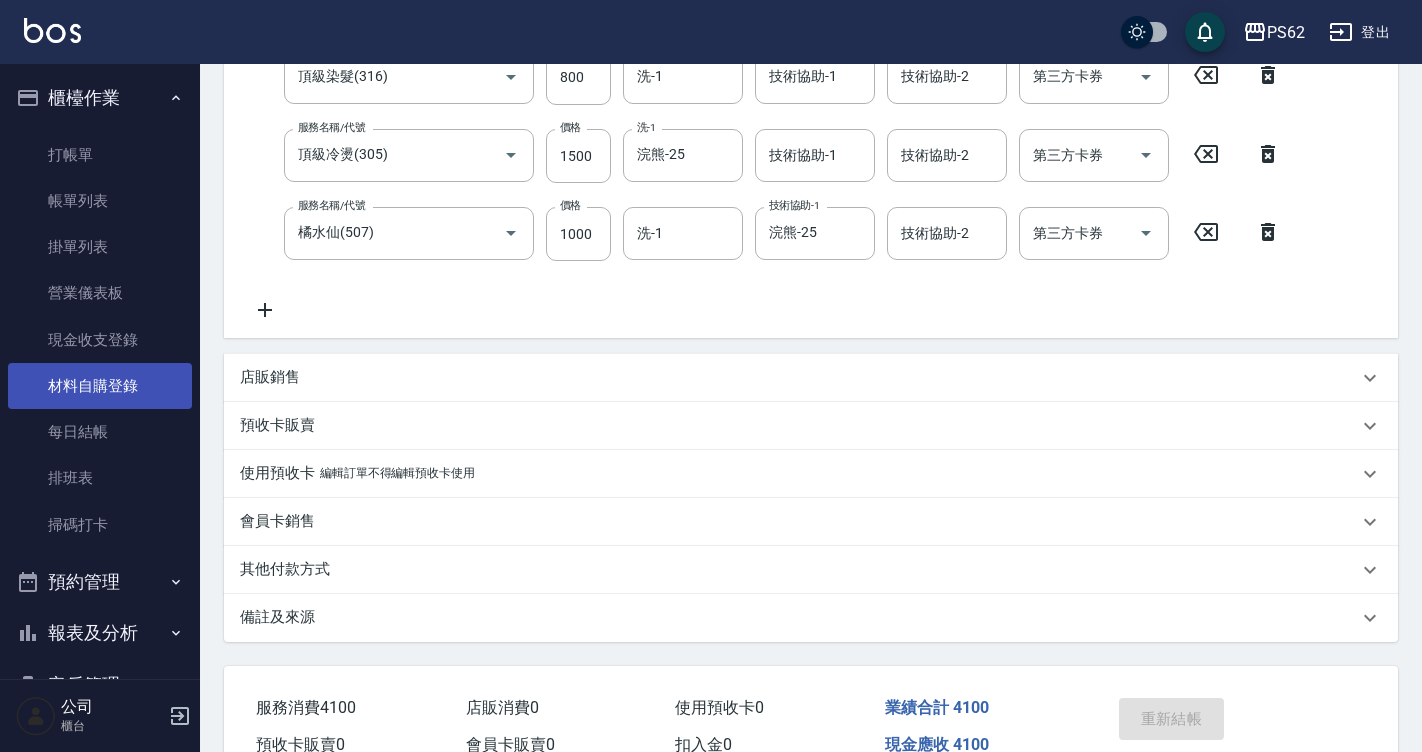 scroll, scrollTop: 212, scrollLeft: 0, axis: vertical 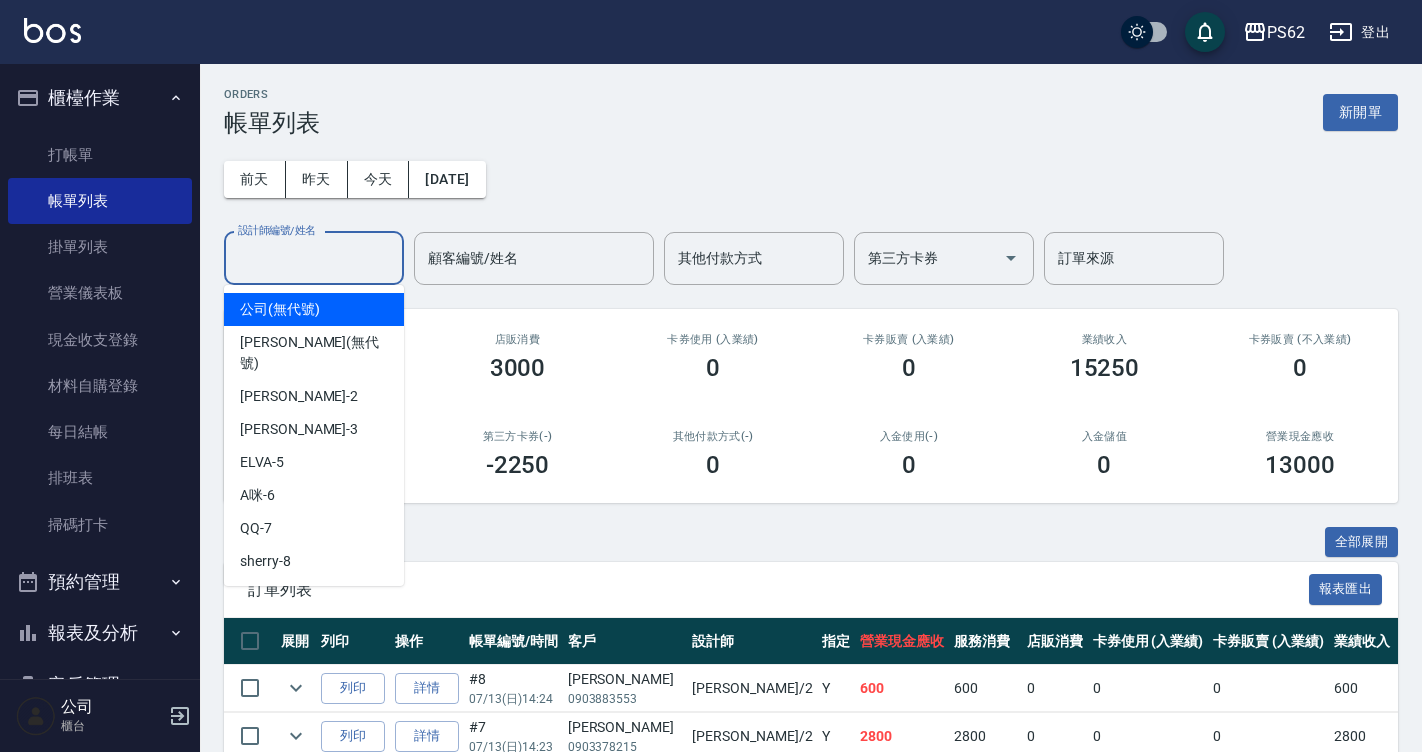 click on "設計師編號/姓名" at bounding box center (314, 258) 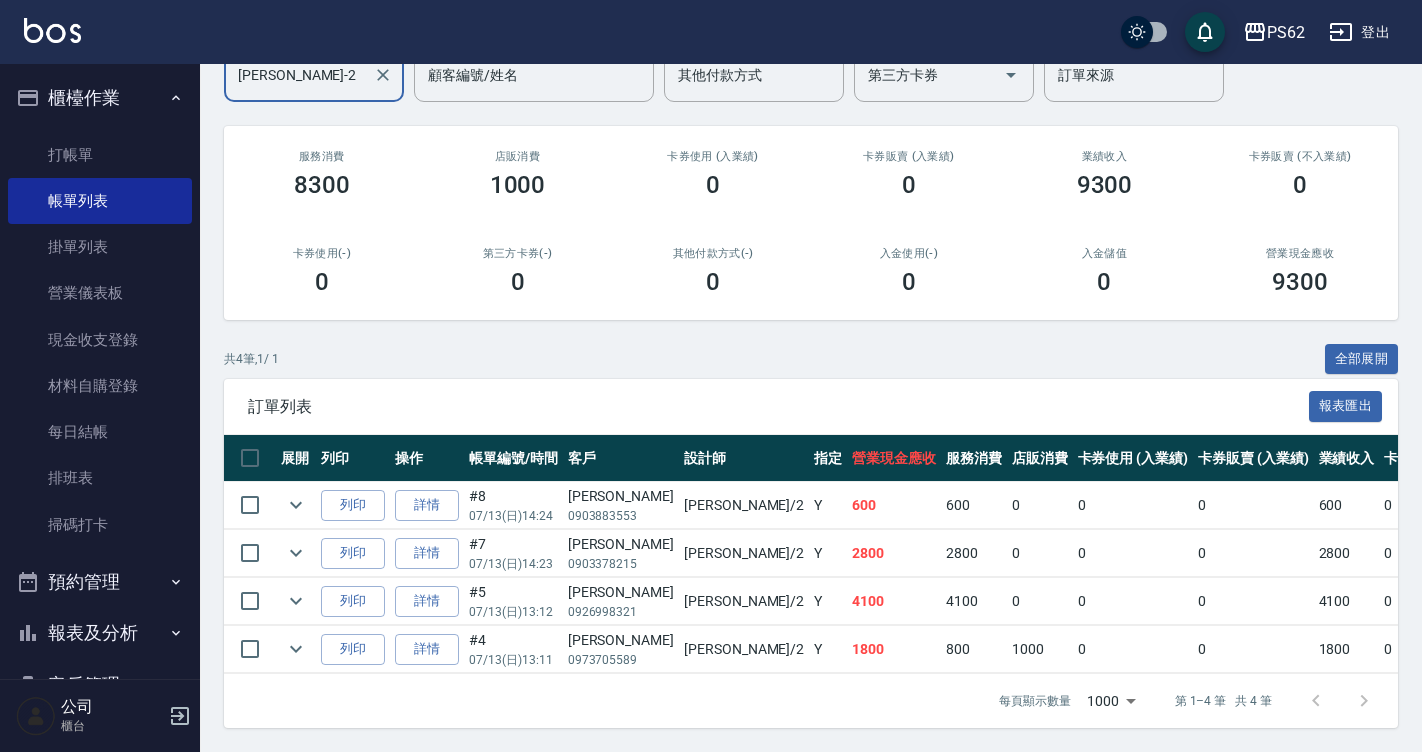 scroll, scrollTop: 198, scrollLeft: 0, axis: vertical 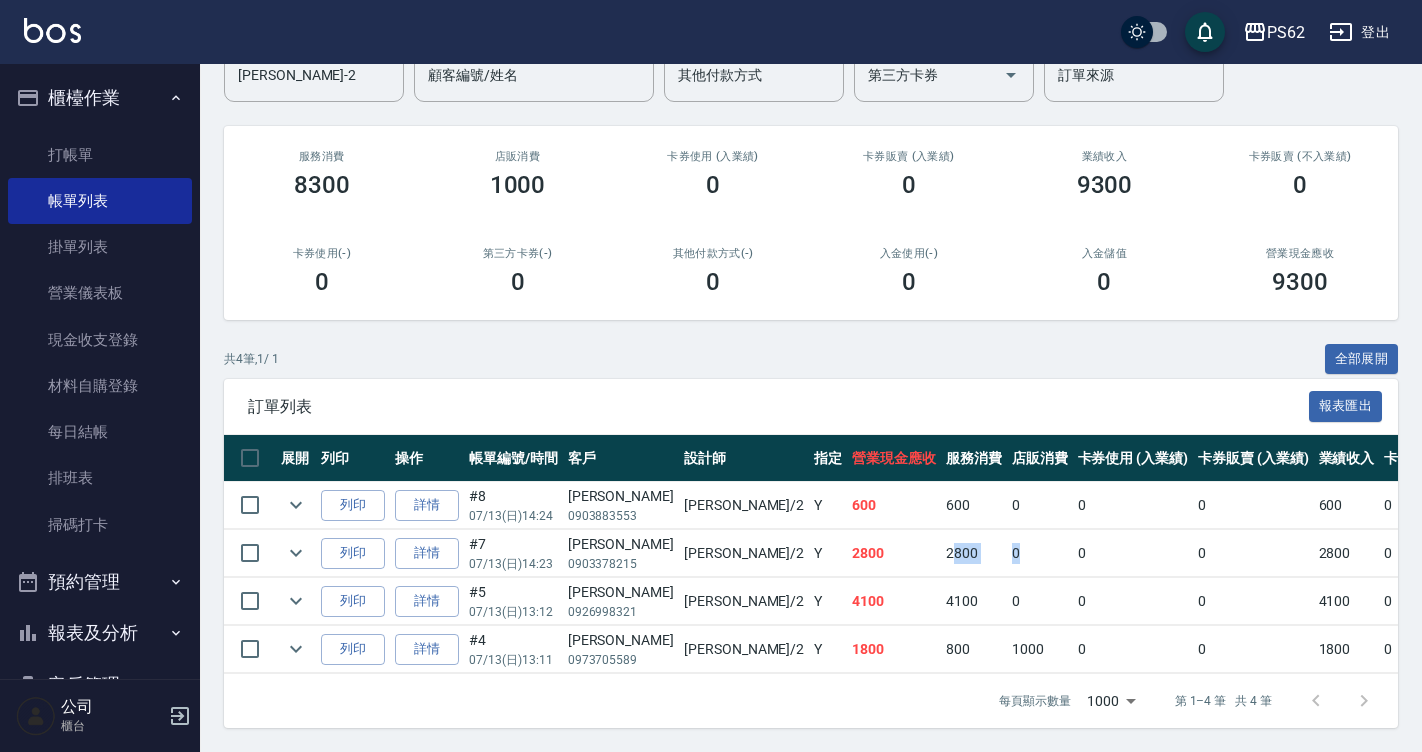 drag, startPoint x: 924, startPoint y: 550, endPoint x: 963, endPoint y: 554, distance: 39.20459 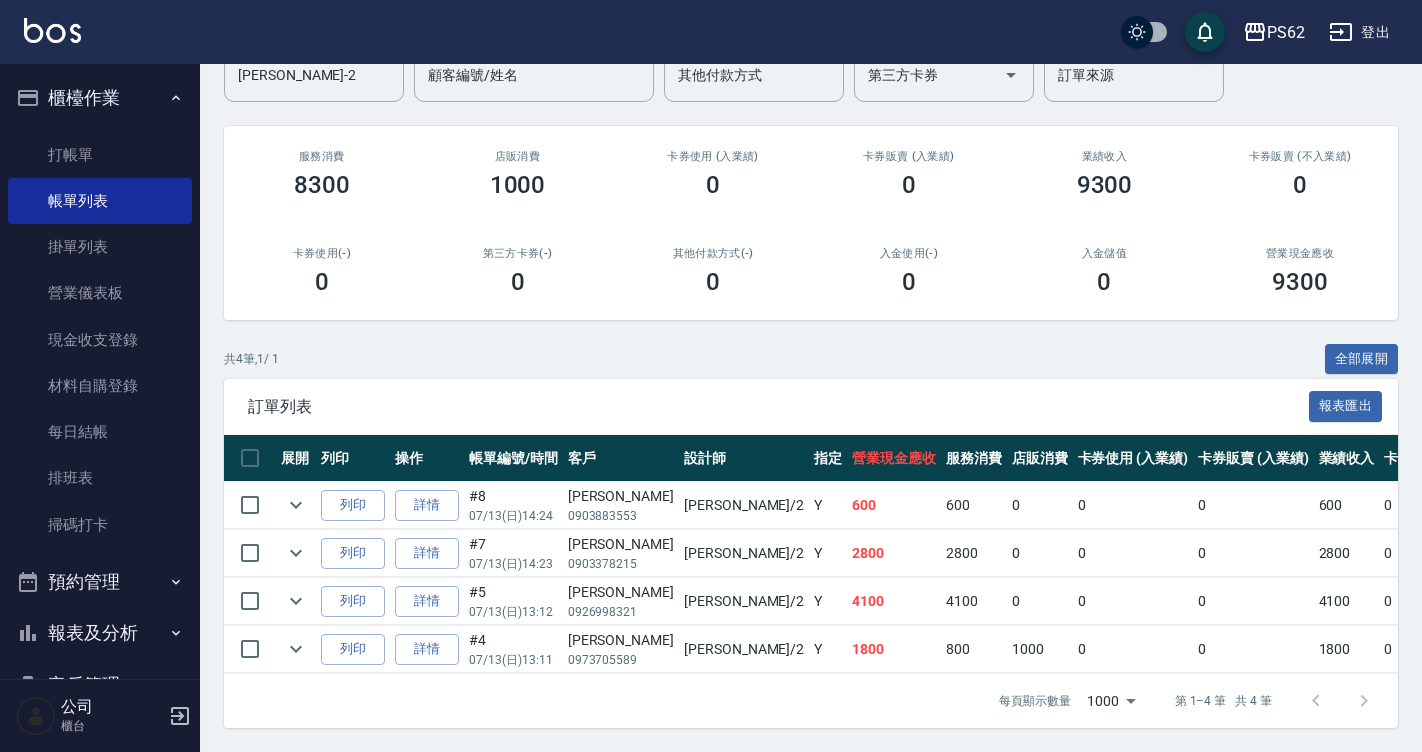 click on "0" at bounding box center [1133, 553] 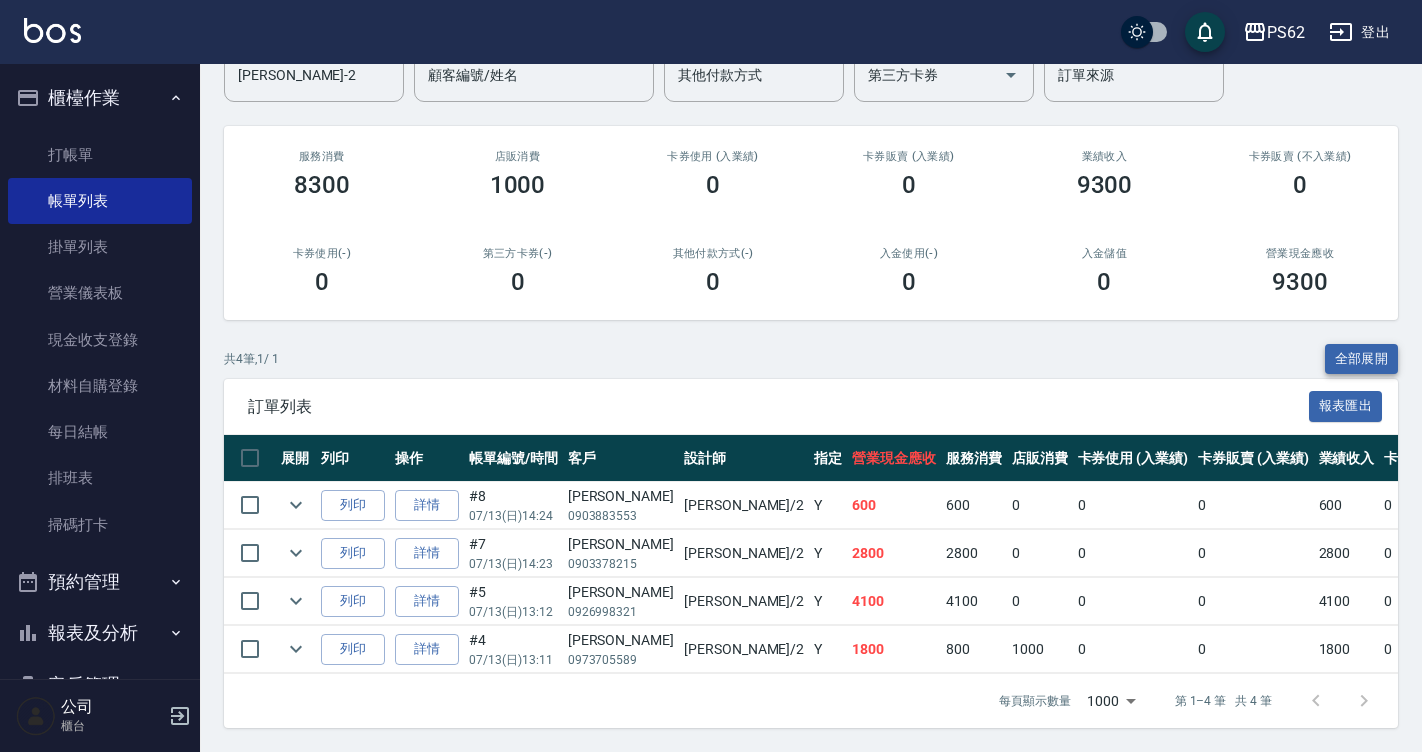 click on "全部展開" at bounding box center (1362, 359) 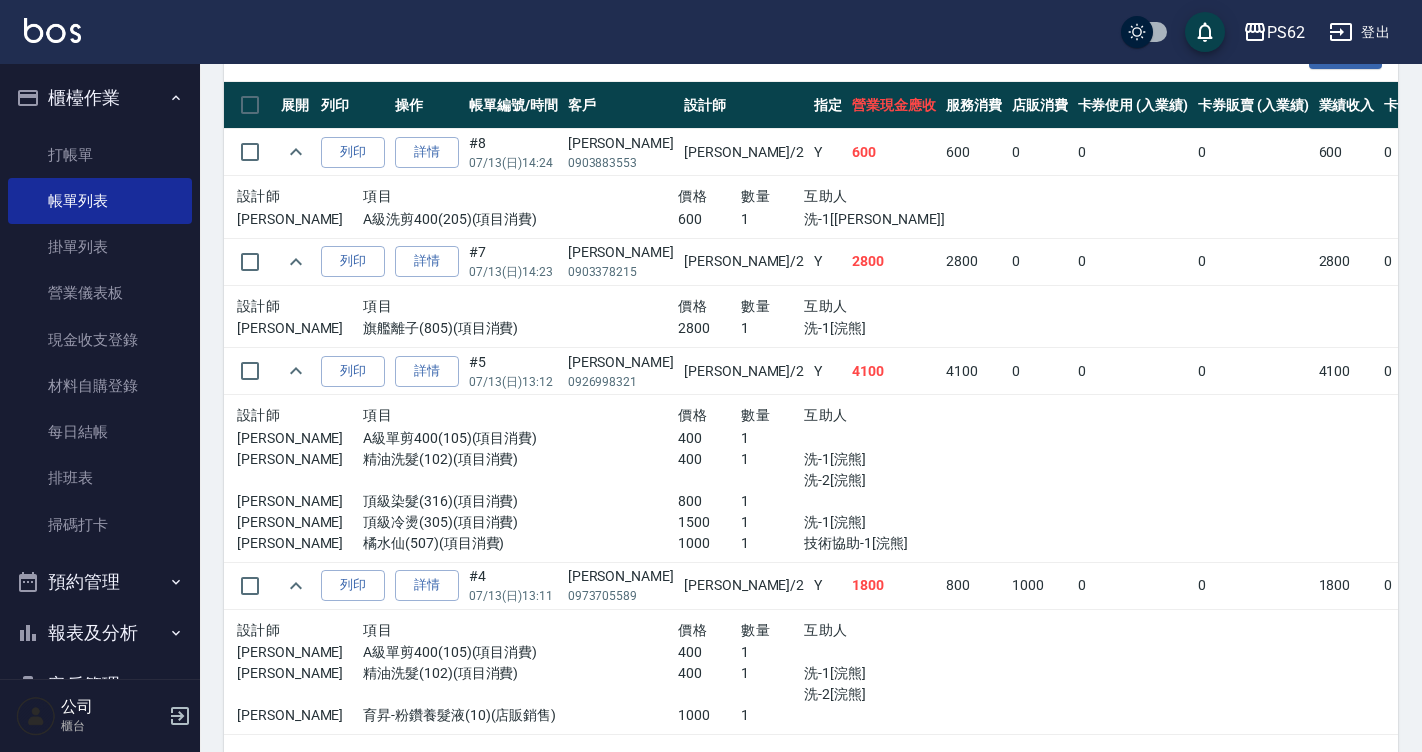 scroll, scrollTop: 612, scrollLeft: 0, axis: vertical 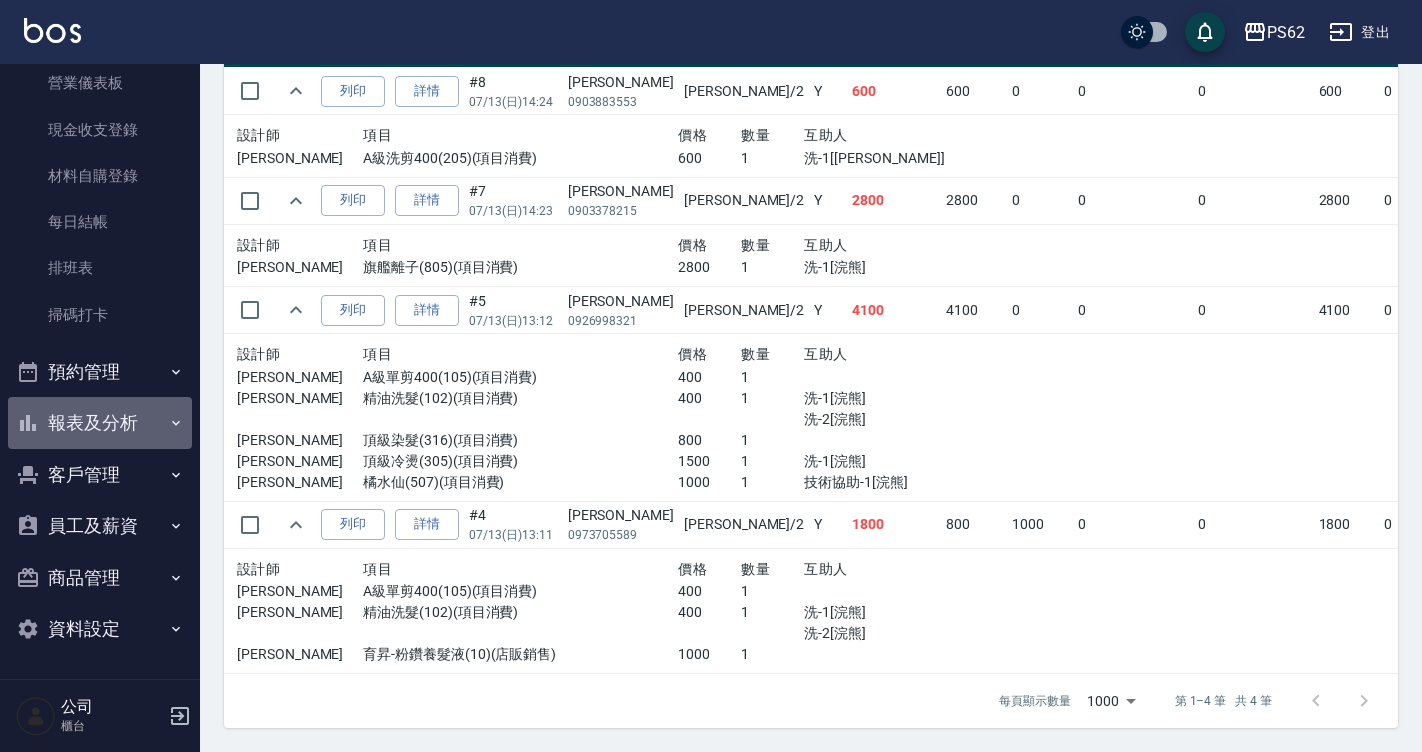 click on "報表及分析" at bounding box center (100, 423) 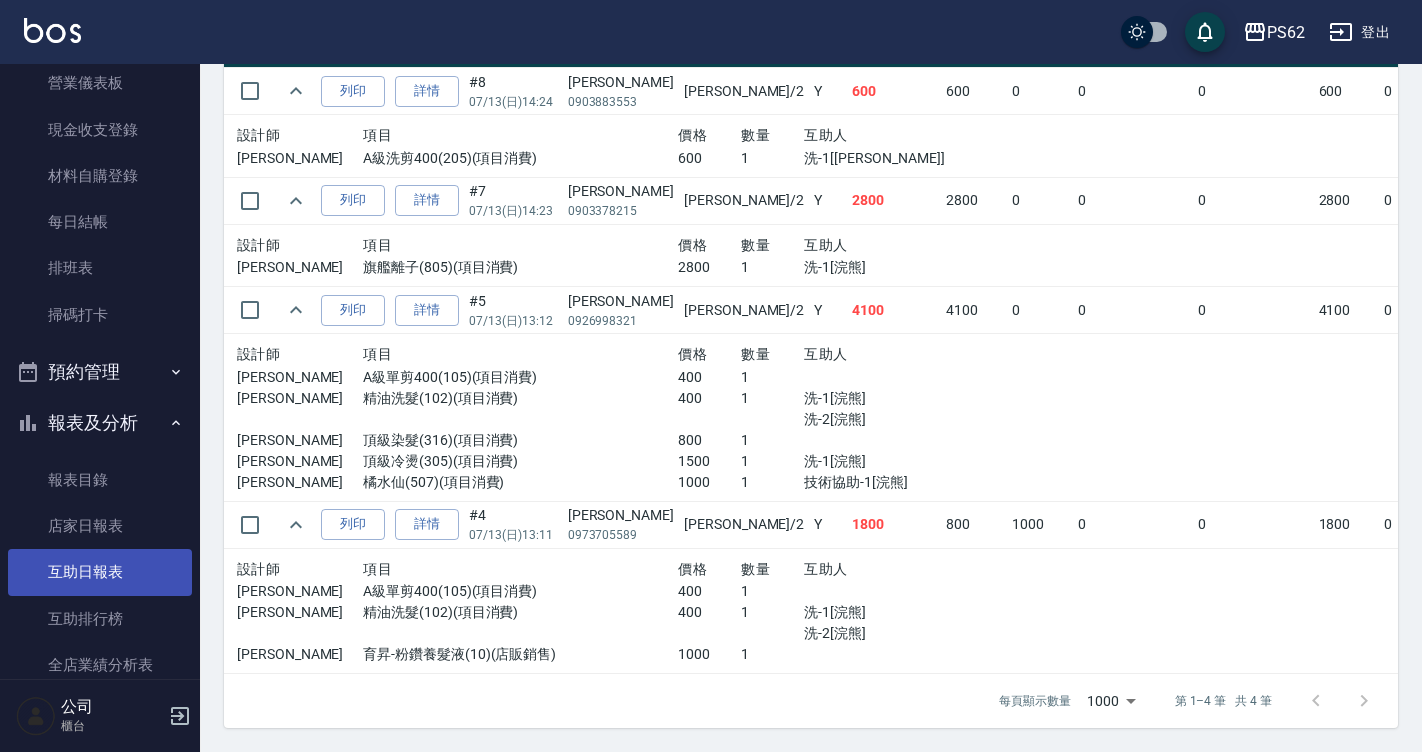 scroll, scrollTop: 410, scrollLeft: 0, axis: vertical 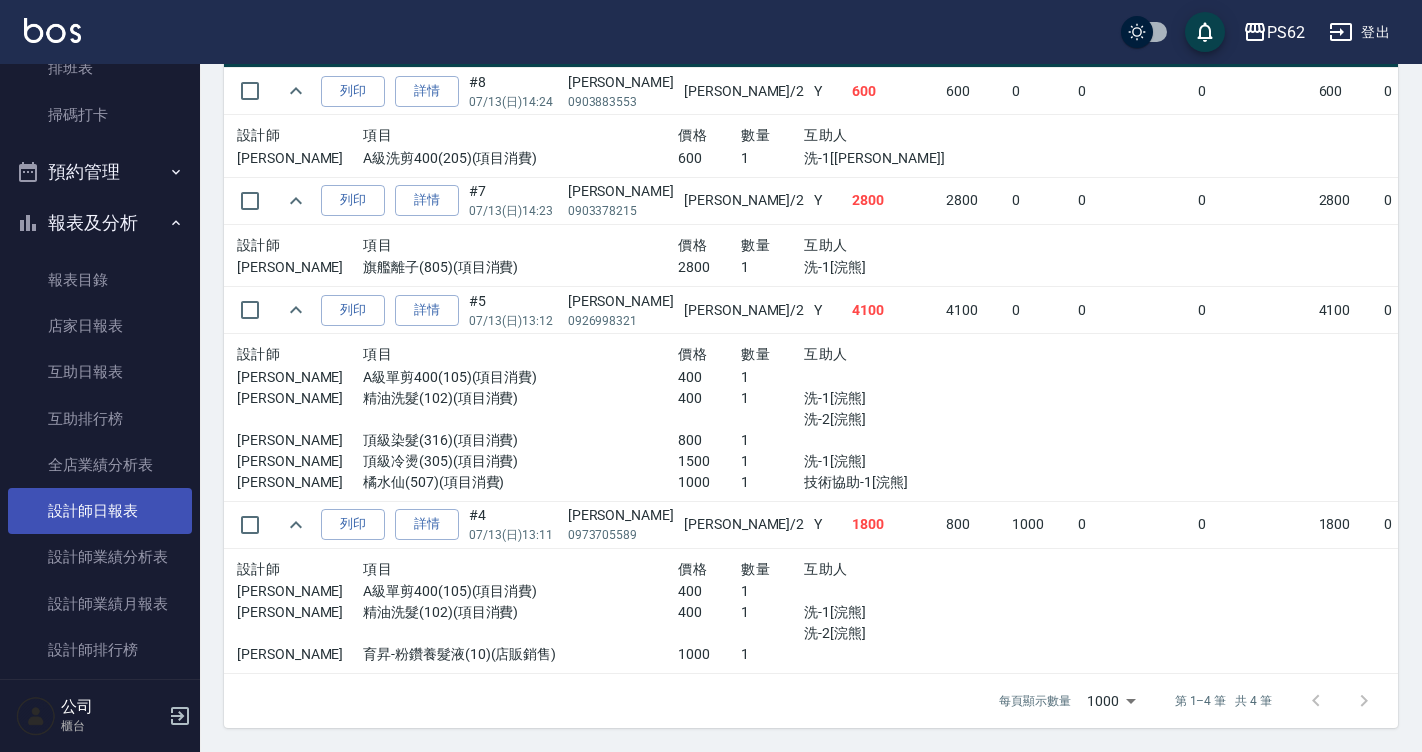 click on "設計師日報表" at bounding box center [100, 511] 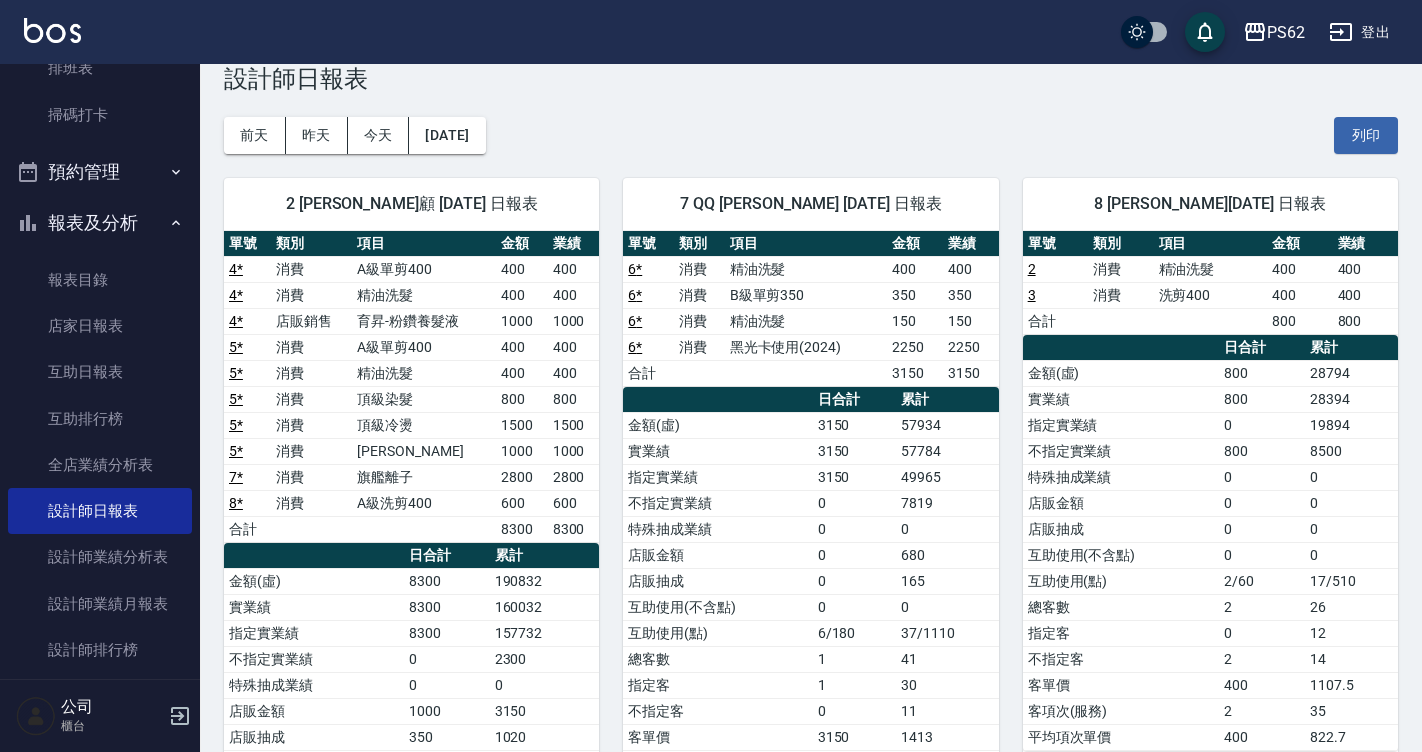 scroll, scrollTop: 0, scrollLeft: 0, axis: both 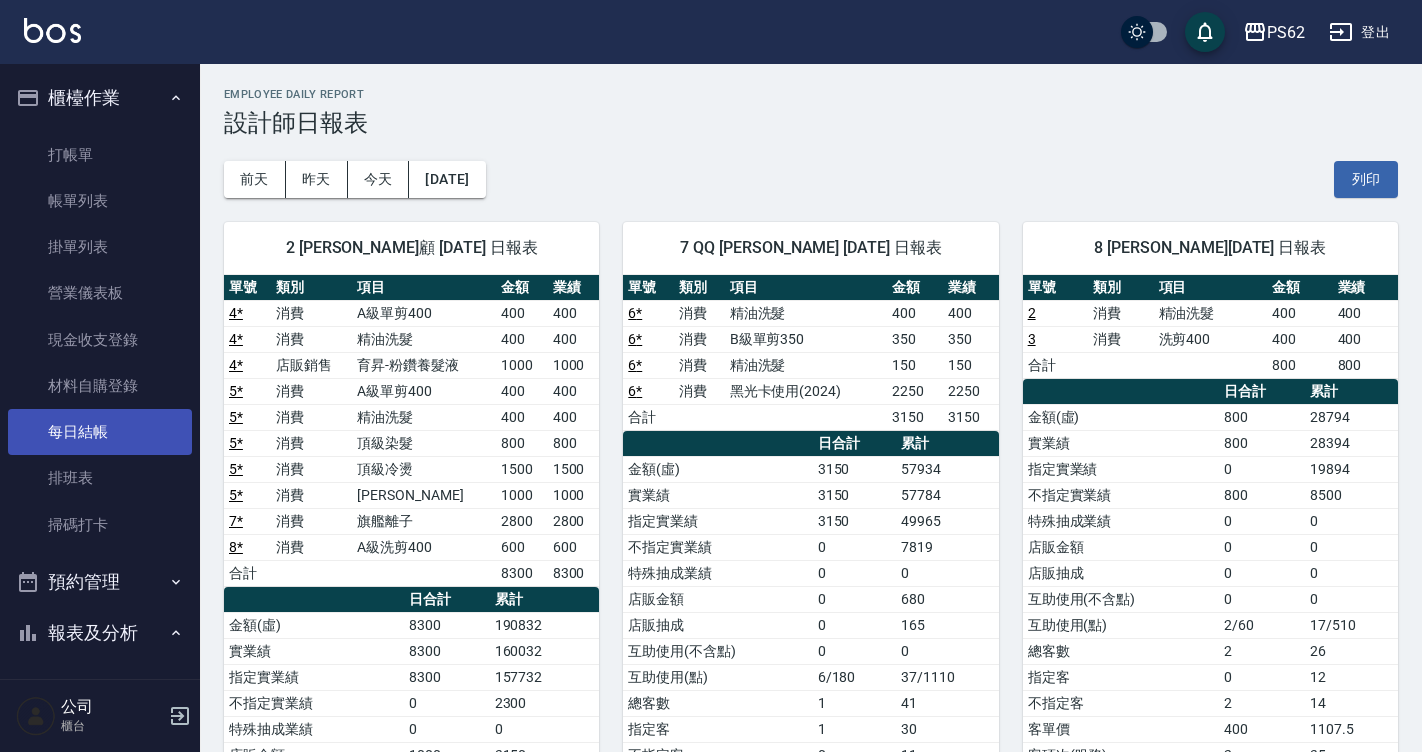 click on "每日結帳" at bounding box center [100, 432] 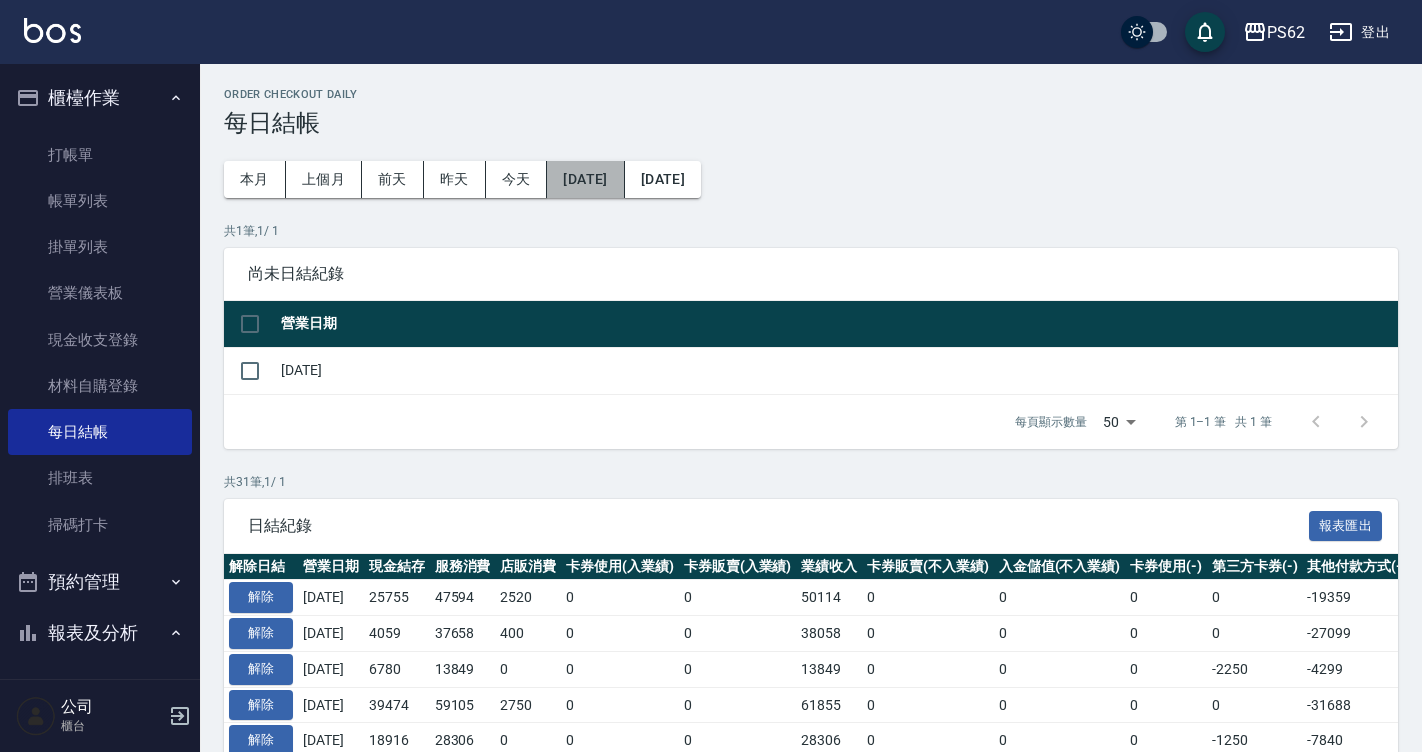 click on "2025/06/12" at bounding box center (585, 179) 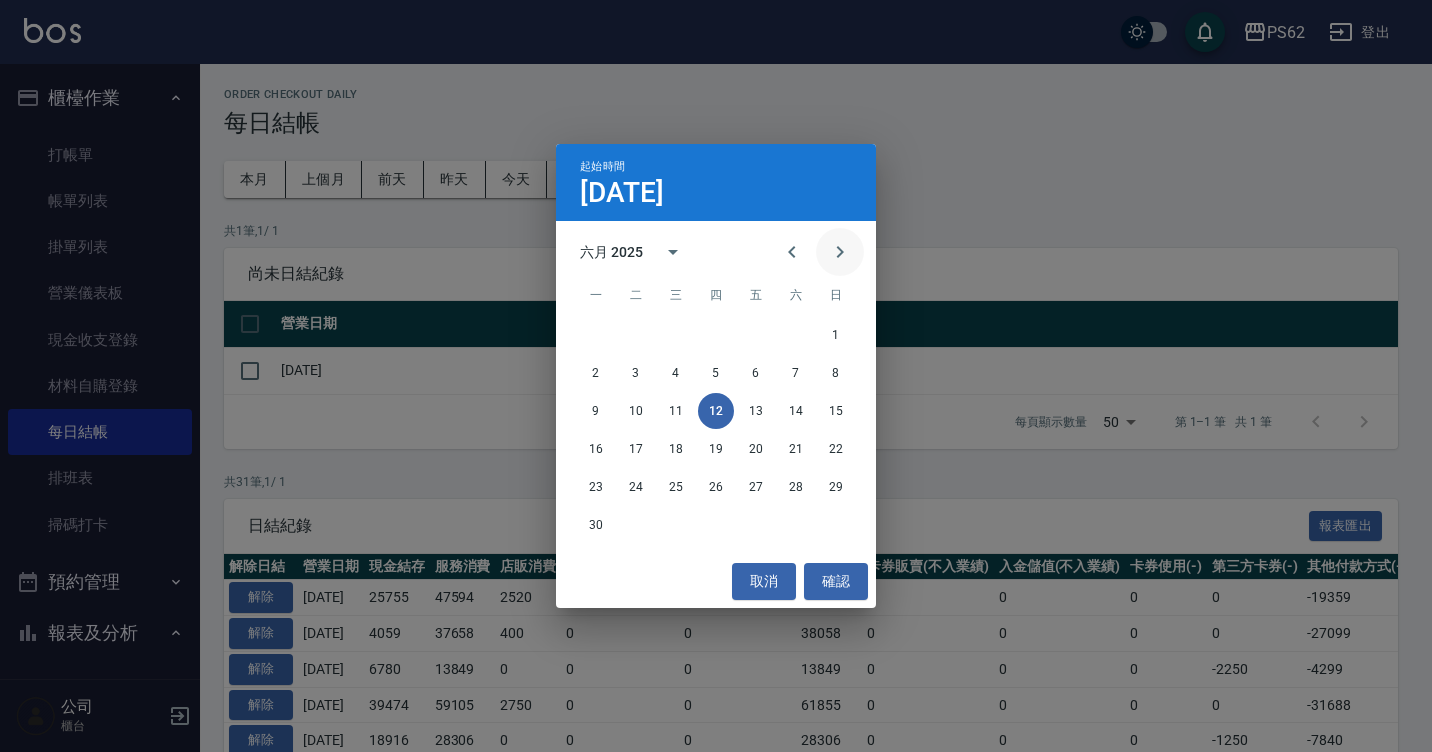 click 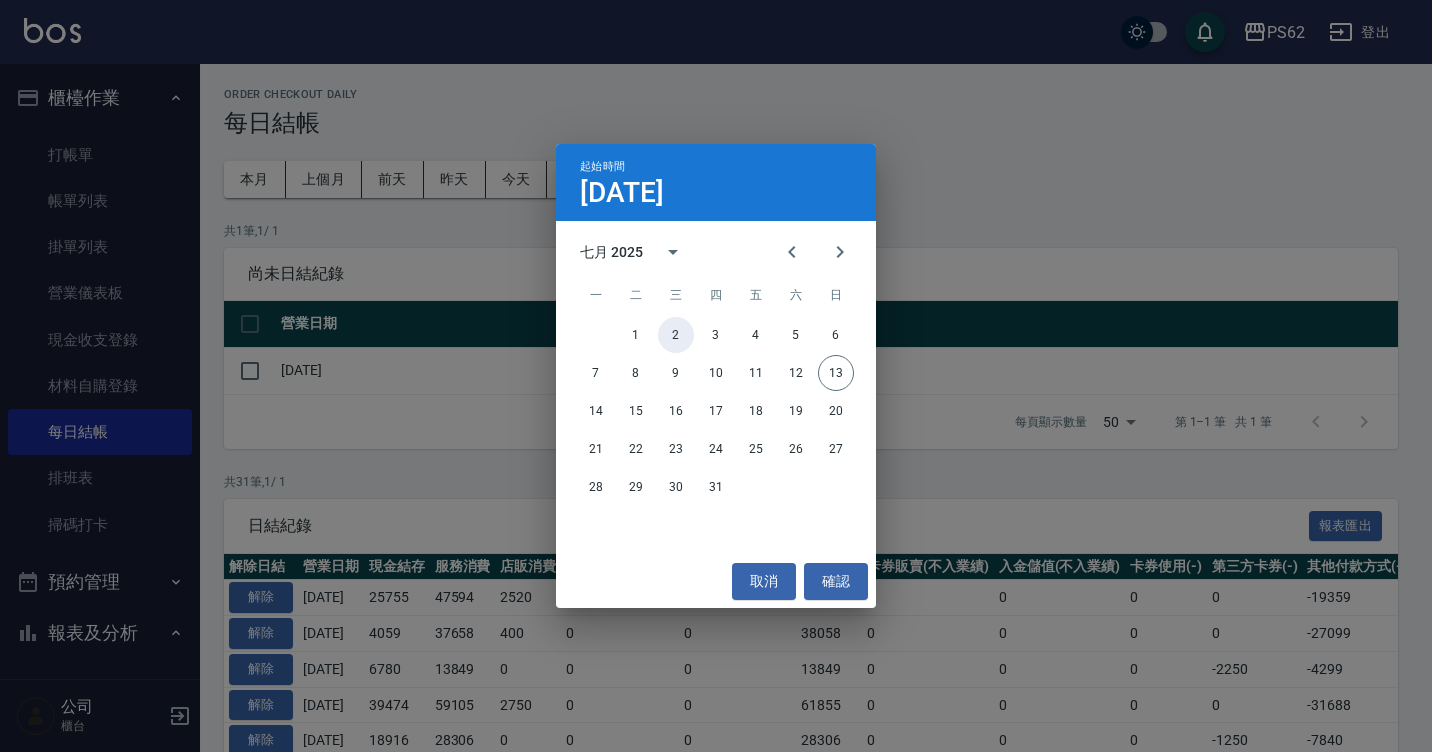 click on "2" at bounding box center (676, 335) 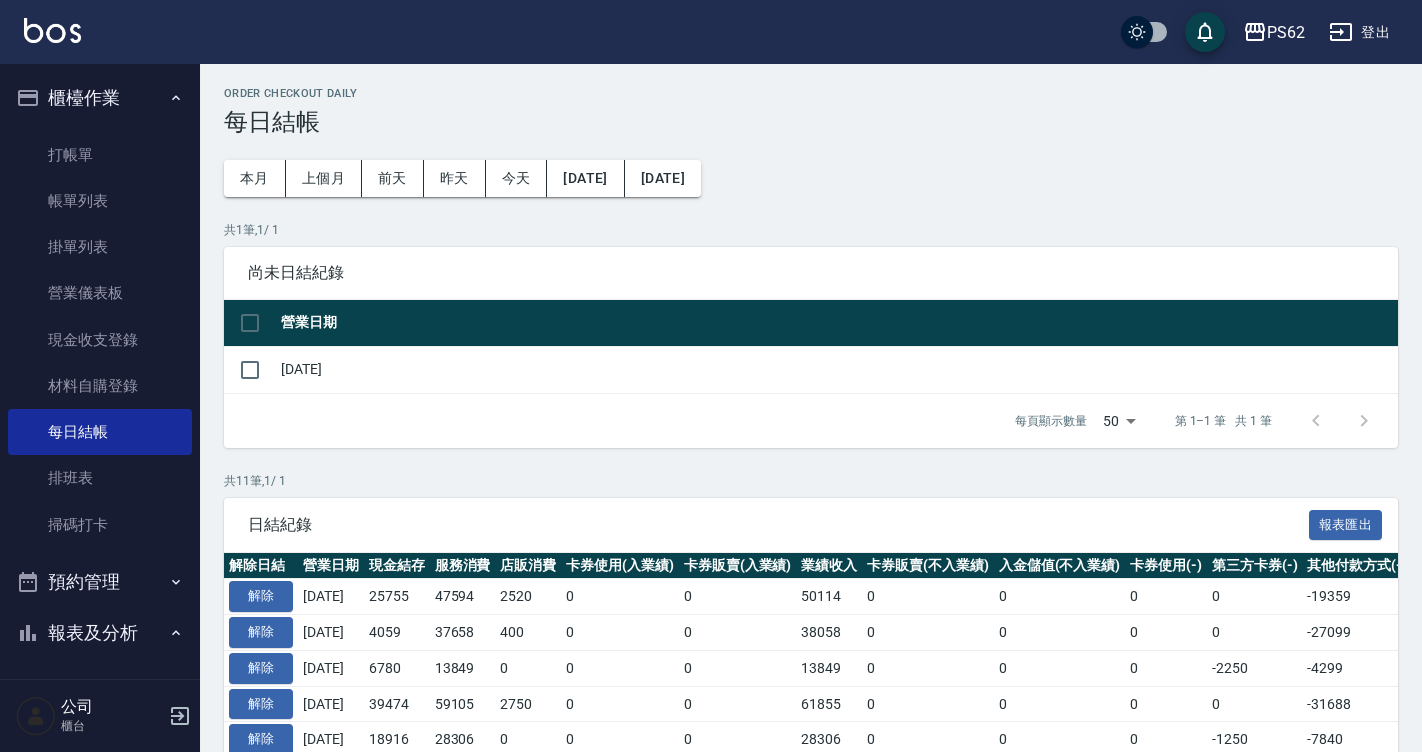 scroll, scrollTop: 0, scrollLeft: 0, axis: both 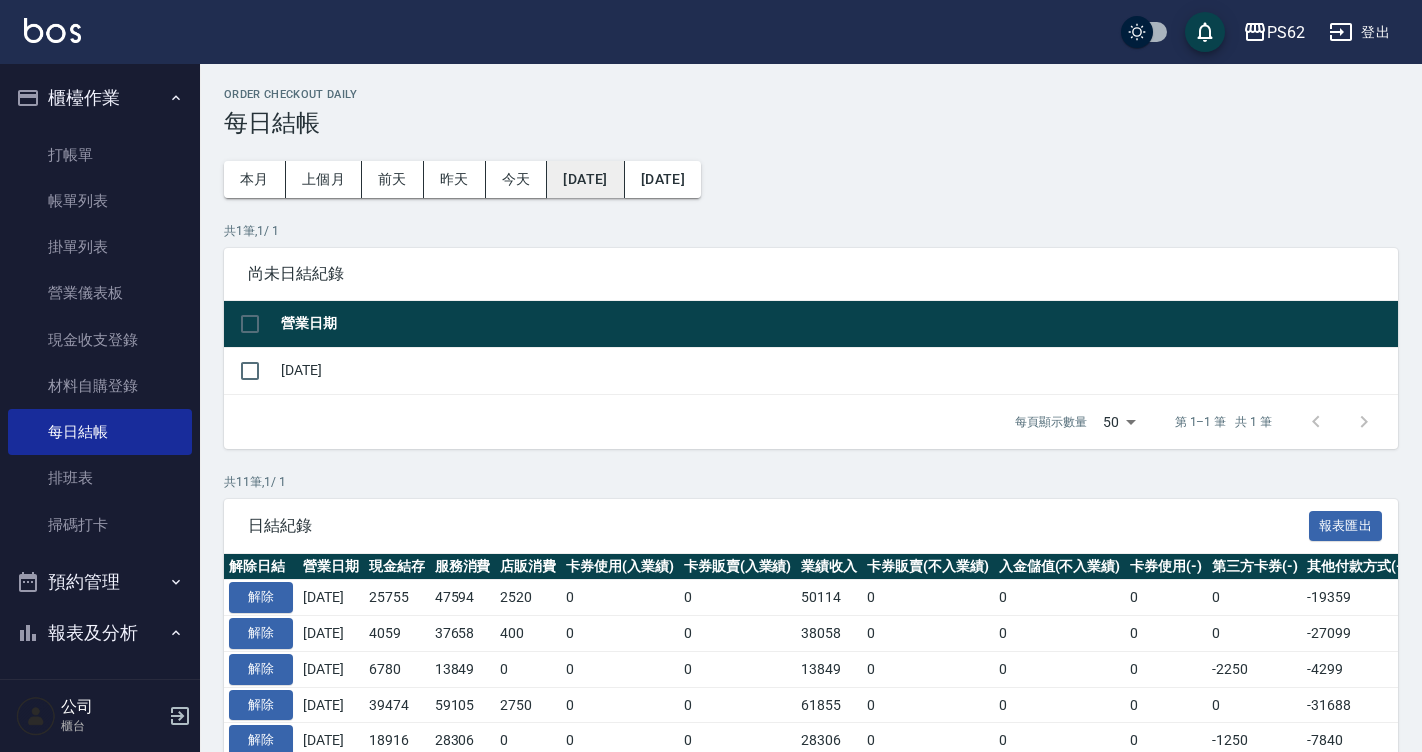 click on "2025/07/02" at bounding box center (585, 179) 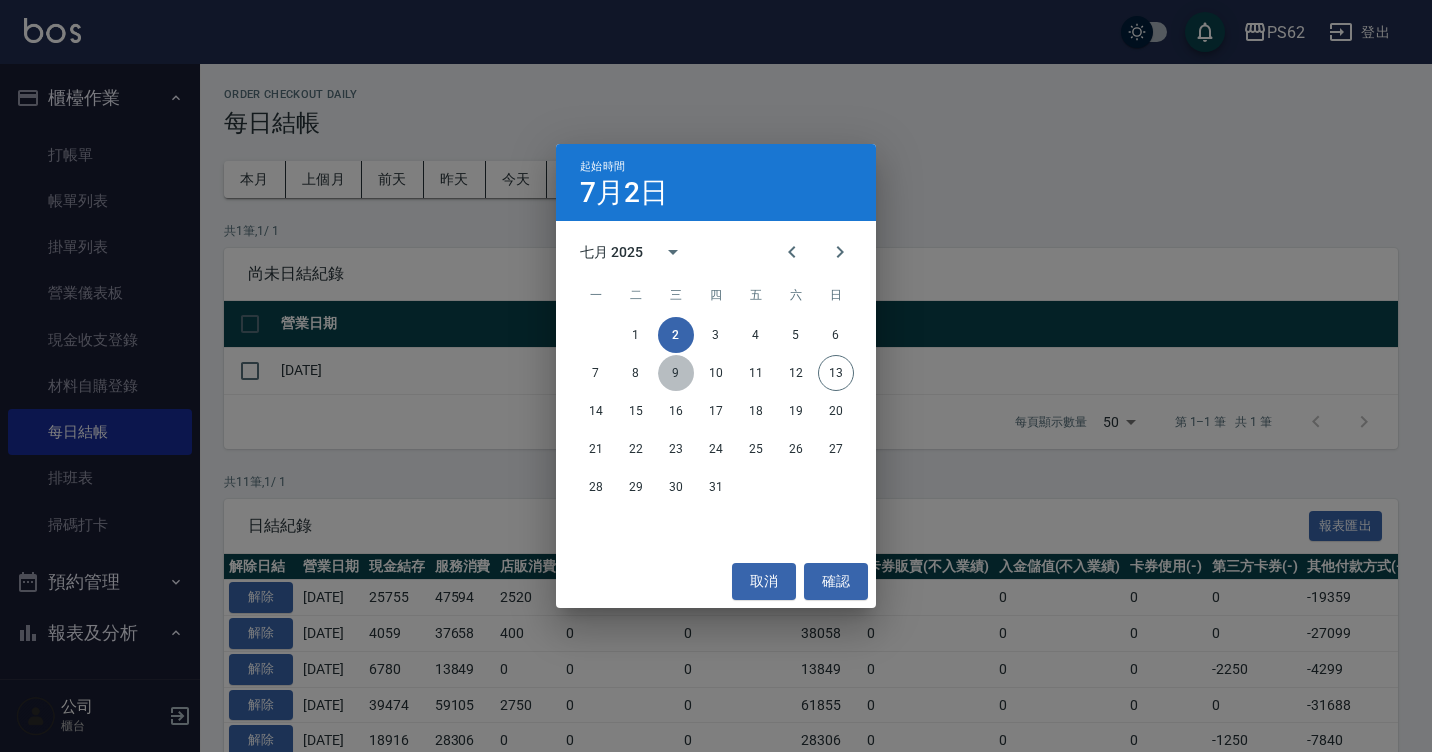 click on "9" at bounding box center [676, 373] 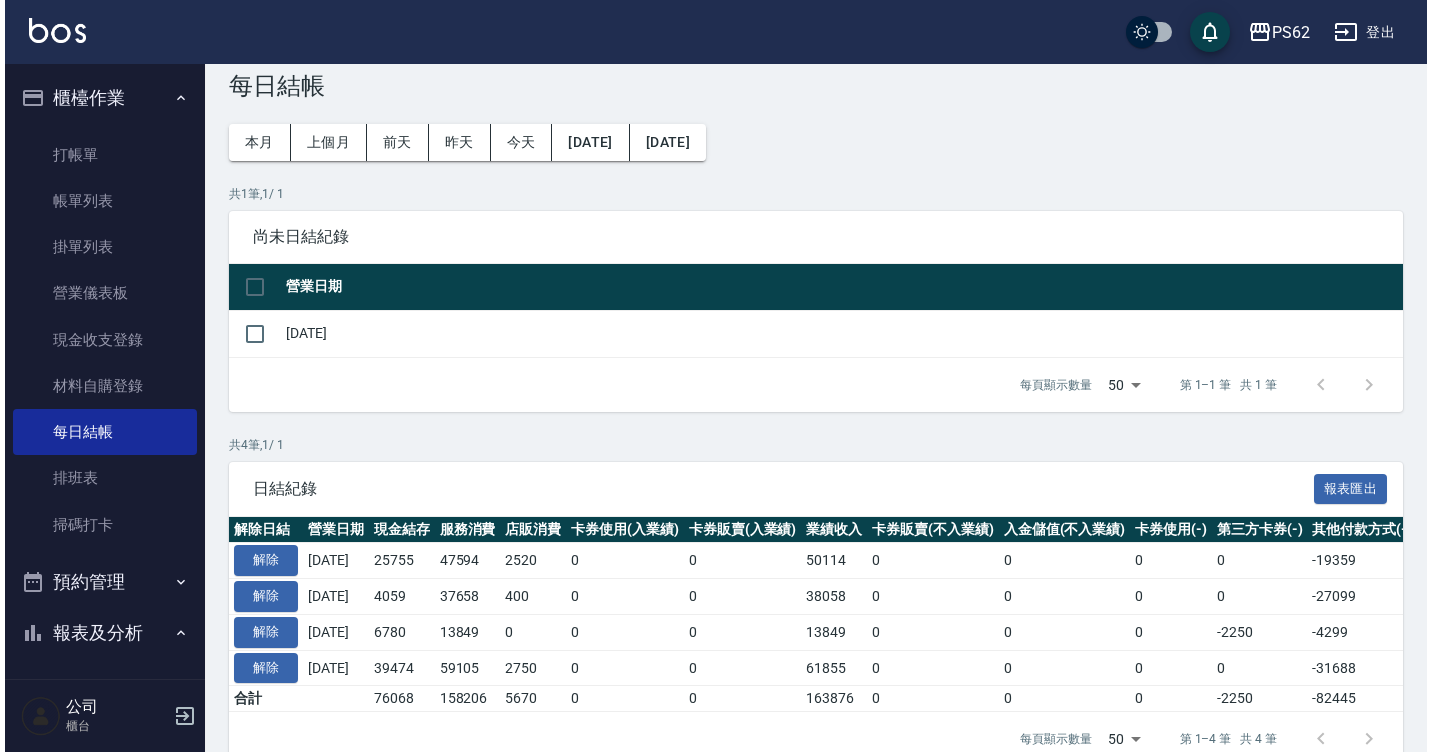 scroll, scrollTop: 91, scrollLeft: 0, axis: vertical 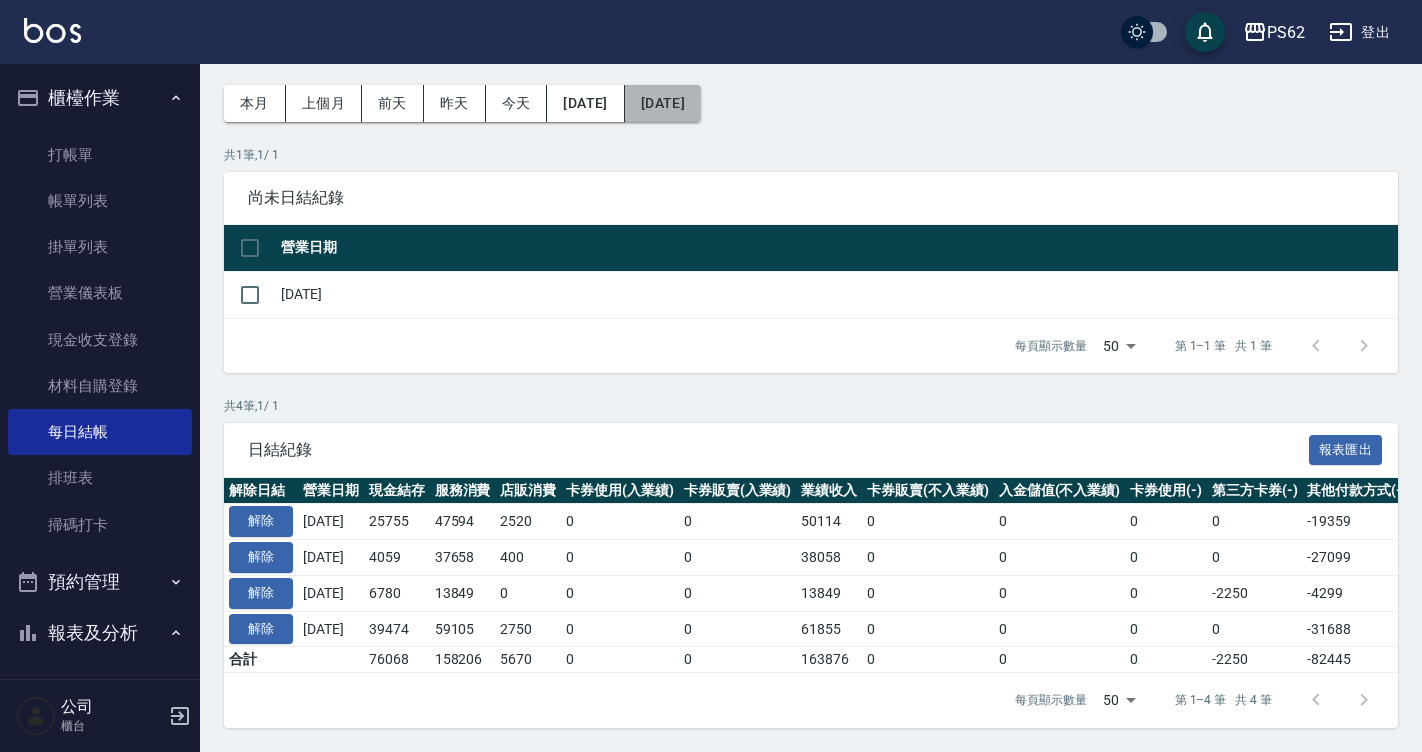 click on "2025/07/13" at bounding box center (663, 103) 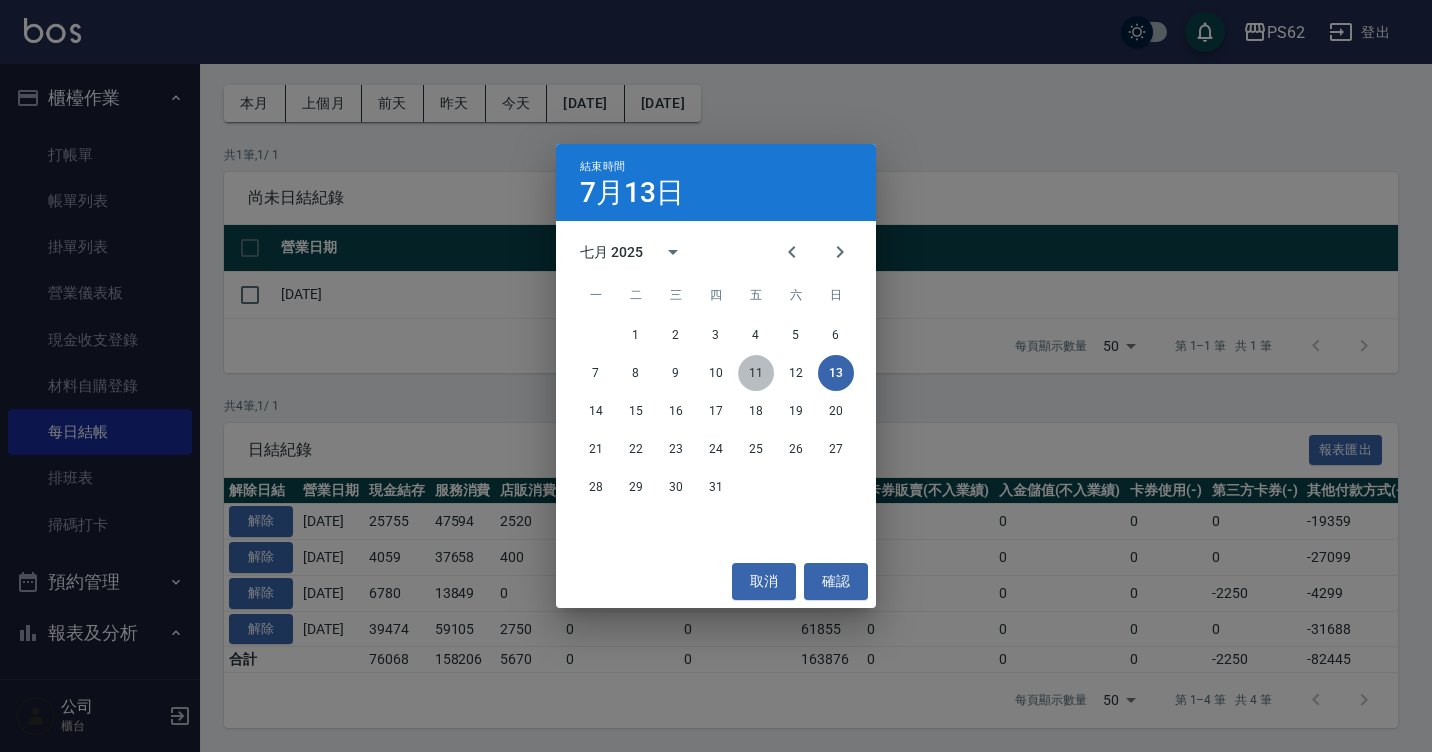 click on "11" at bounding box center (756, 373) 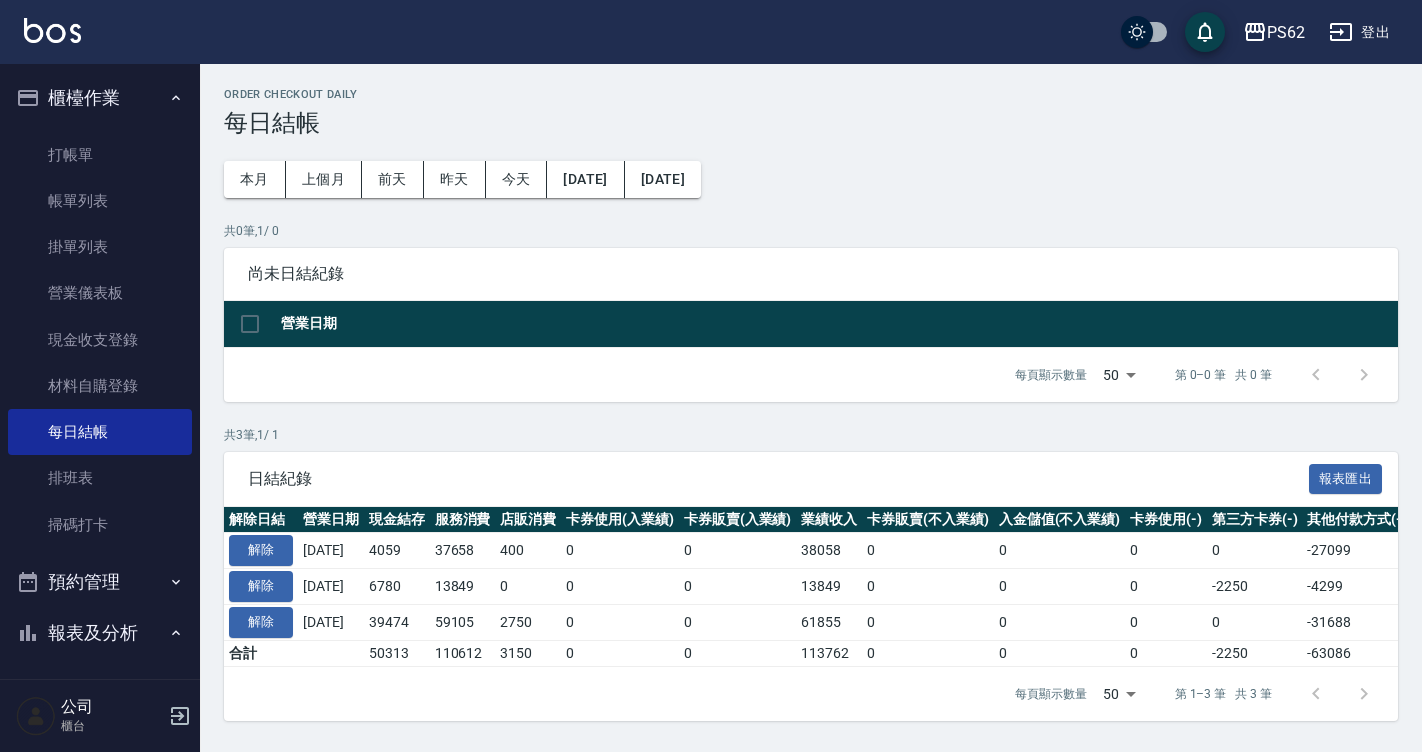 scroll, scrollTop: 0, scrollLeft: 0, axis: both 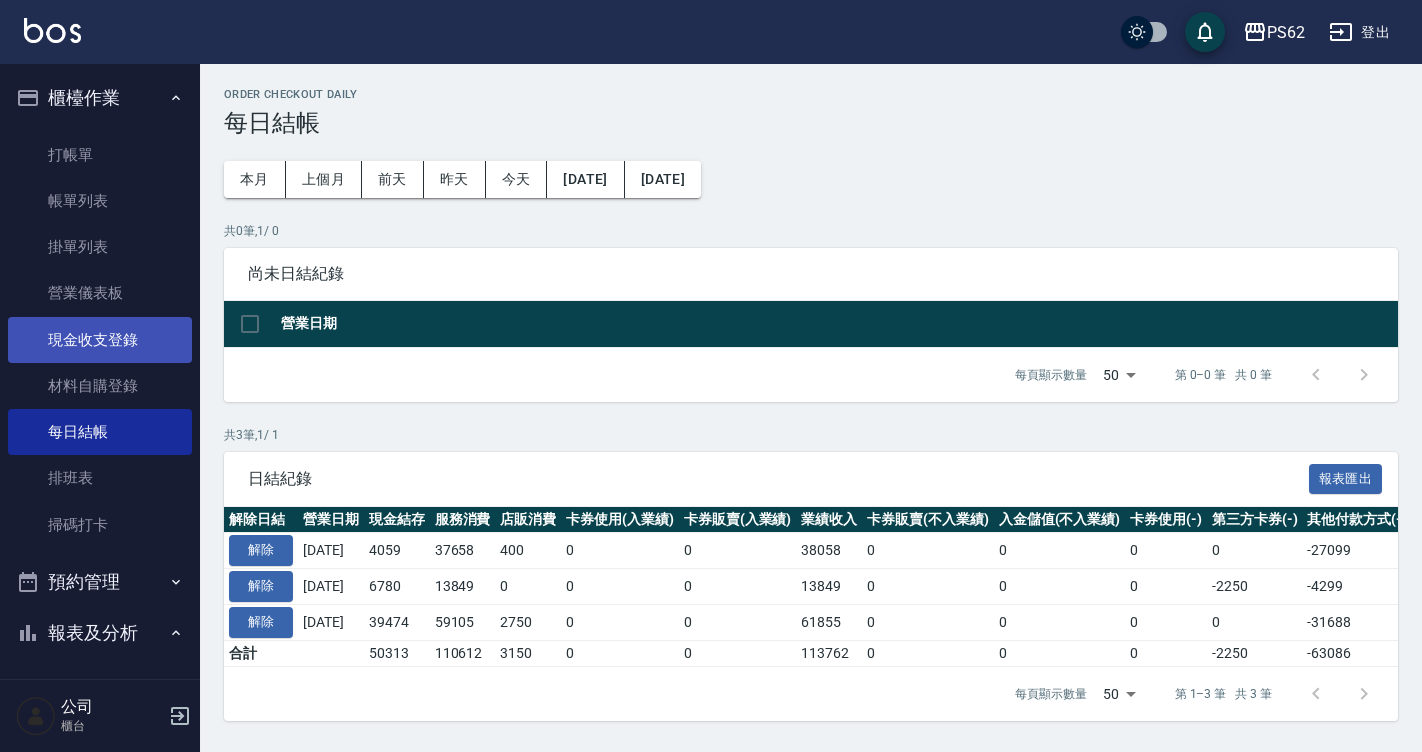 click on "現金收支登錄" at bounding box center [100, 340] 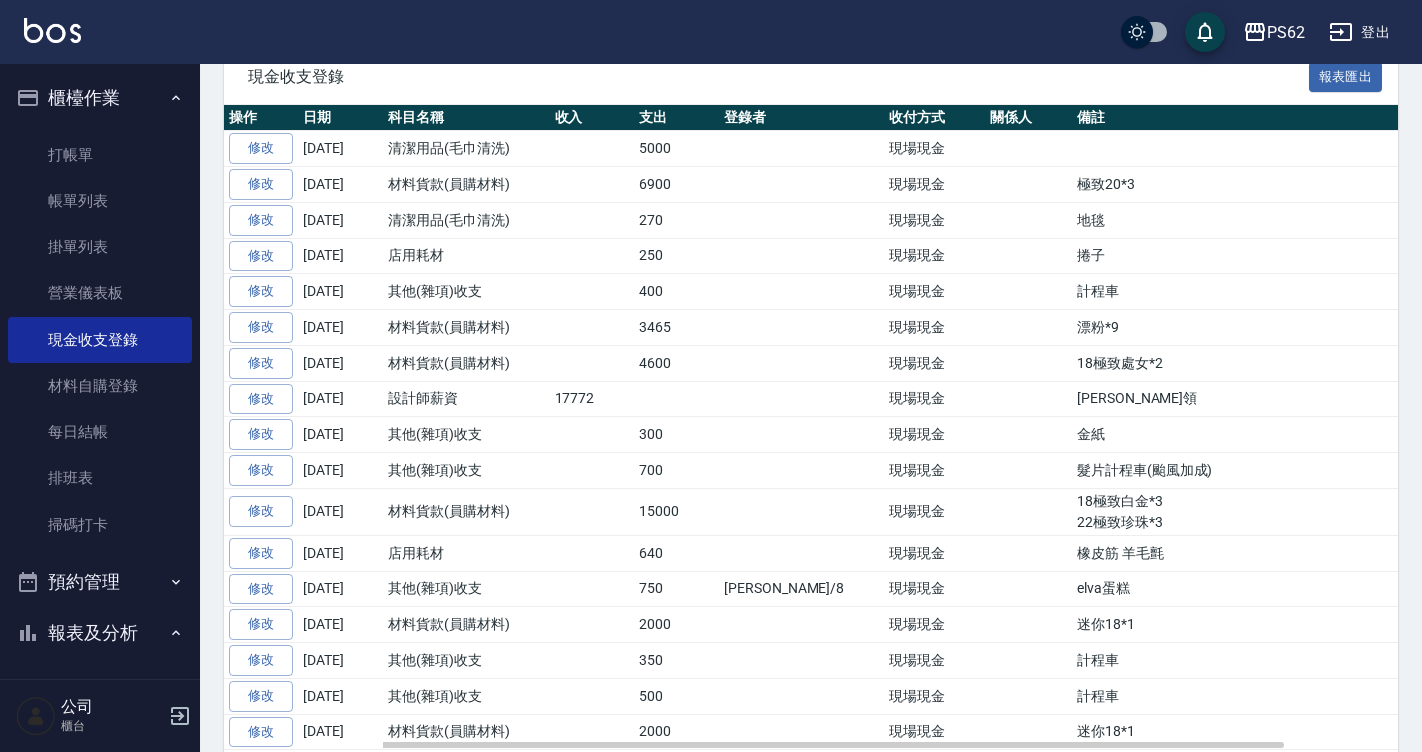 scroll, scrollTop: 400, scrollLeft: 0, axis: vertical 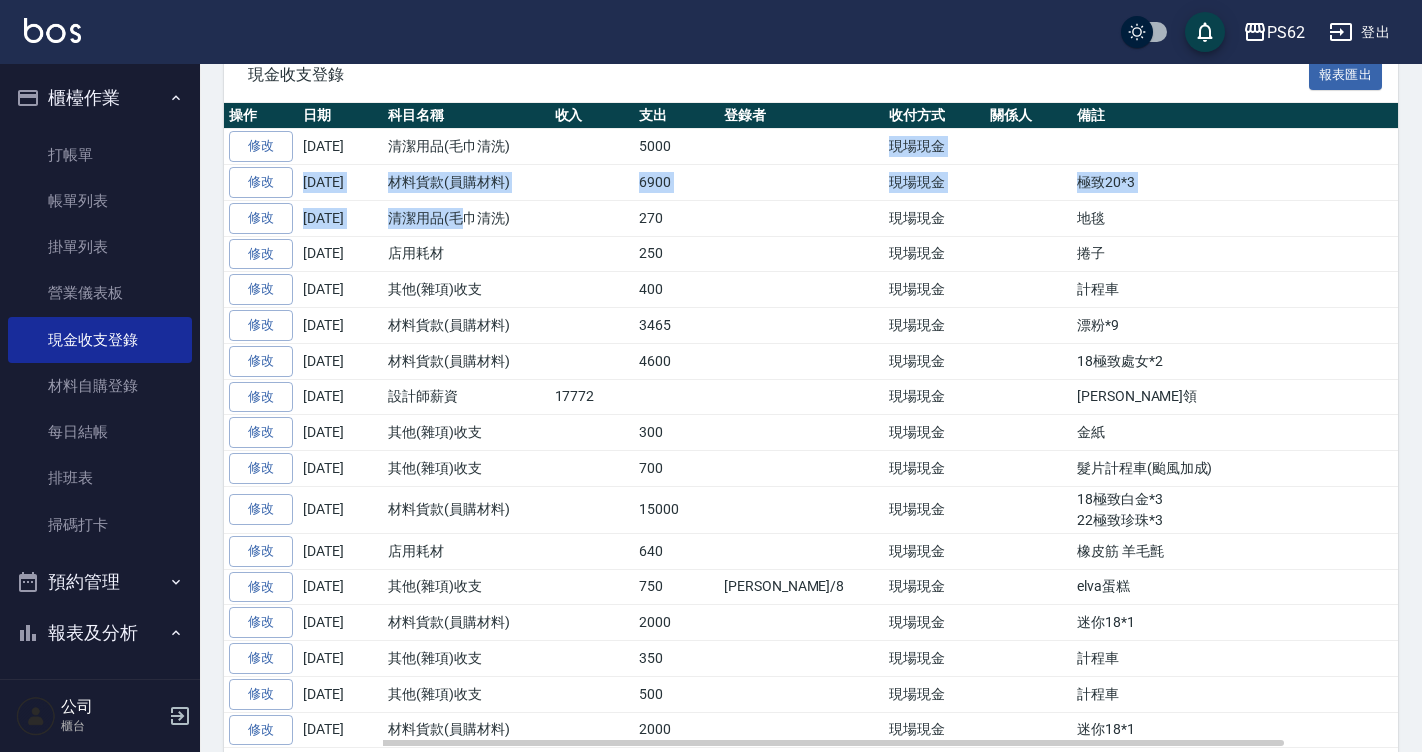 drag, startPoint x: 458, startPoint y: 218, endPoint x: 804, endPoint y: 155, distance: 351.68878 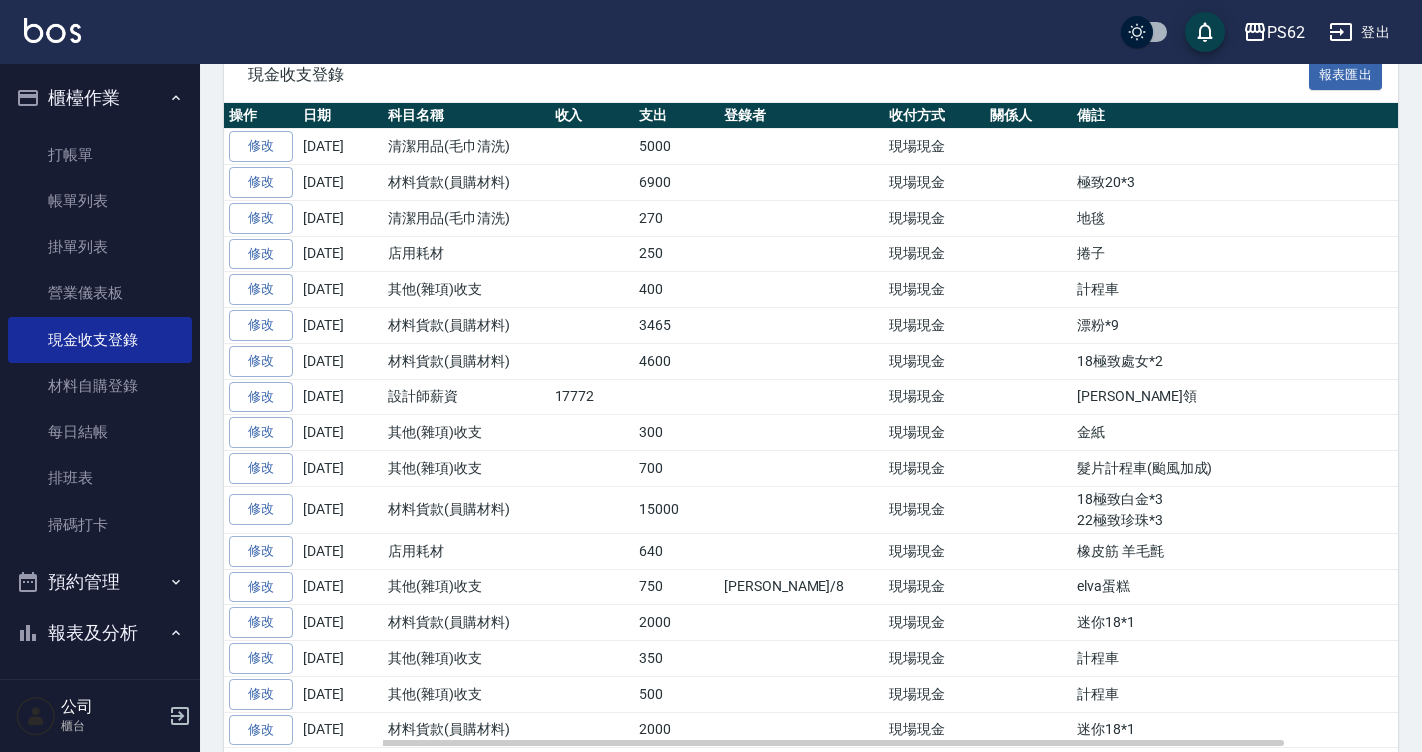 click on "270" at bounding box center [676, 218] 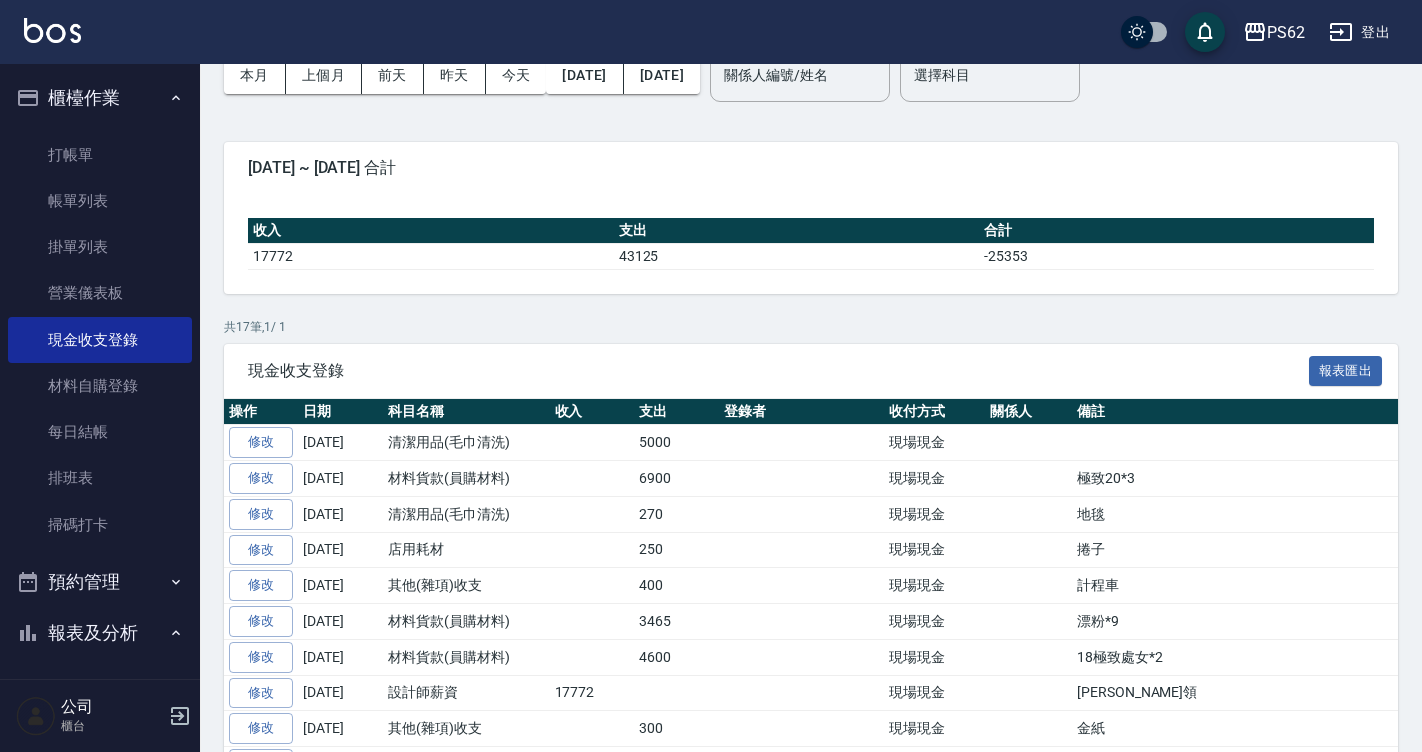 scroll, scrollTop: 0, scrollLeft: 0, axis: both 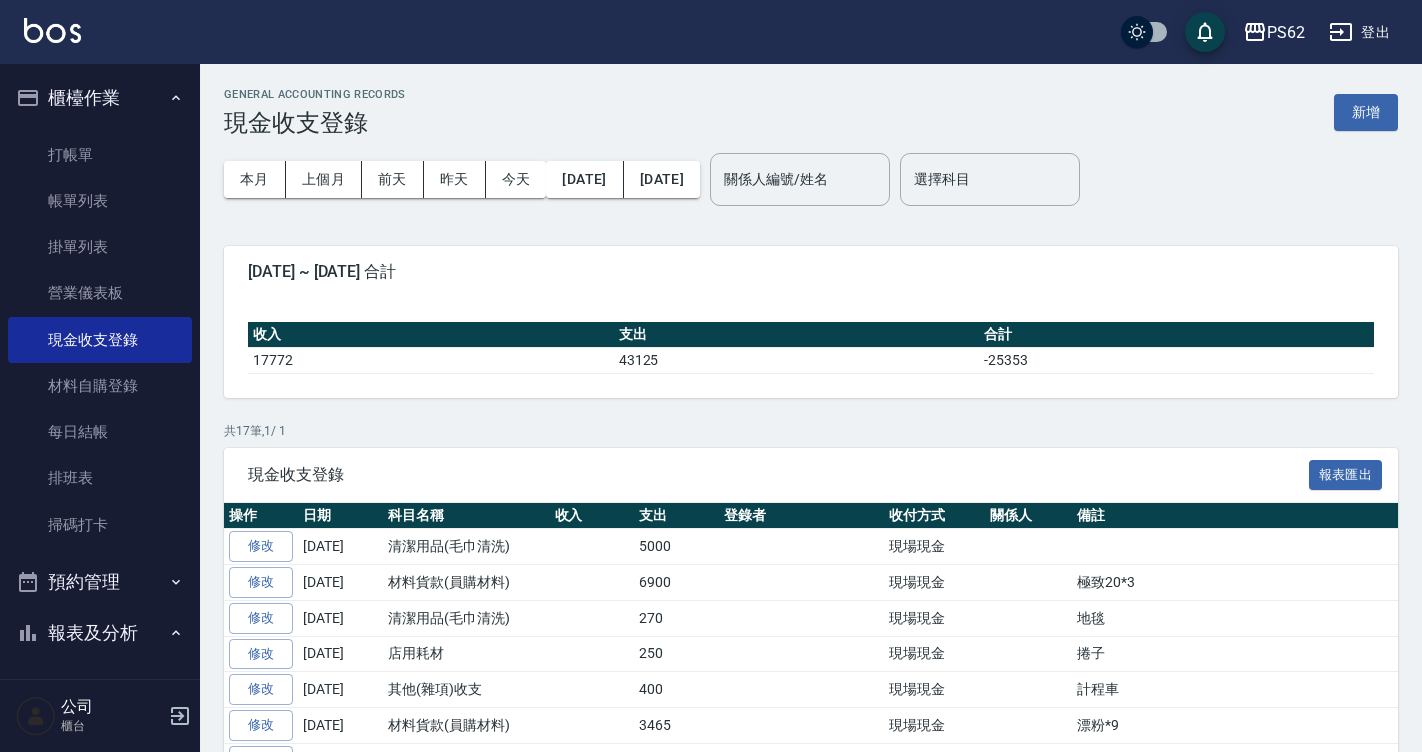 drag, startPoint x: 1358, startPoint y: 112, endPoint x: 1337, endPoint y: 128, distance: 26.400757 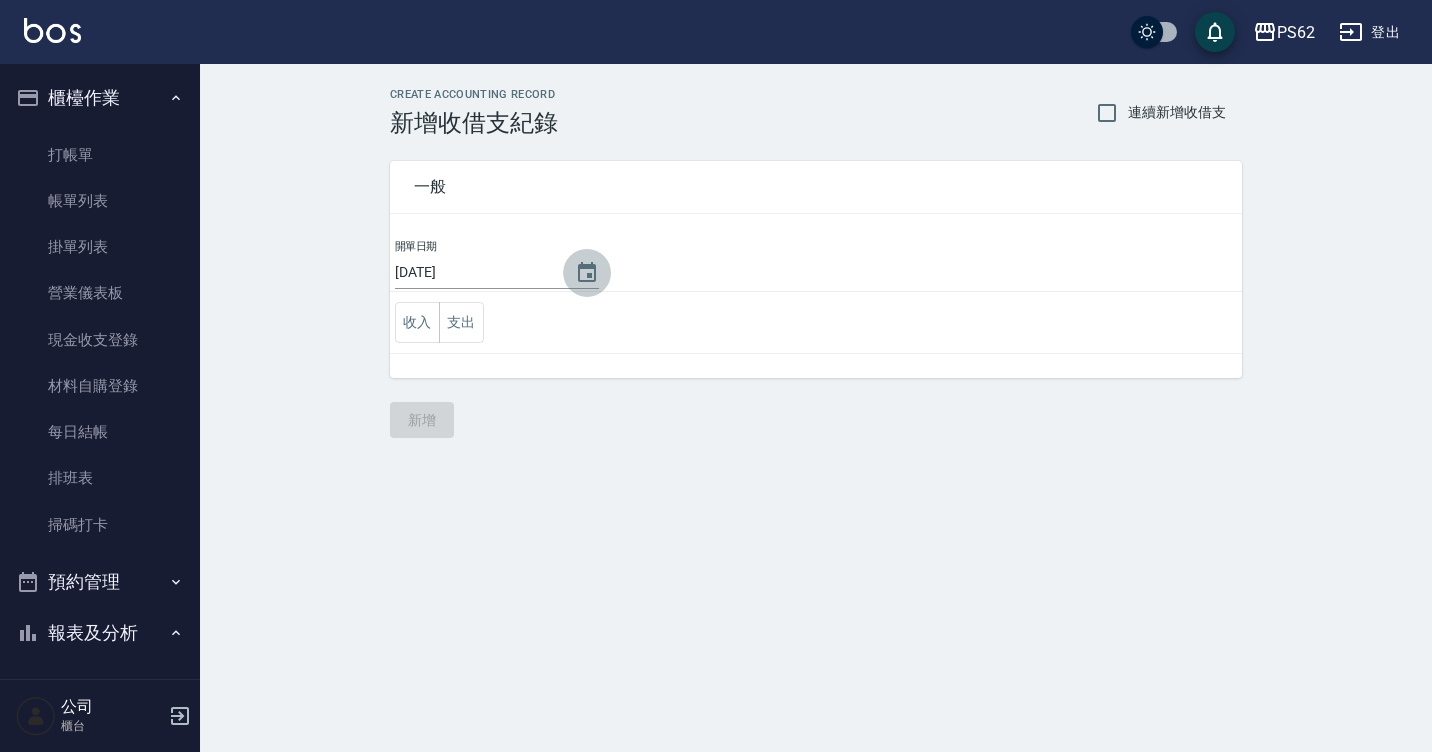 click 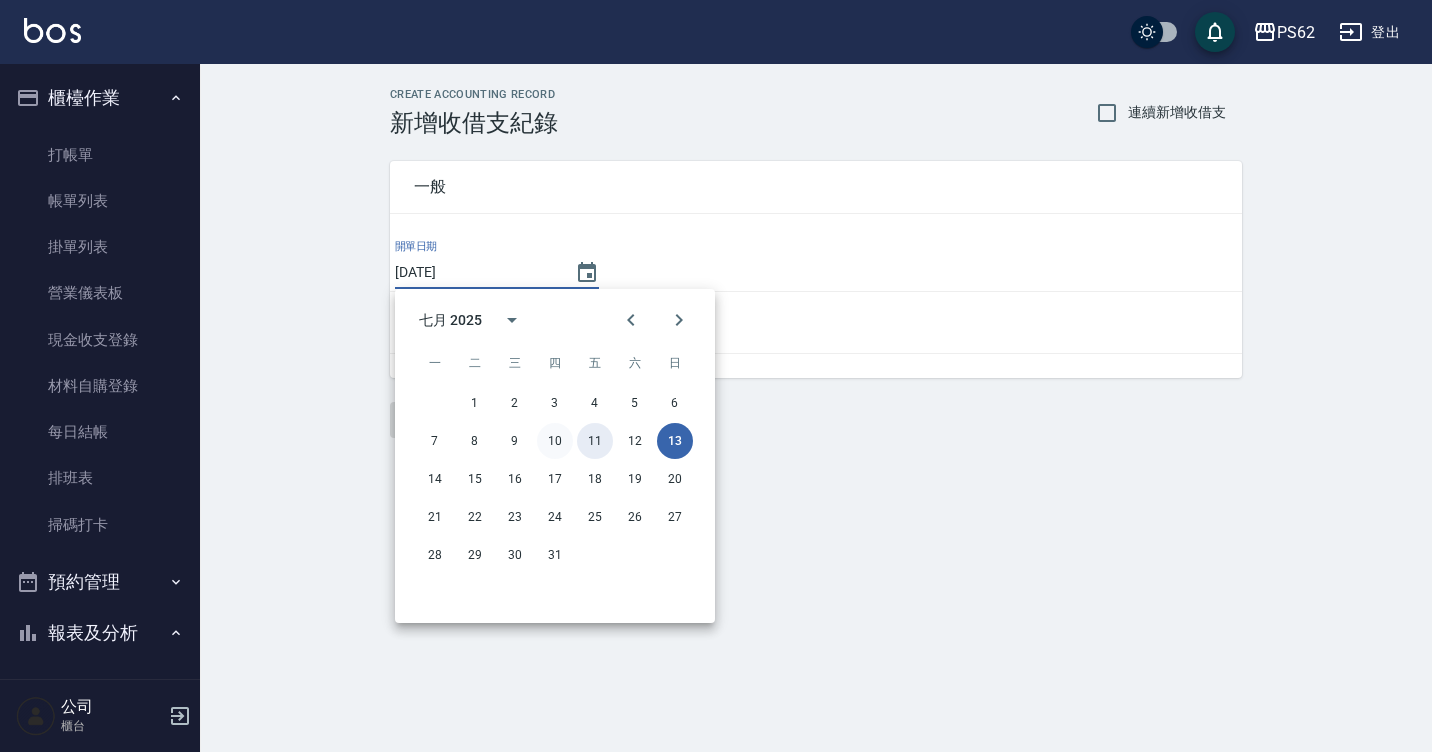 click on "11" at bounding box center [595, 441] 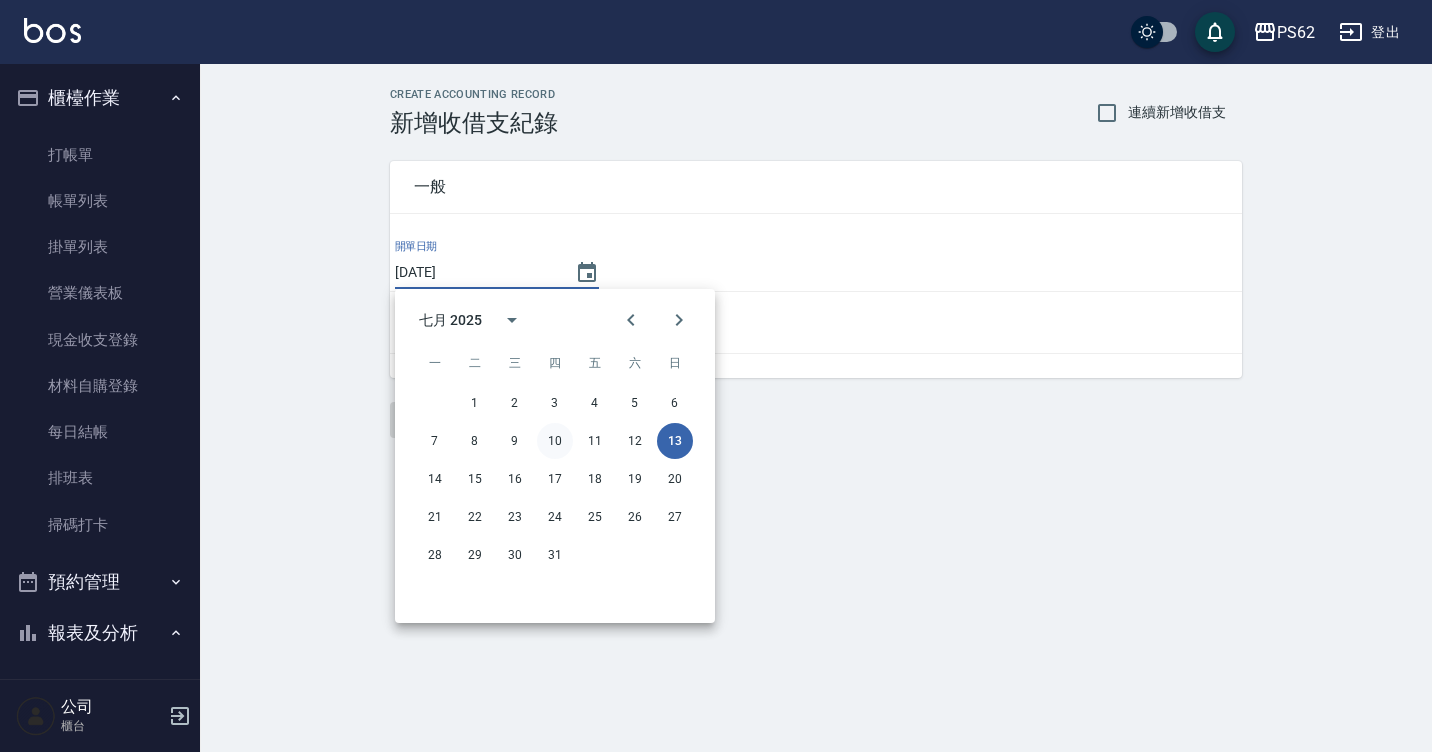 type on "2025/07/11" 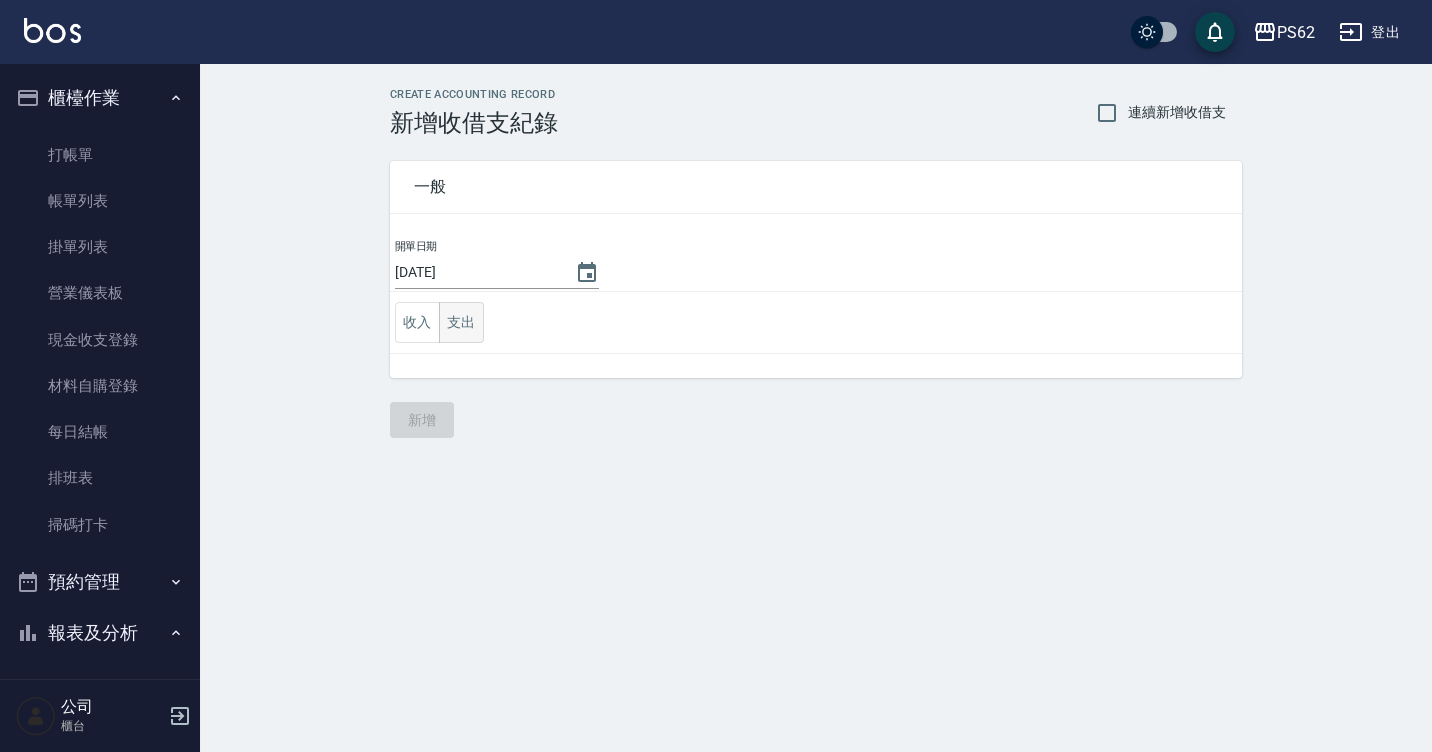 click on "支出" at bounding box center (461, 322) 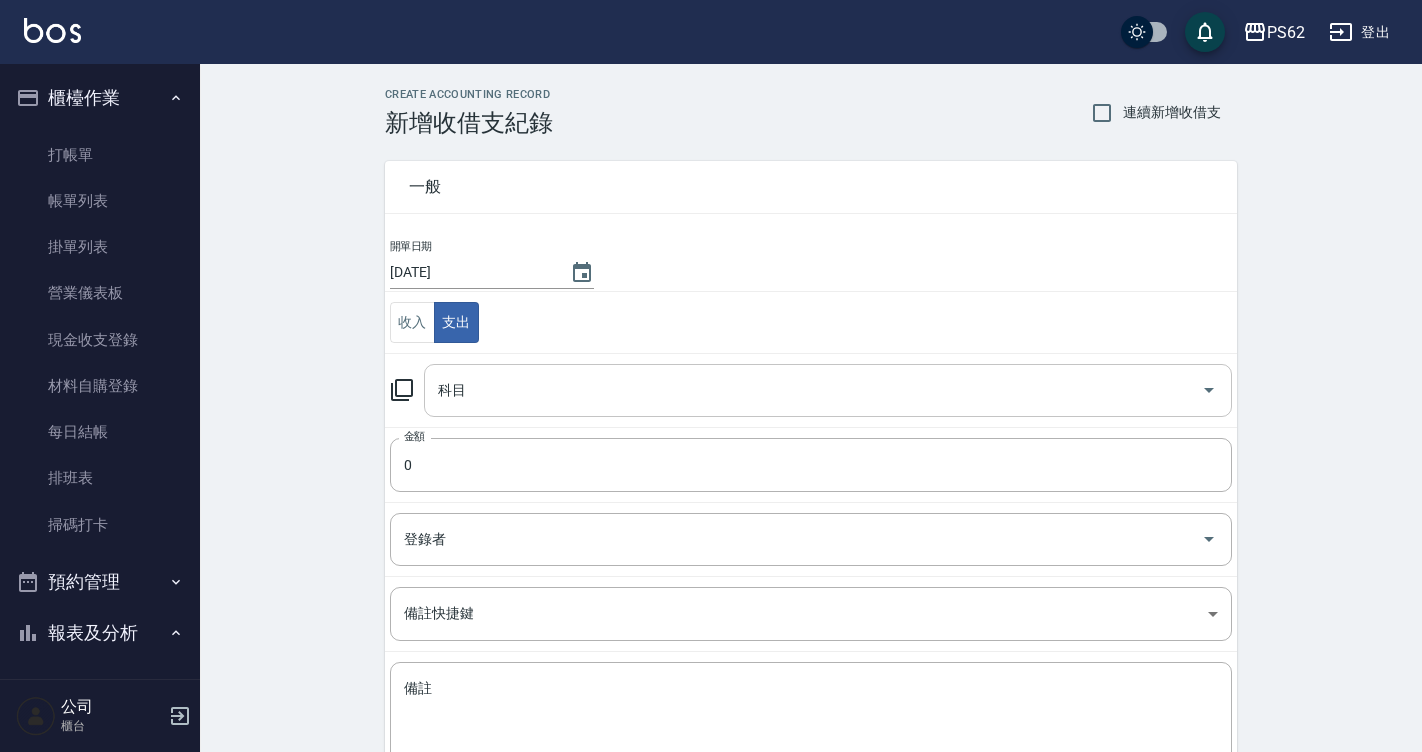 click on "科目" at bounding box center [813, 390] 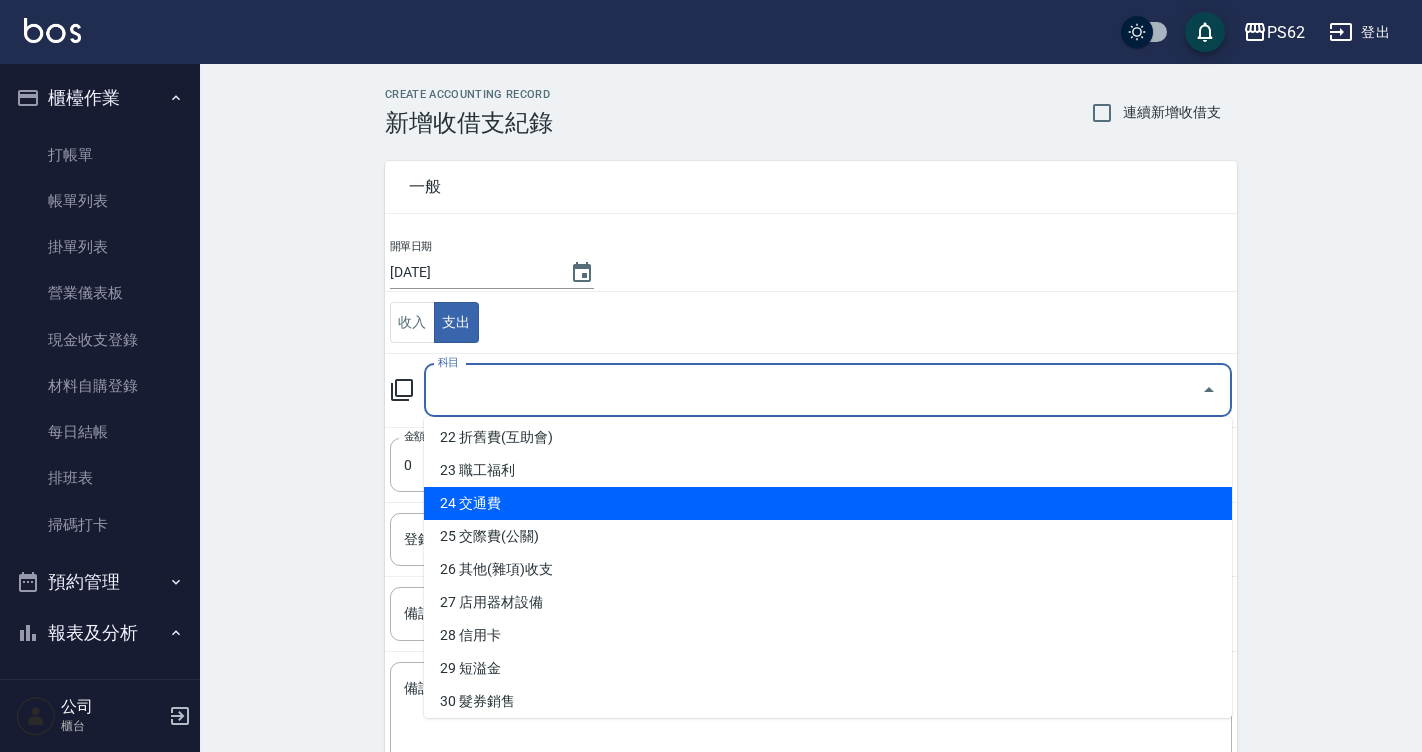 scroll, scrollTop: 800, scrollLeft: 0, axis: vertical 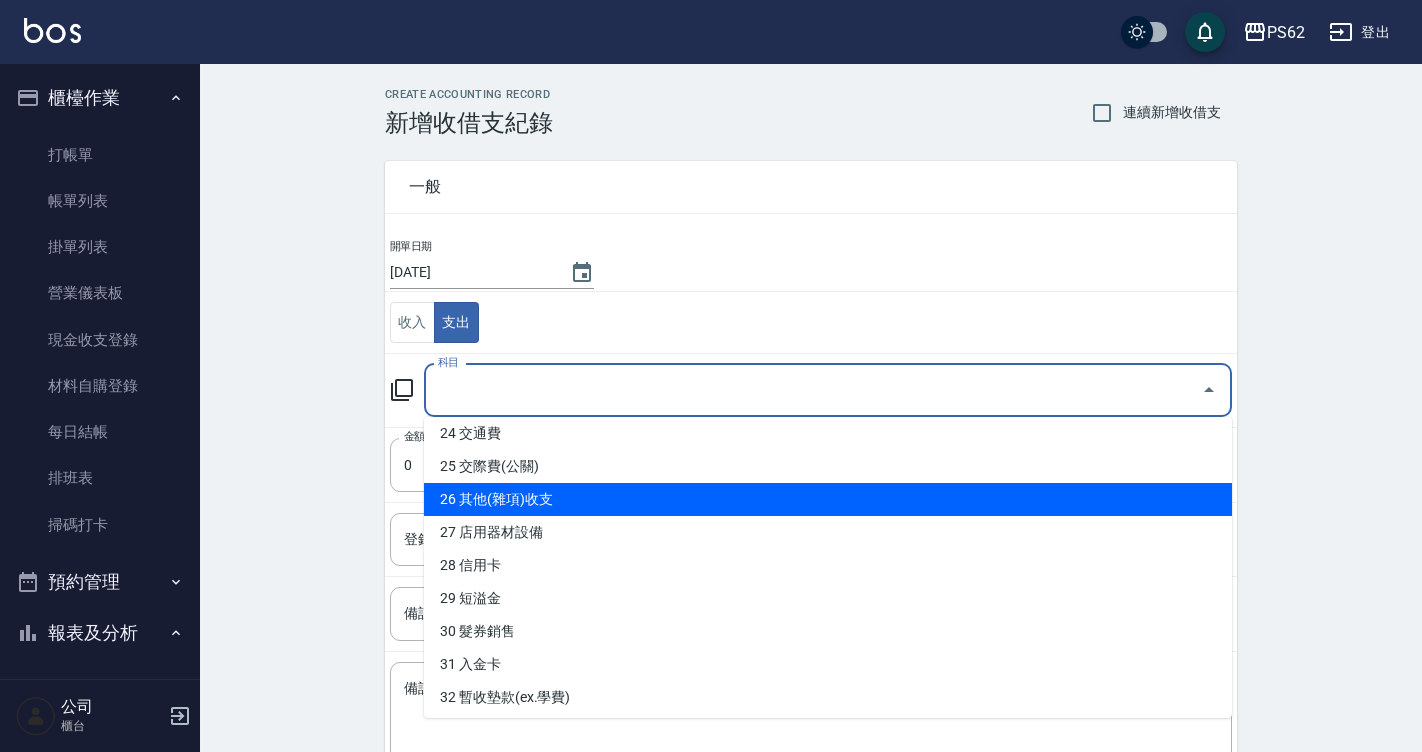 click on "26 其他(雜項)收支" at bounding box center [828, 499] 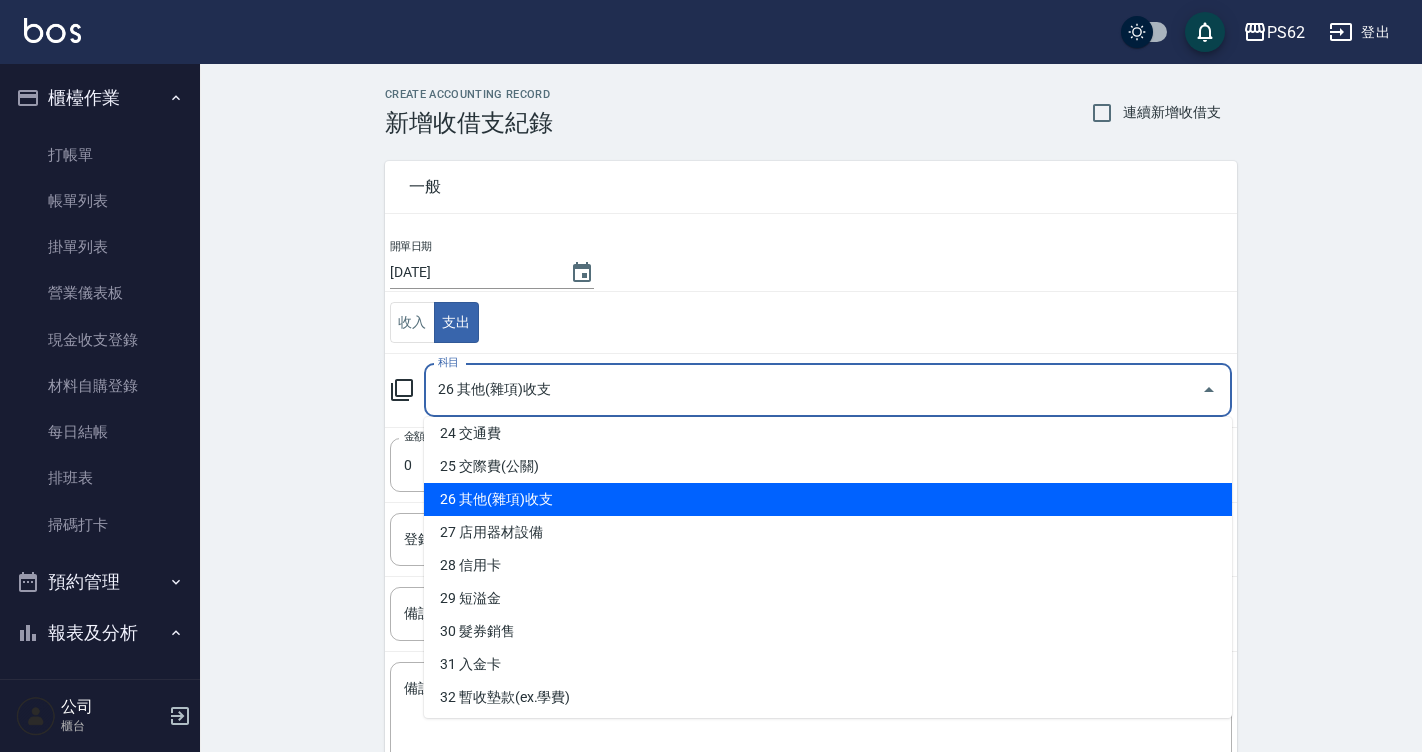 click on "登錄者 登錄者" at bounding box center [811, 539] 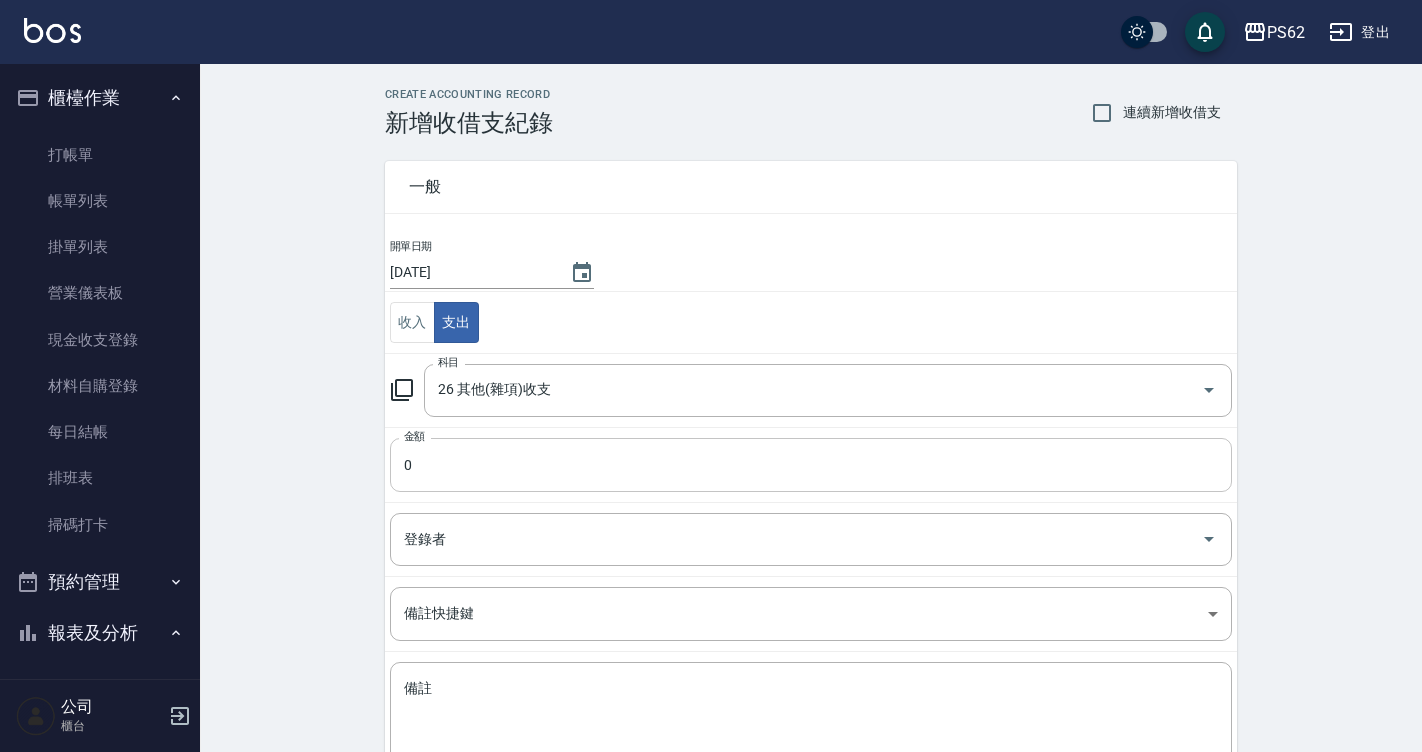 click on "0" at bounding box center [811, 465] 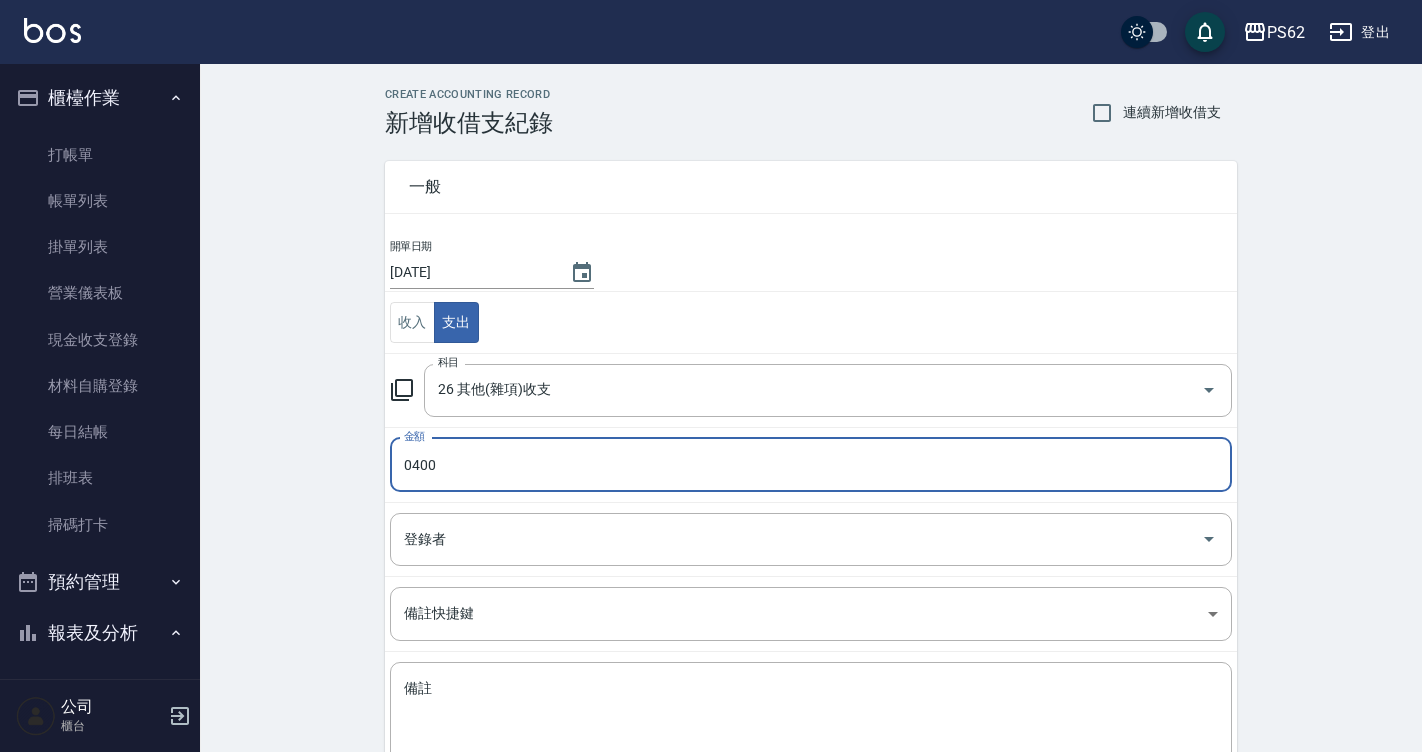 type on "0400" 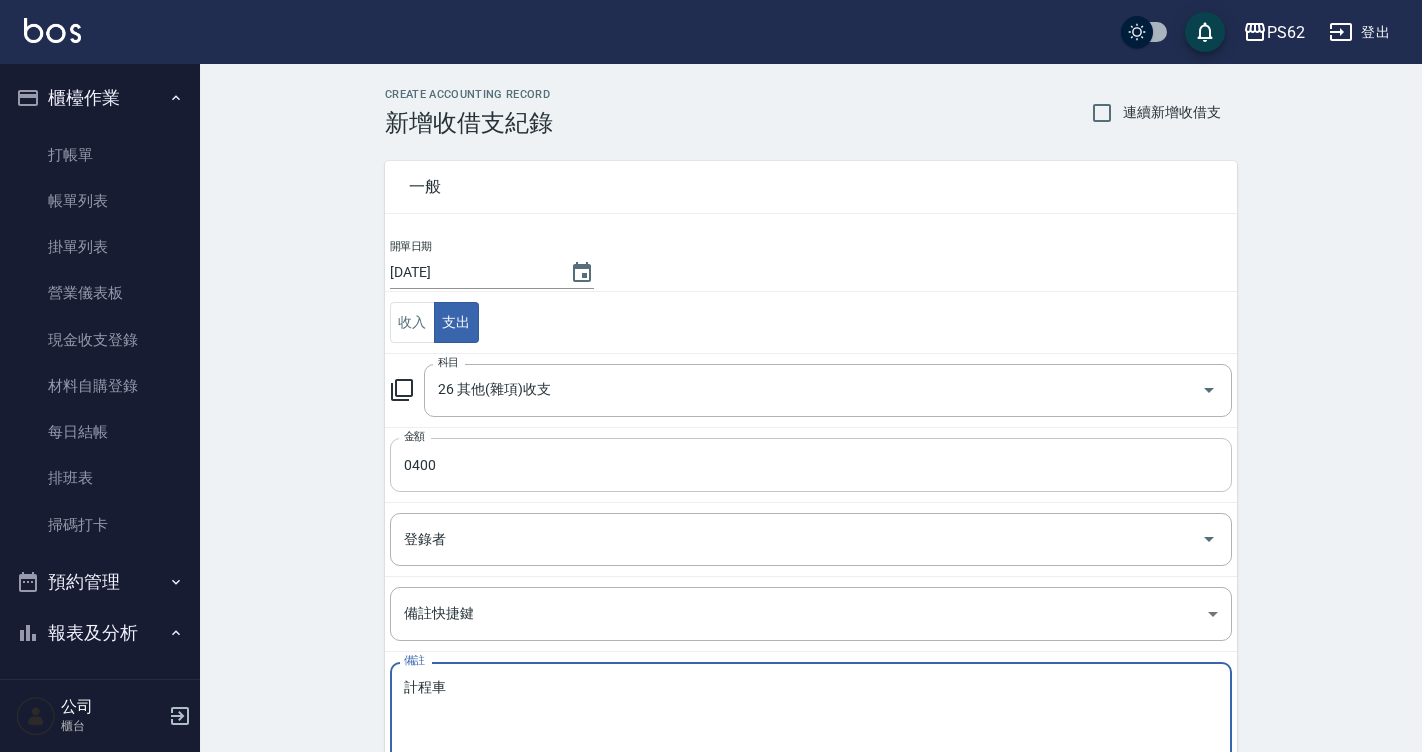 type on "計程車" 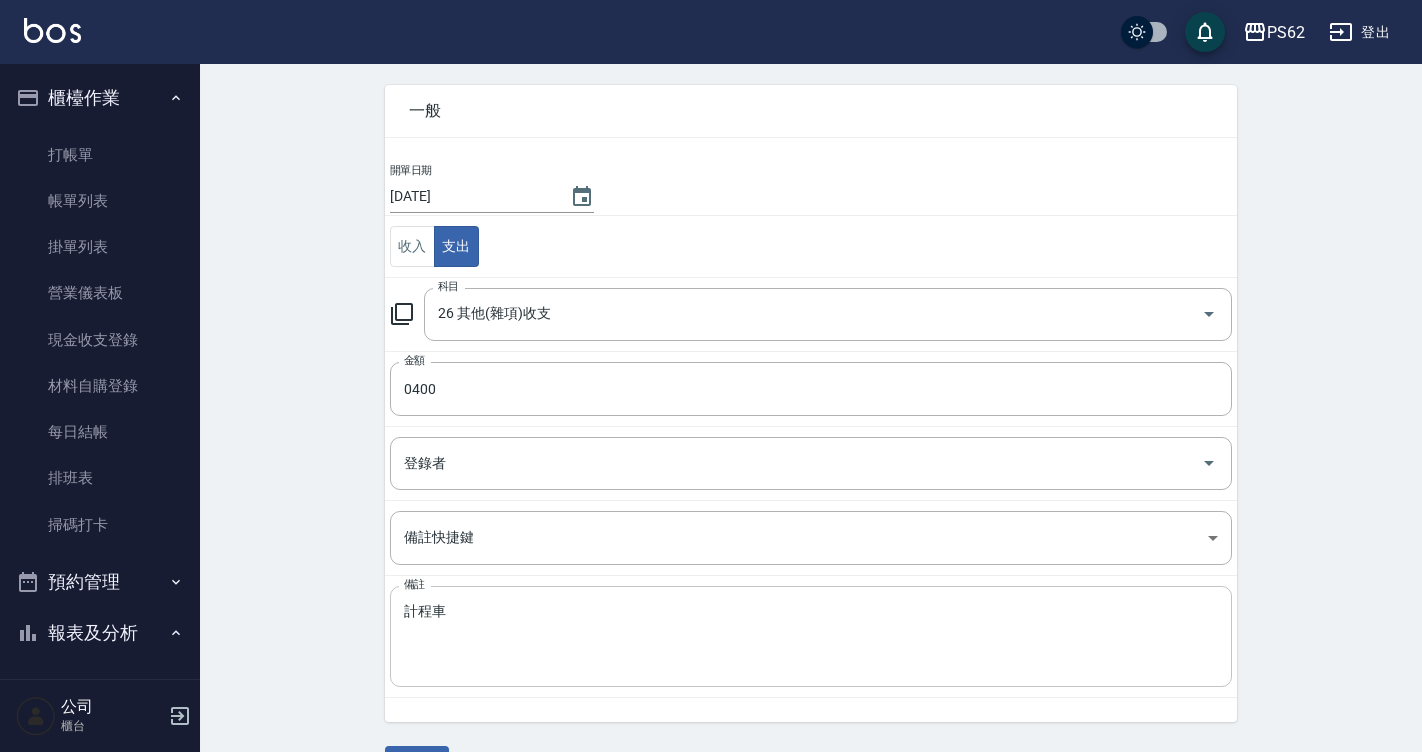 scroll, scrollTop: 131, scrollLeft: 0, axis: vertical 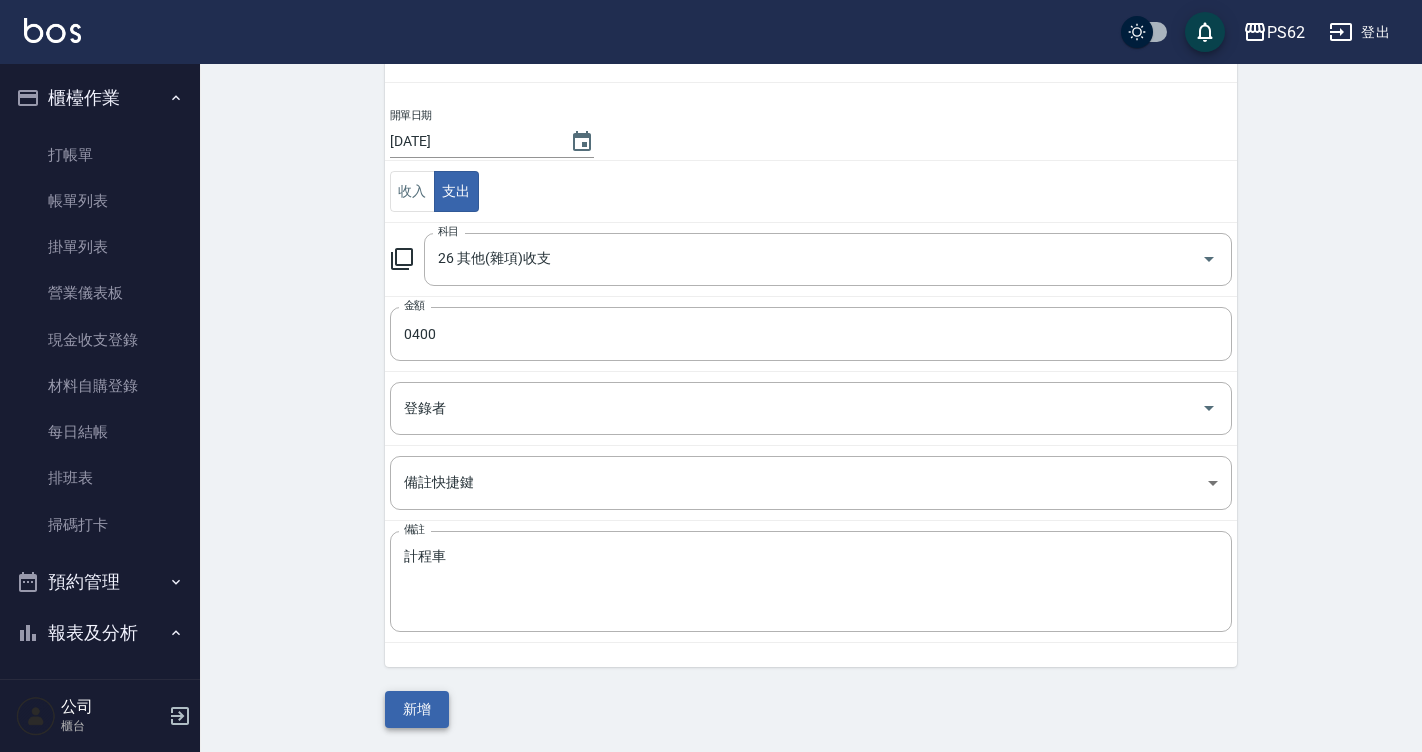 click on "新增" at bounding box center [417, 709] 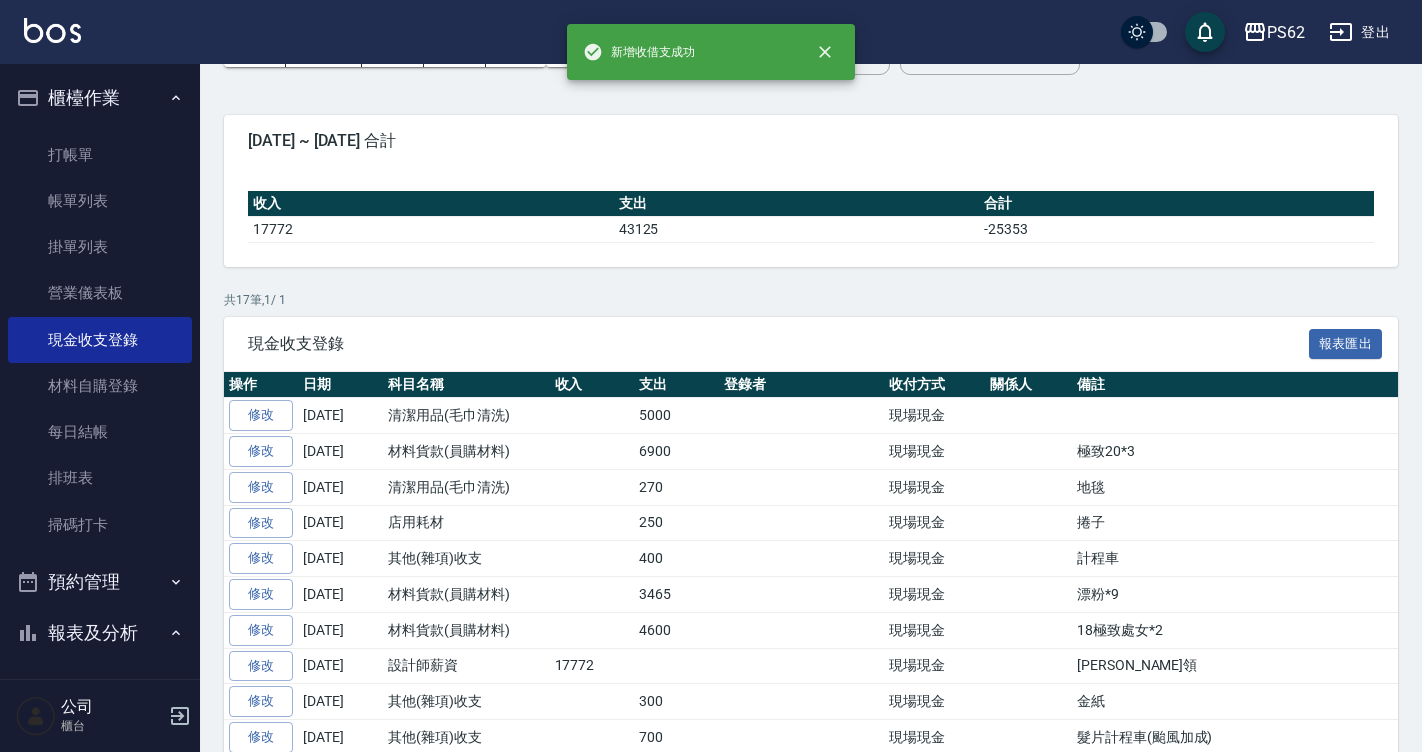scroll, scrollTop: 0, scrollLeft: 0, axis: both 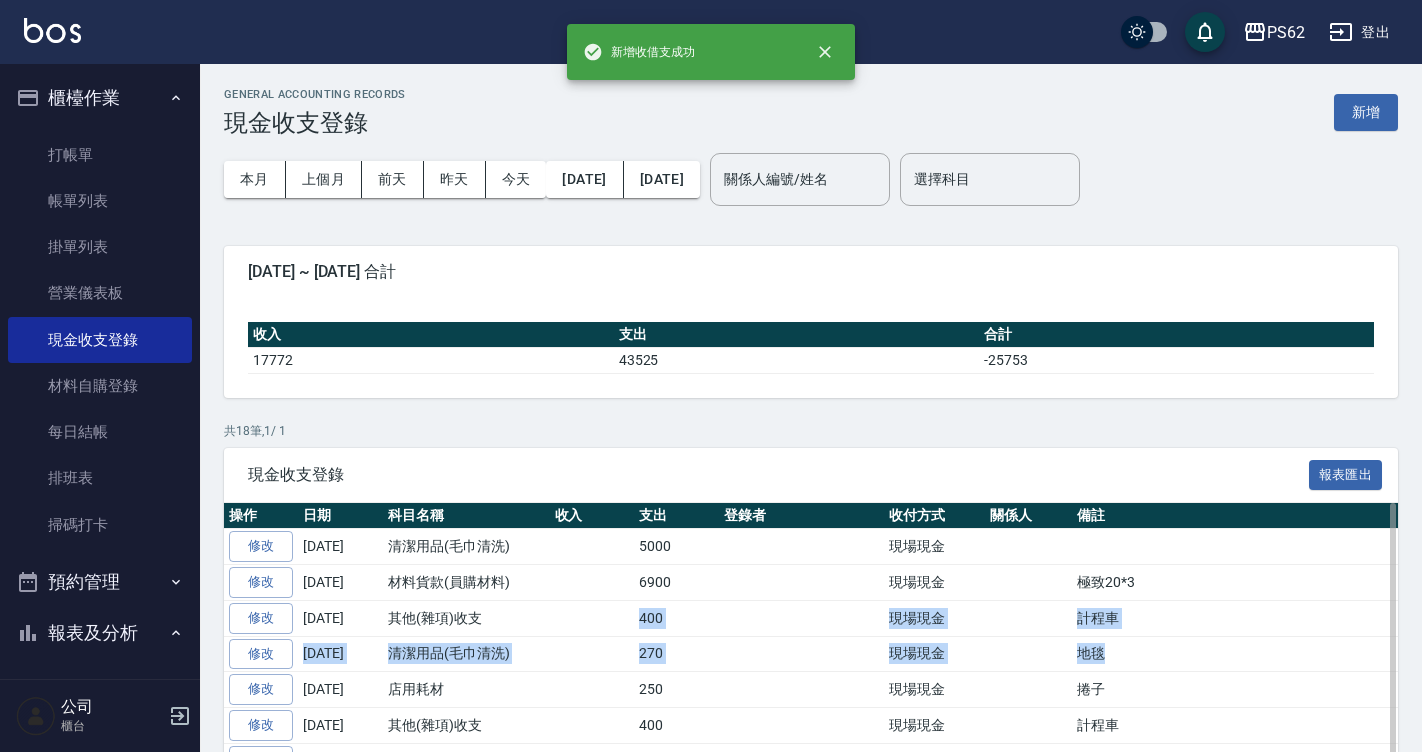 drag, startPoint x: 491, startPoint y: 627, endPoint x: 1062, endPoint y: 651, distance: 571.50415 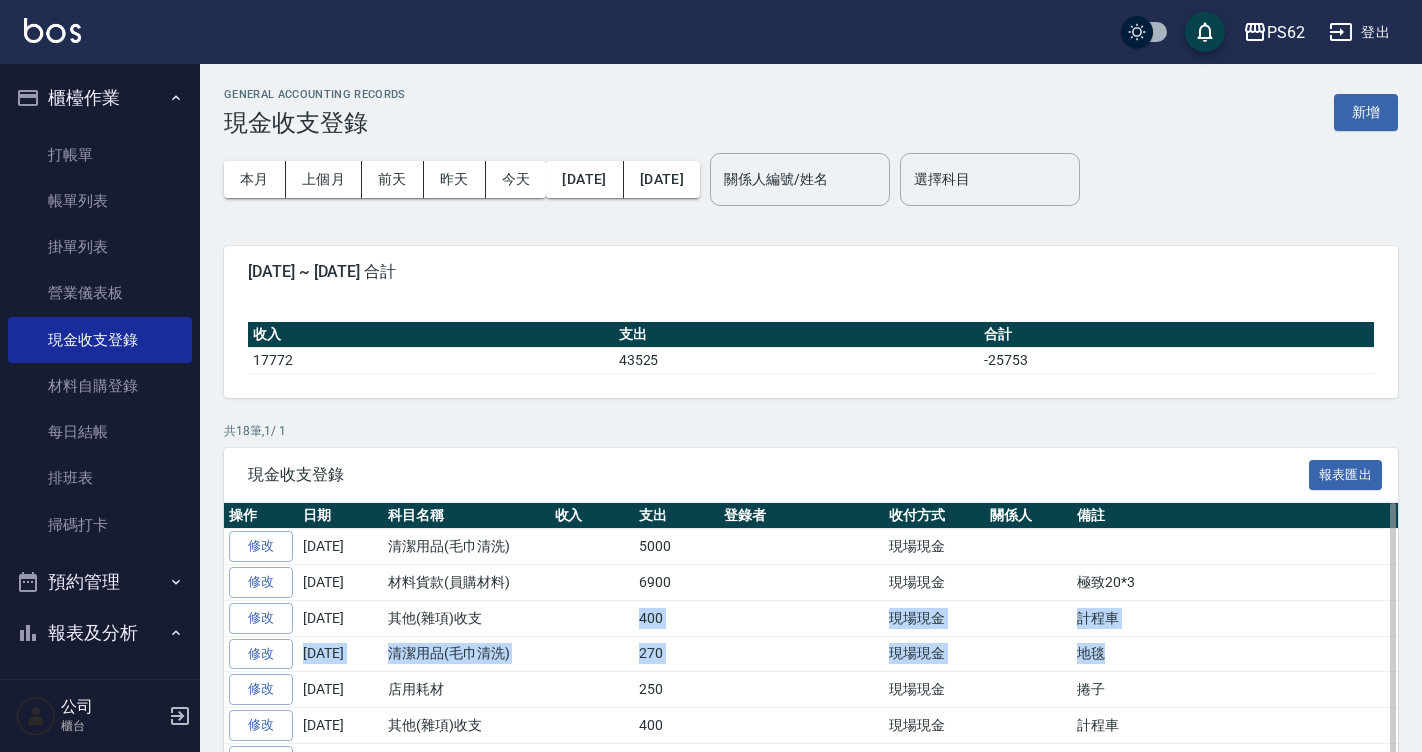 click on "地毯" at bounding box center [1298, 654] 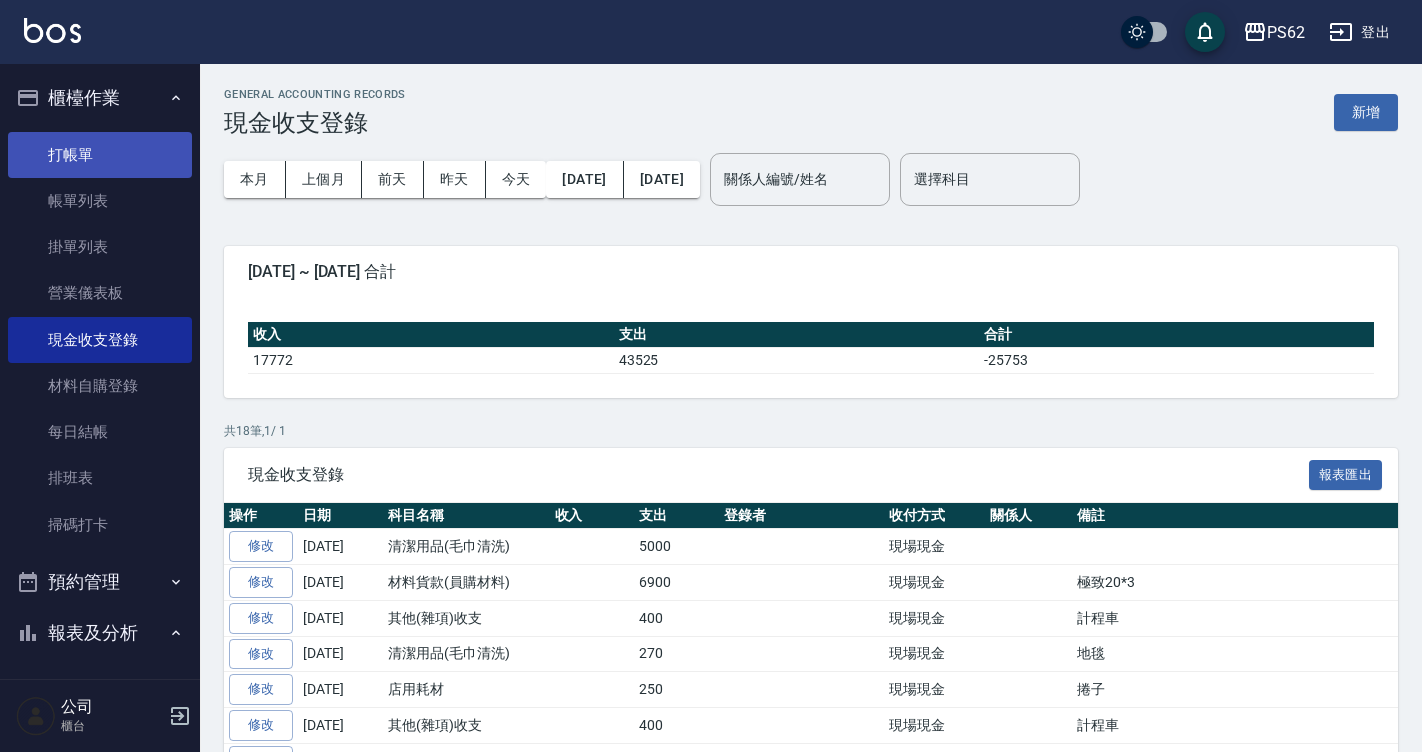 click on "打帳單" at bounding box center [100, 155] 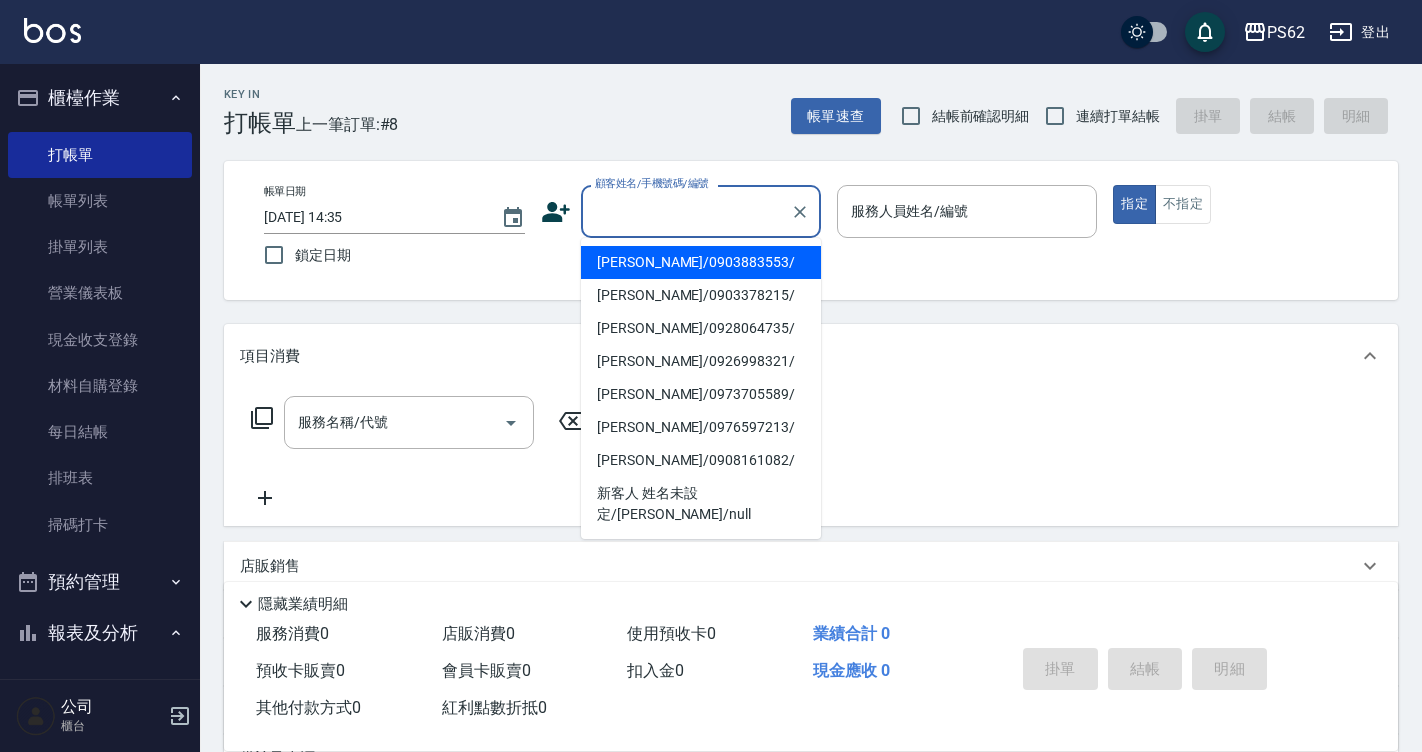 click on "顧客姓名/手機號碼/編號" at bounding box center [686, 211] 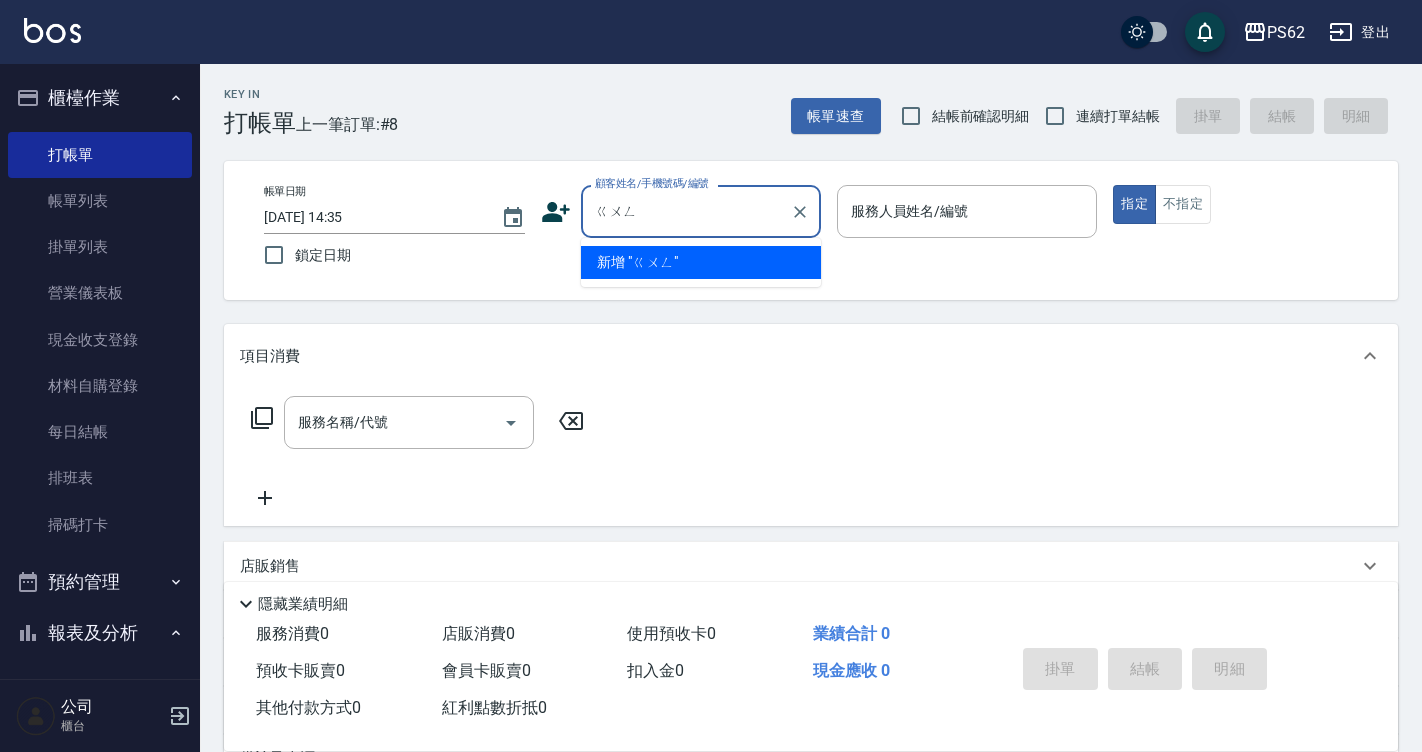 type on "公" 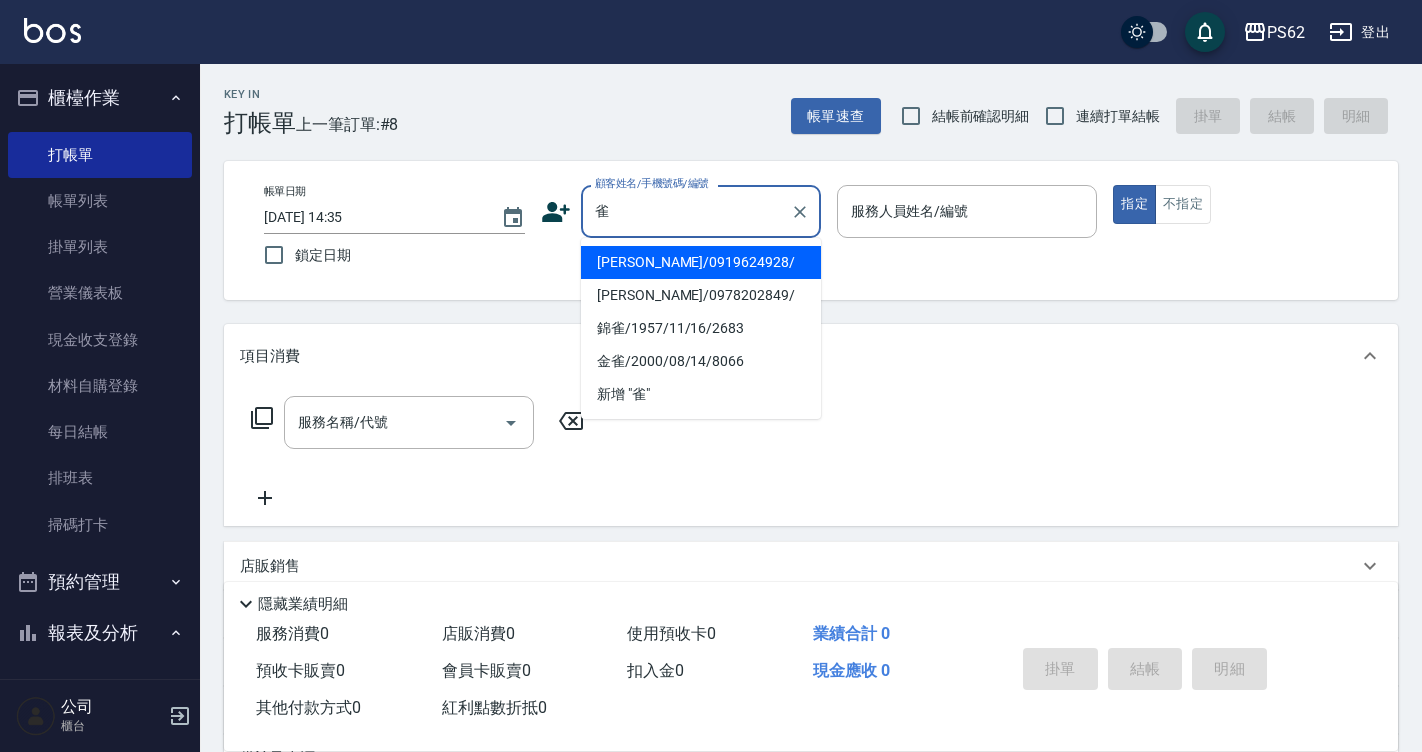 click on "龔金雀/0919624928/" at bounding box center [701, 262] 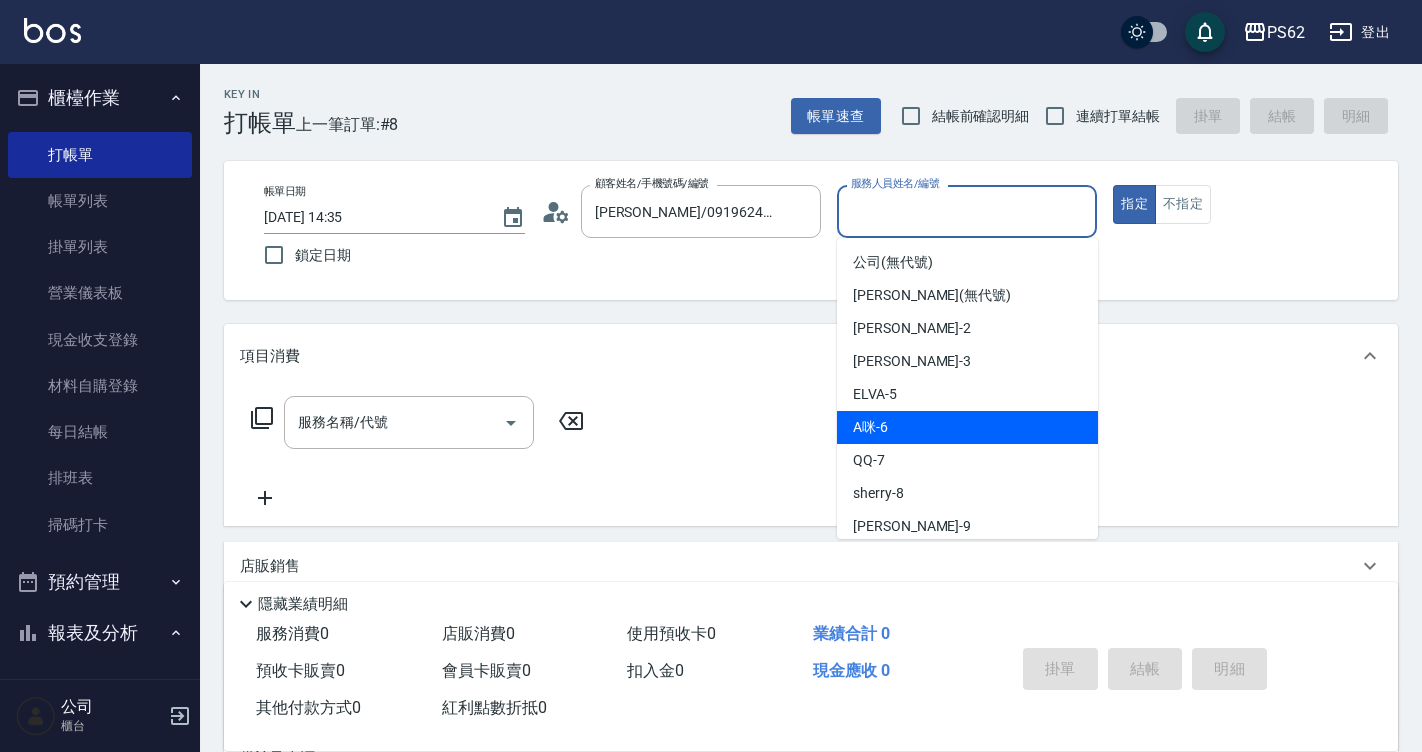 drag, startPoint x: 882, startPoint y: 202, endPoint x: 889, endPoint y: 427, distance: 225.10886 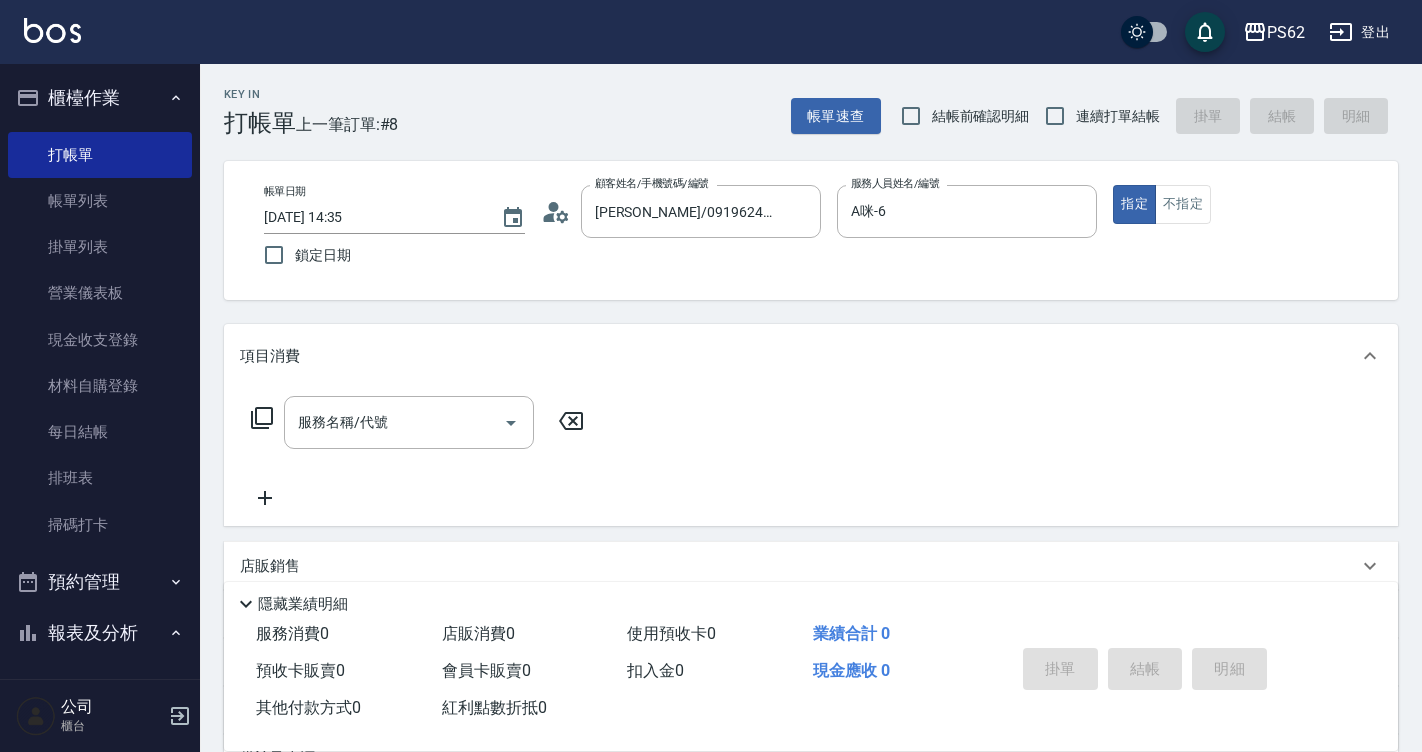 click 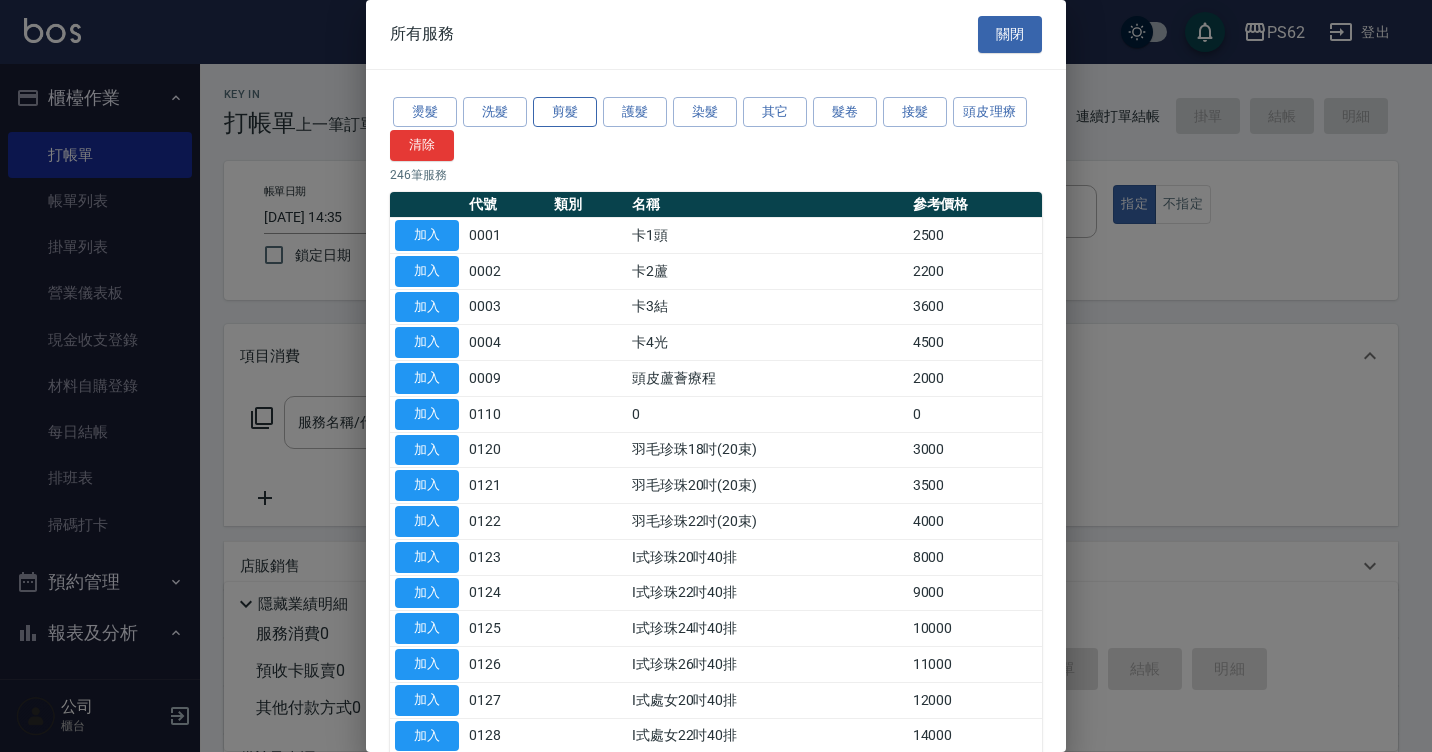 click on "剪髮" at bounding box center (565, 112) 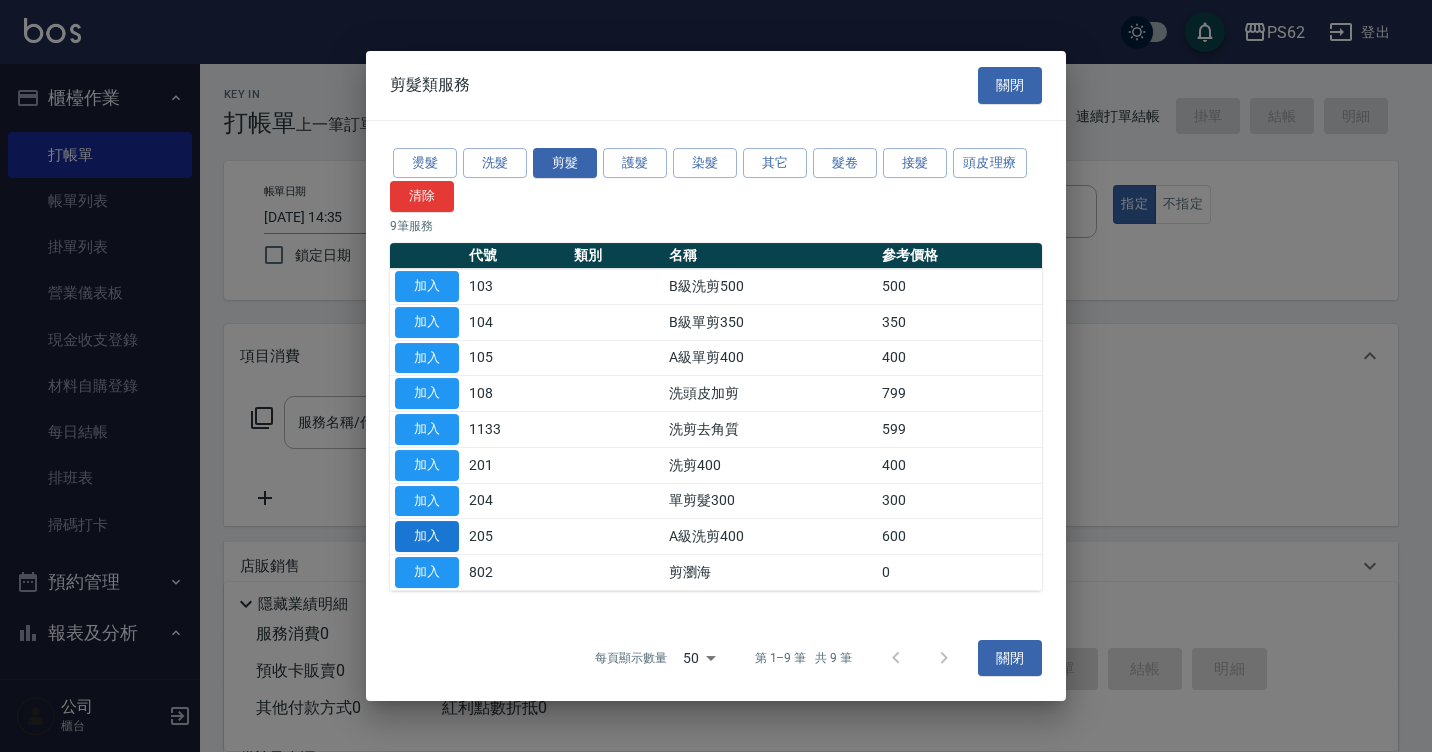 click on "加入" at bounding box center (427, 536) 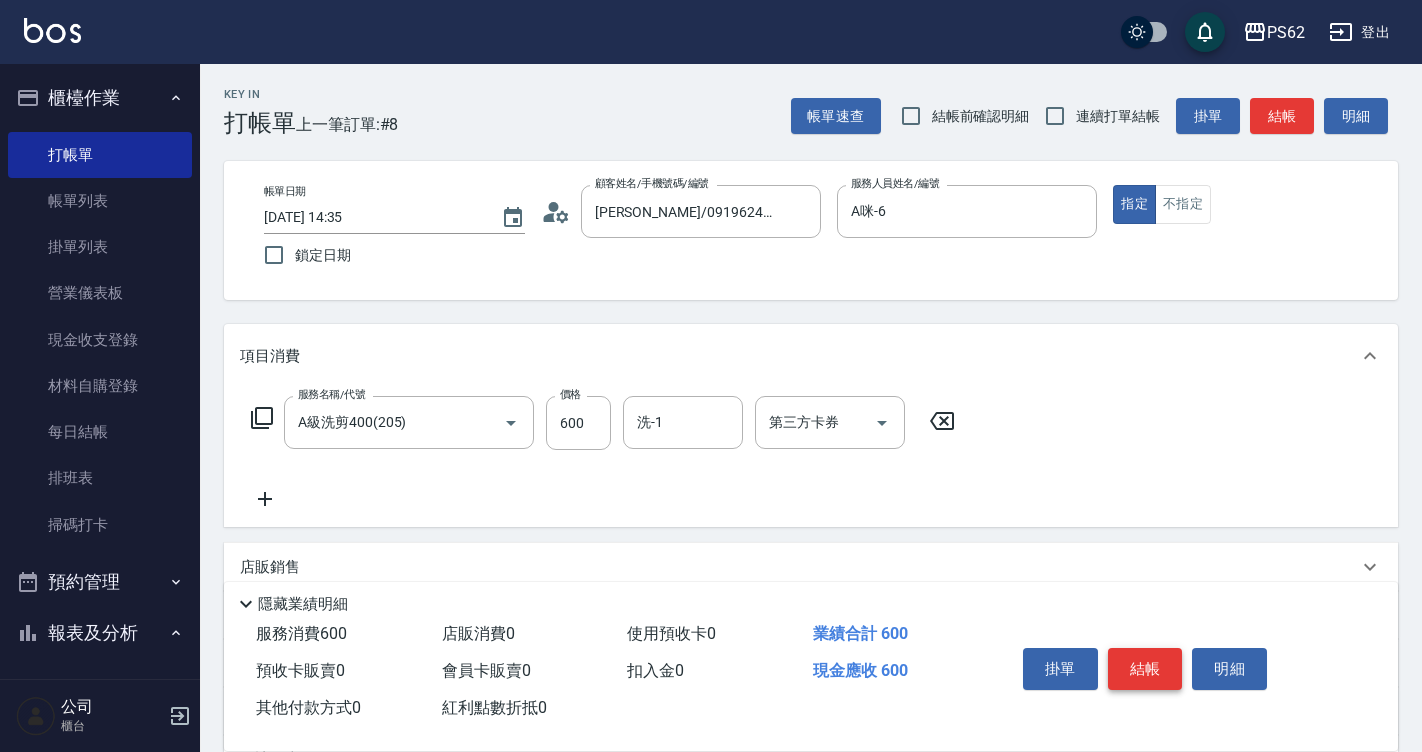 click on "結帳" at bounding box center [1145, 669] 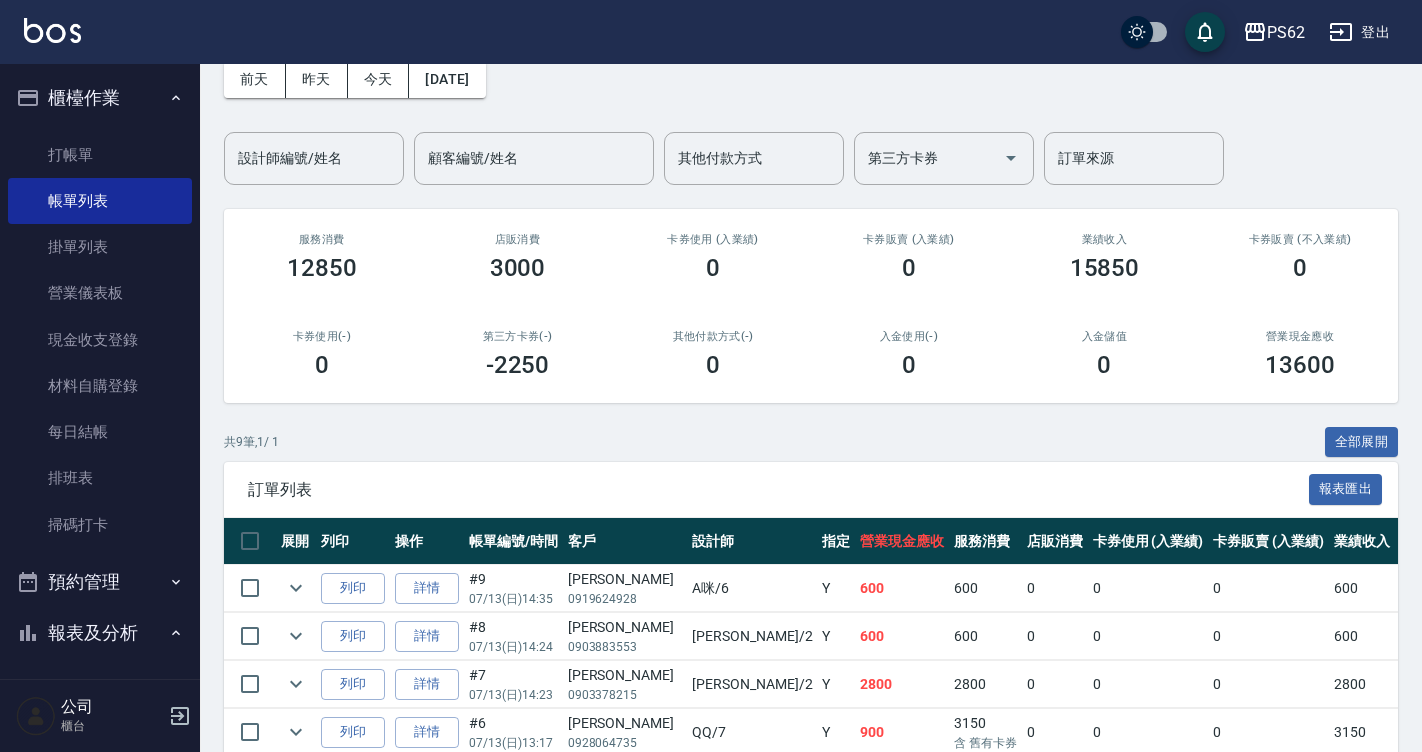 scroll, scrollTop: 0, scrollLeft: 0, axis: both 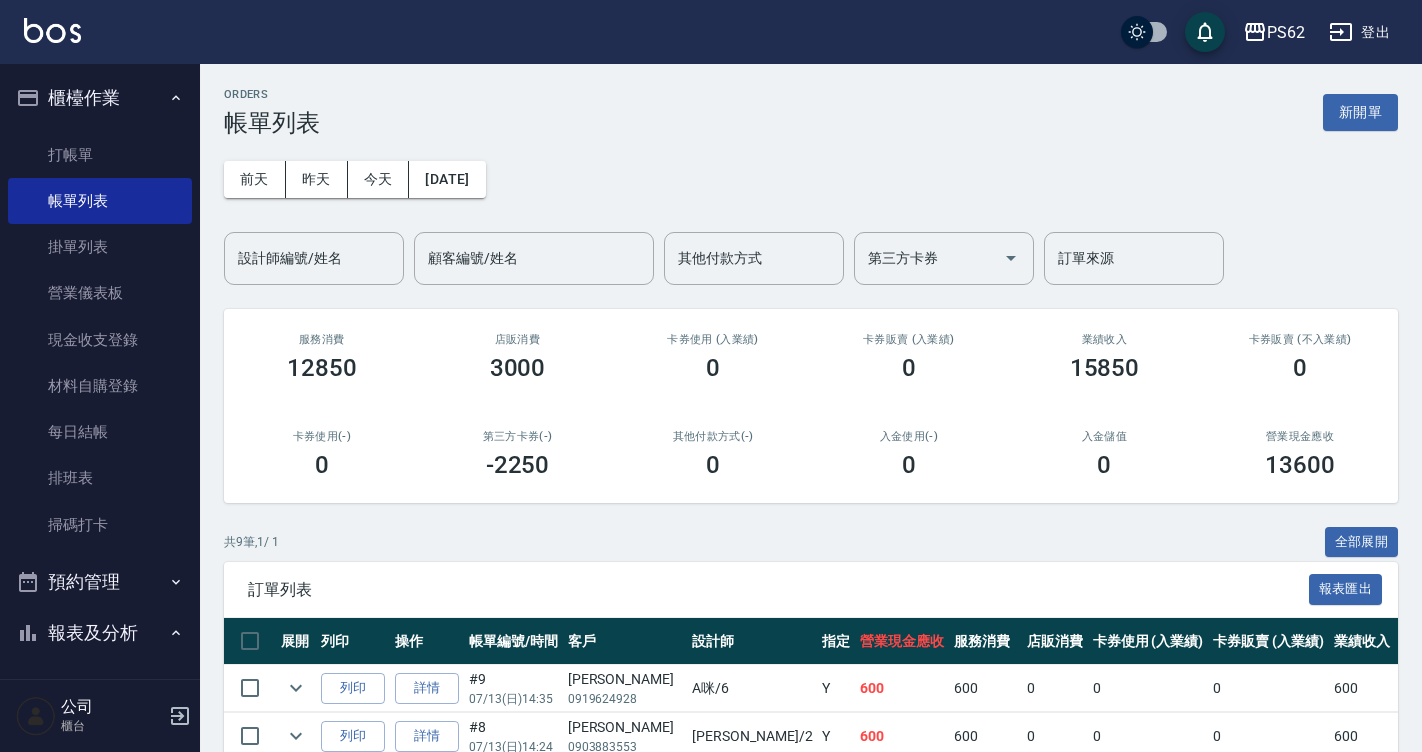 click on "打帳單" at bounding box center (100, 155) 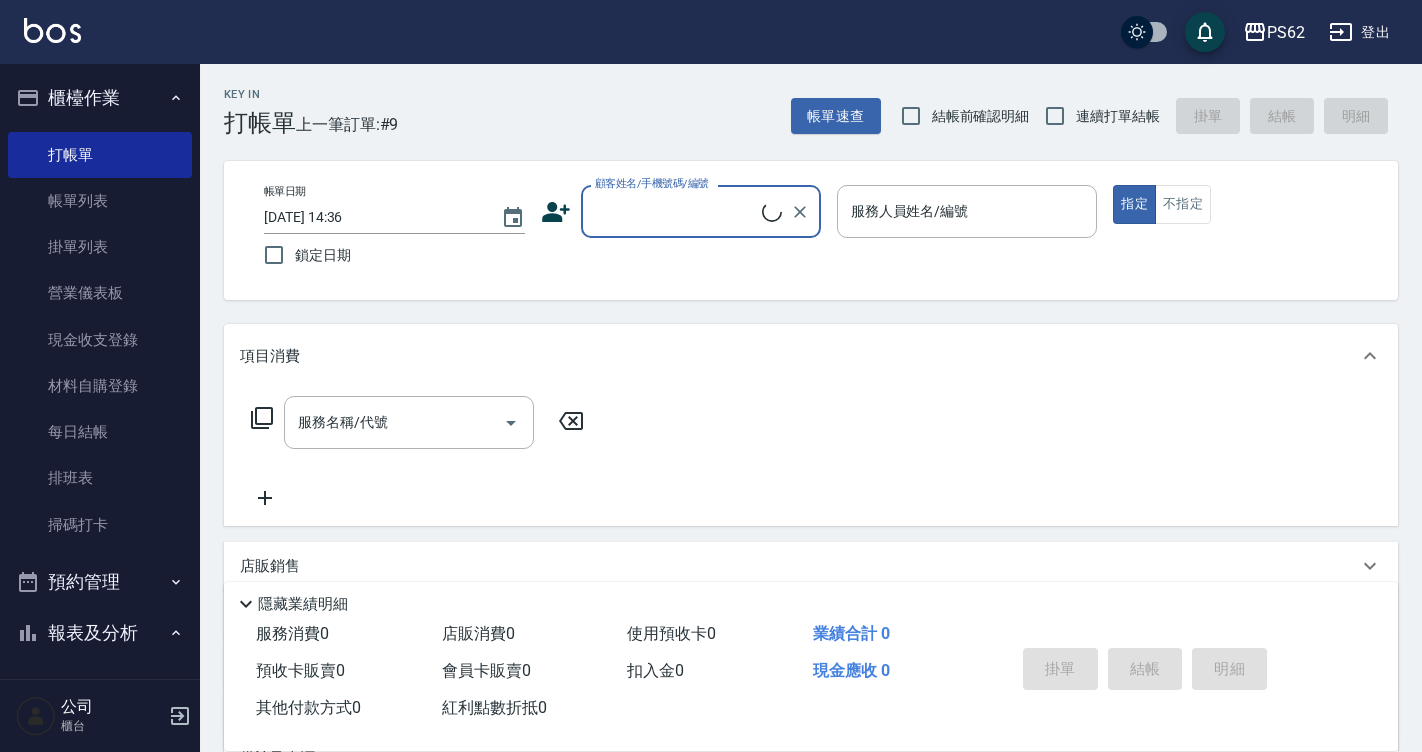 click on "顧客姓名/手機號碼/編號" at bounding box center (676, 211) 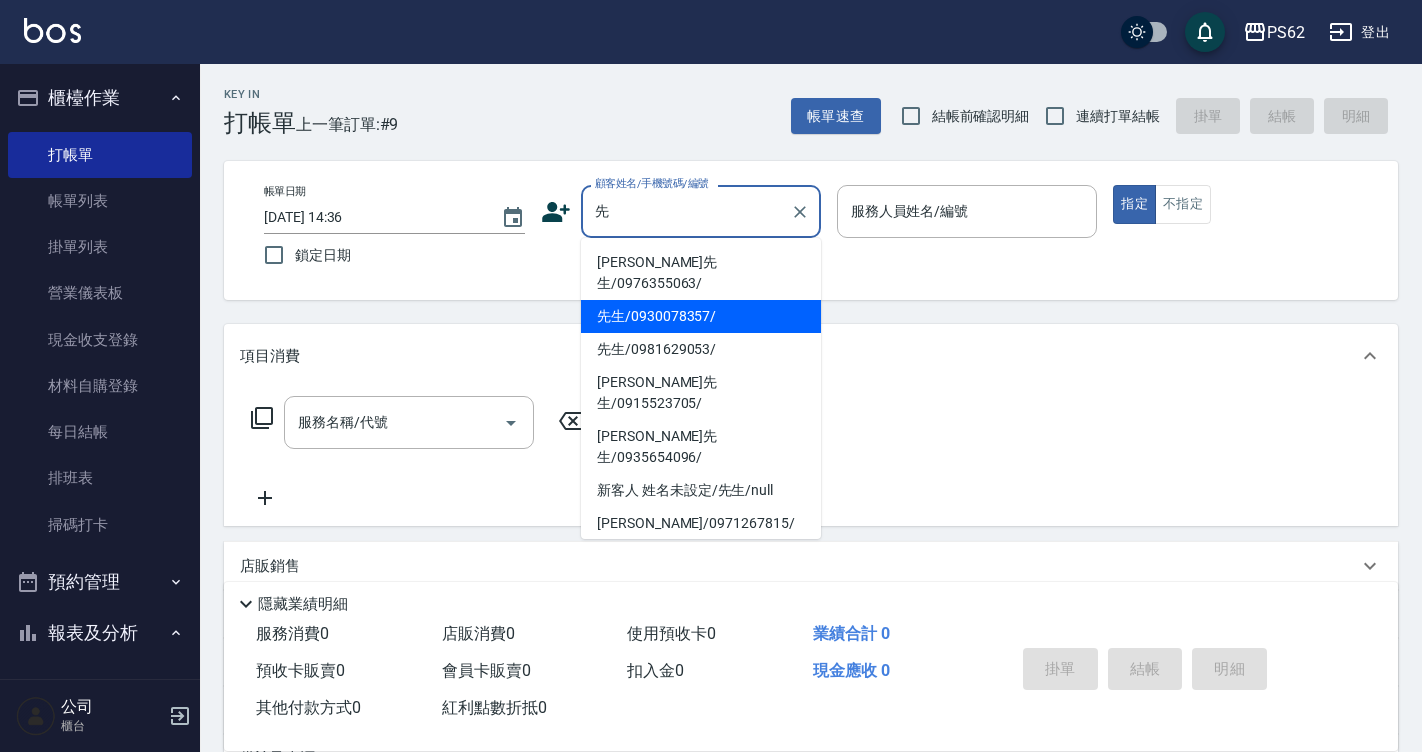 click on "先生/0930078357/" at bounding box center (701, 316) 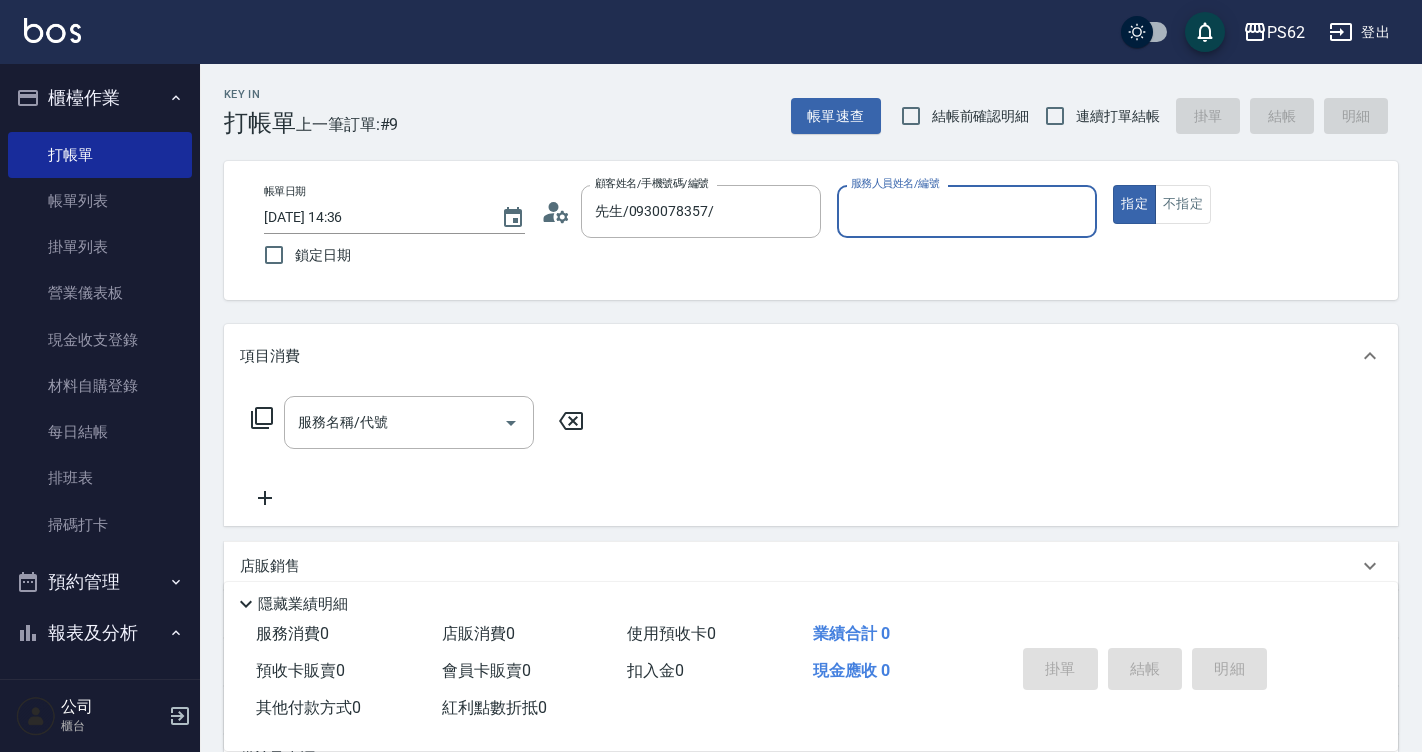click 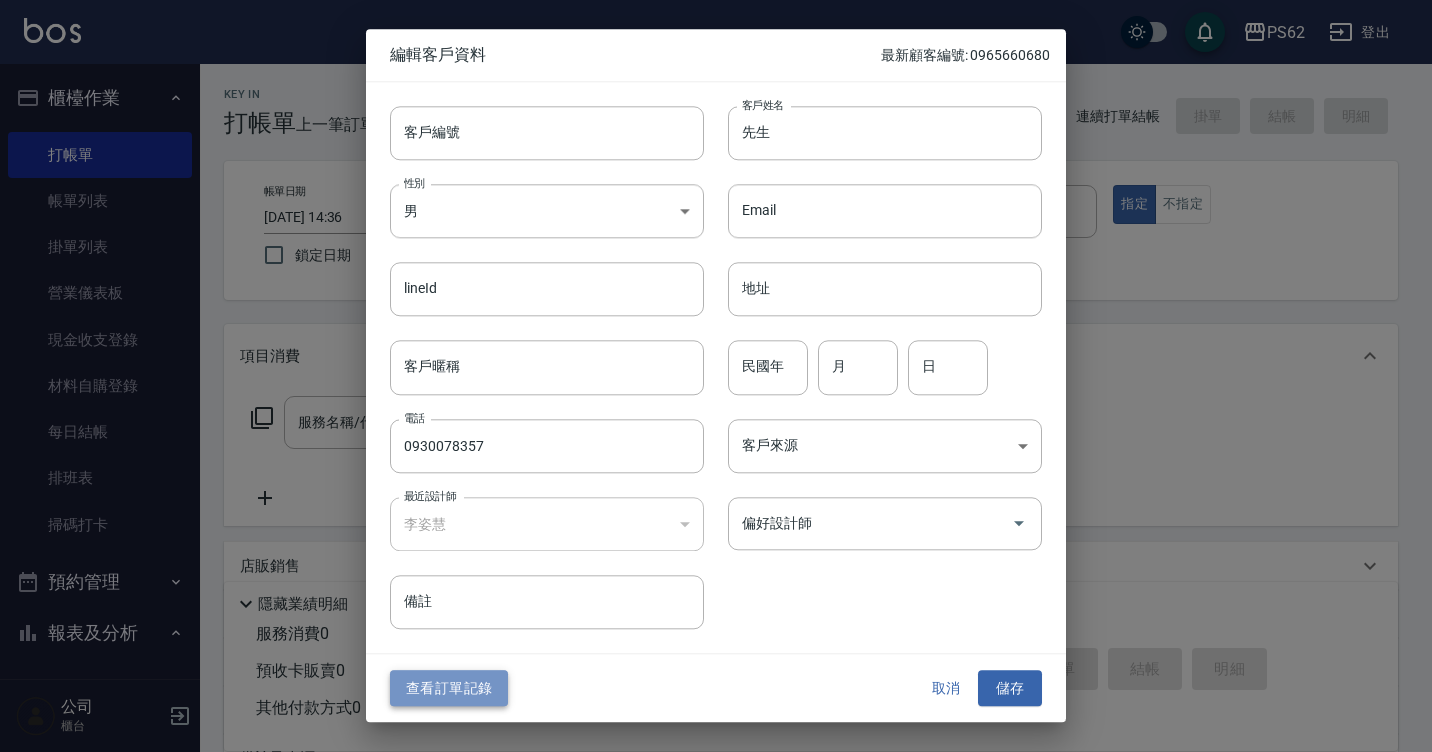 click on "查看訂單記錄" at bounding box center [449, 688] 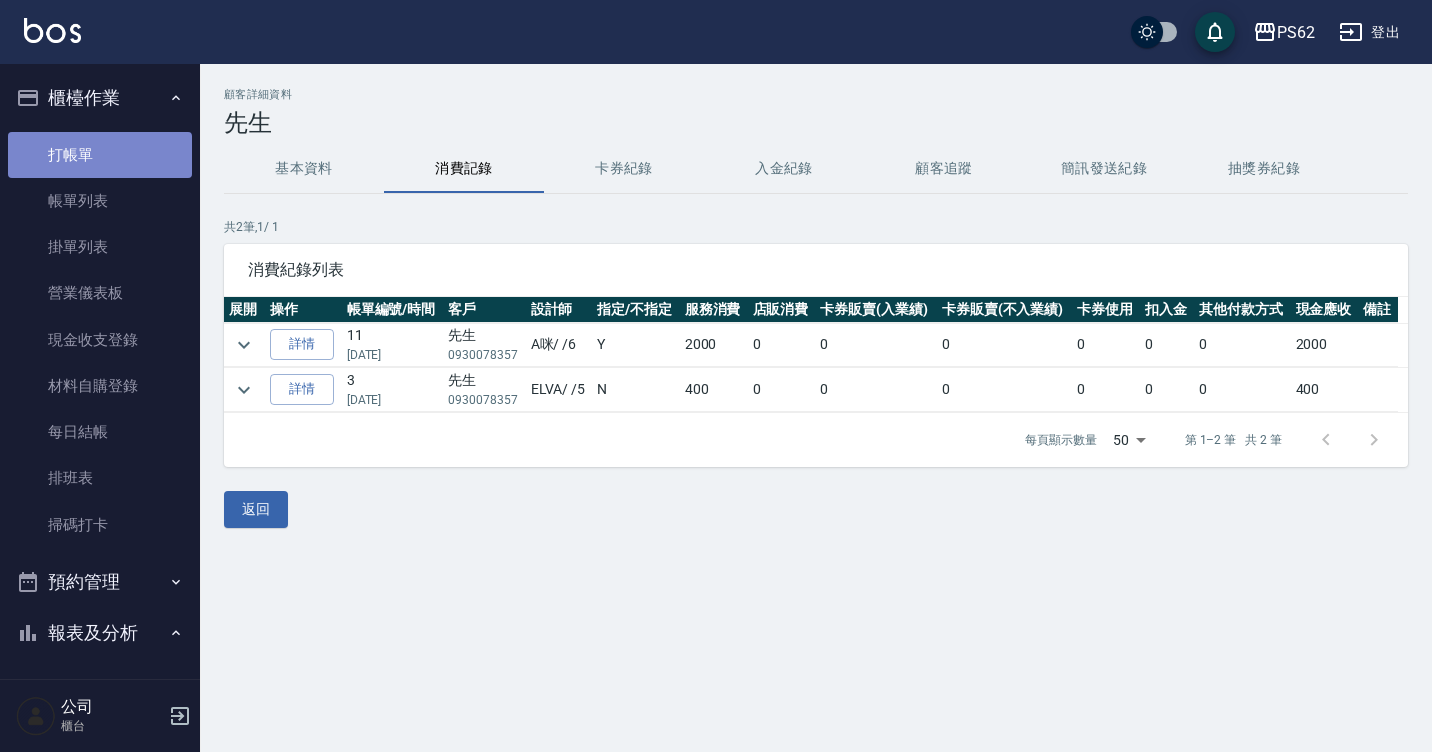 click on "打帳單" at bounding box center [100, 155] 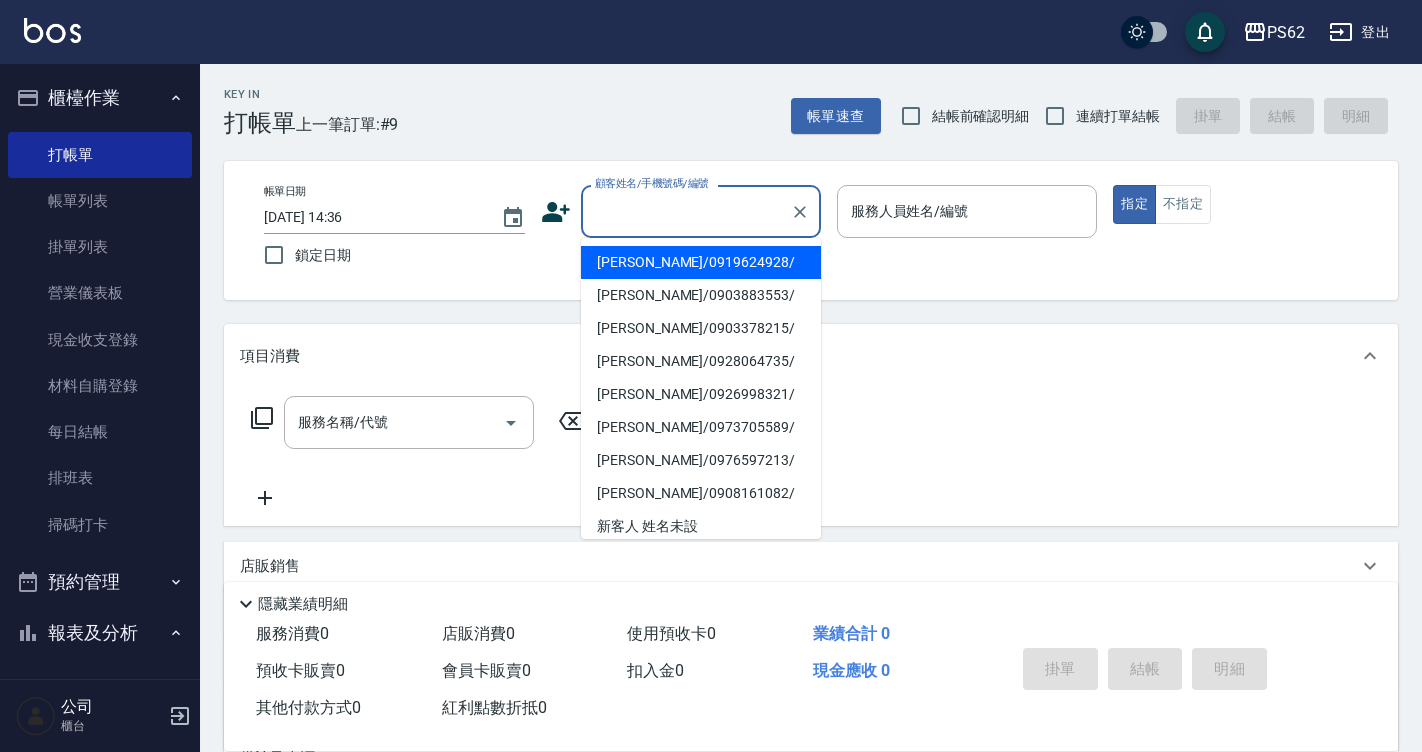 click on "顧客姓名/手機號碼/編號" at bounding box center (686, 211) 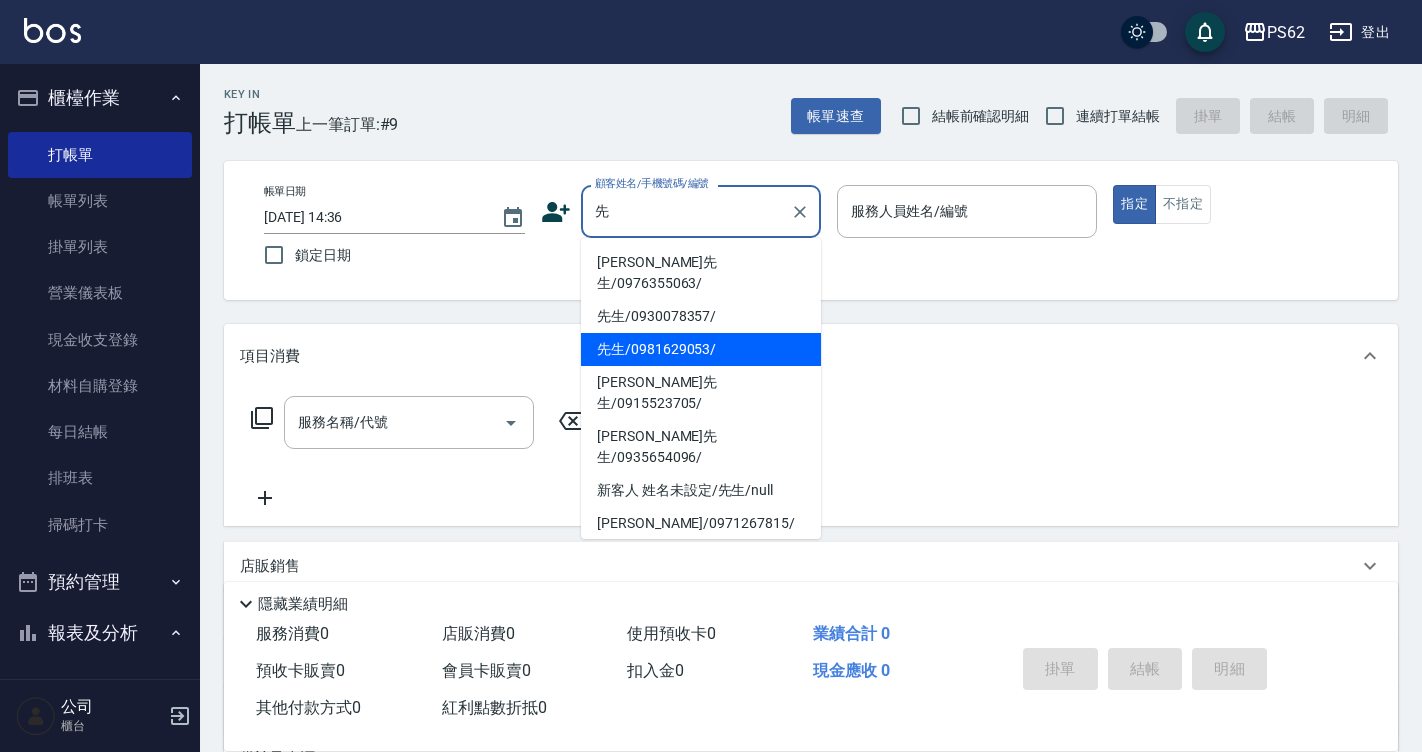 click on "先生/0981629053/" at bounding box center [701, 349] 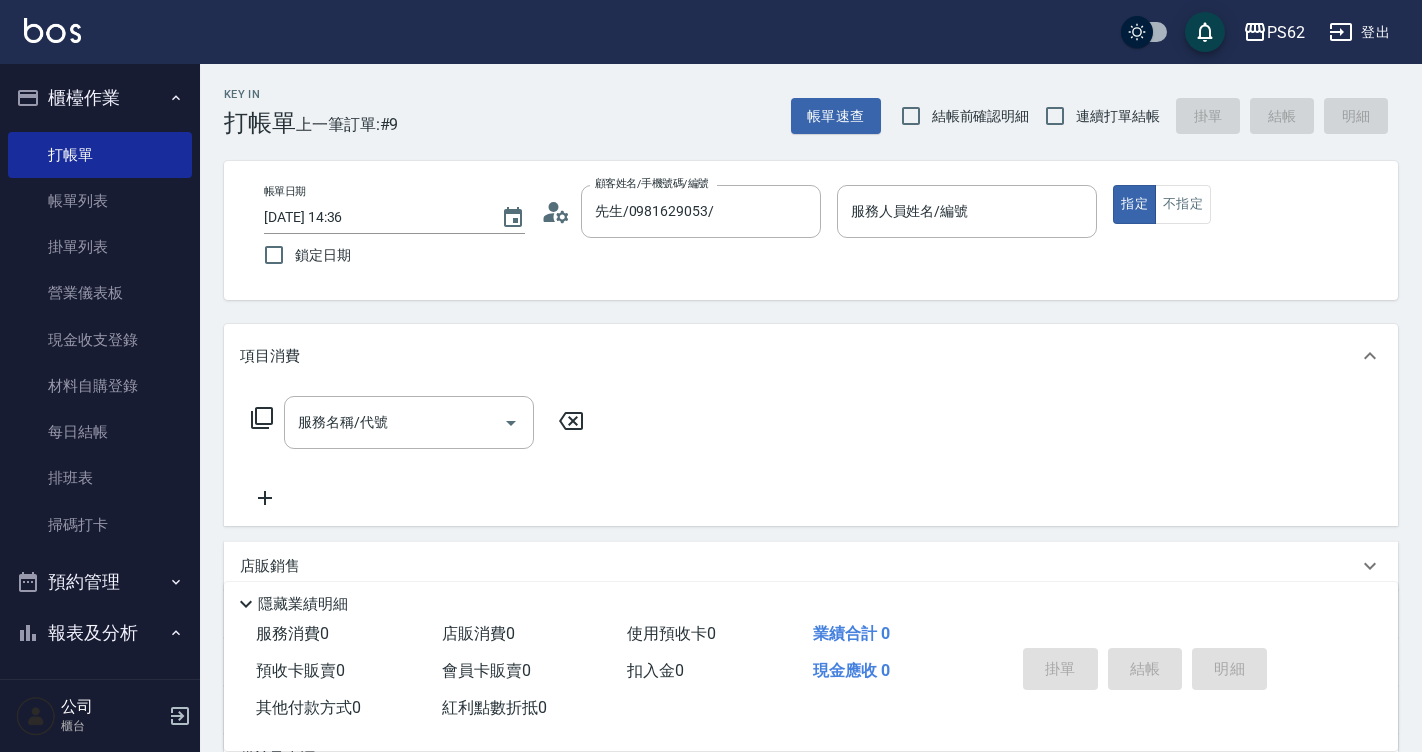 click 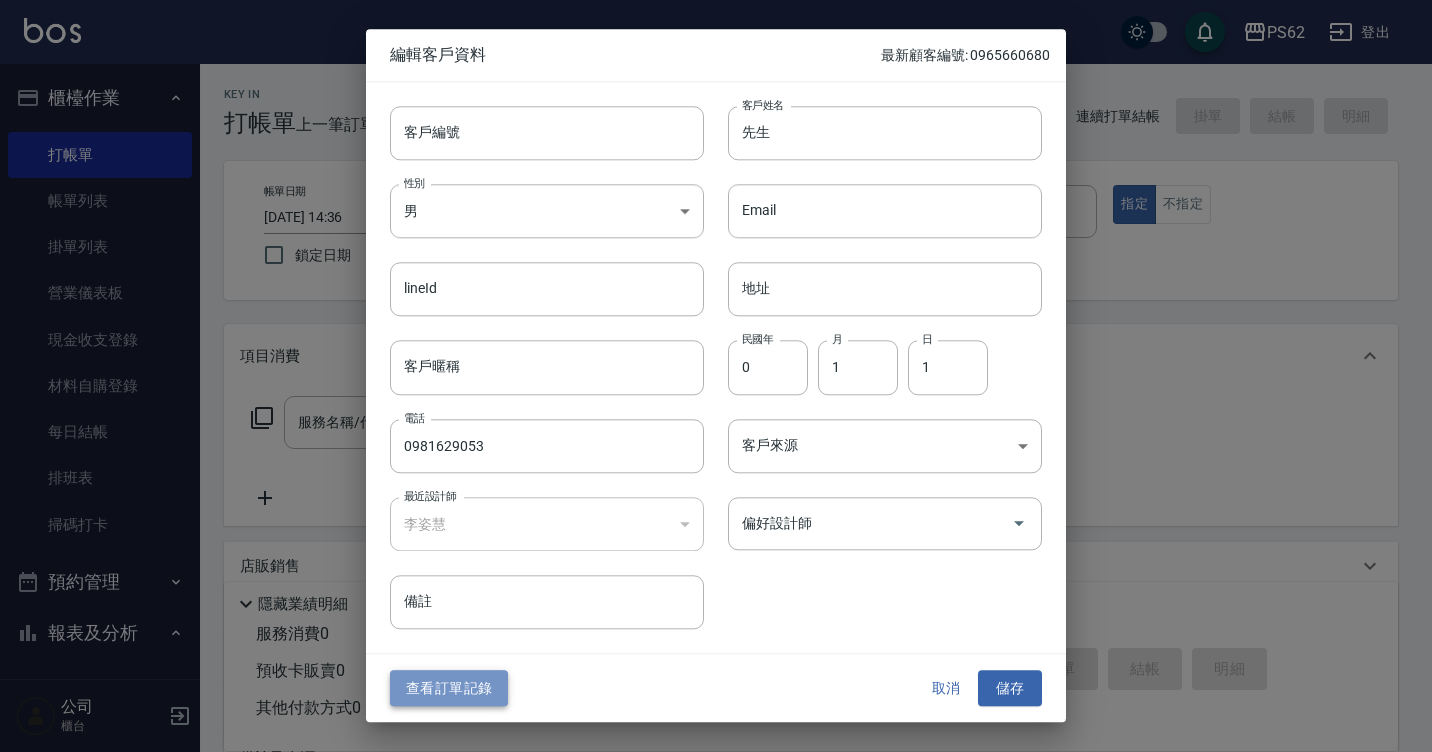 click on "查看訂單記錄" at bounding box center (449, 688) 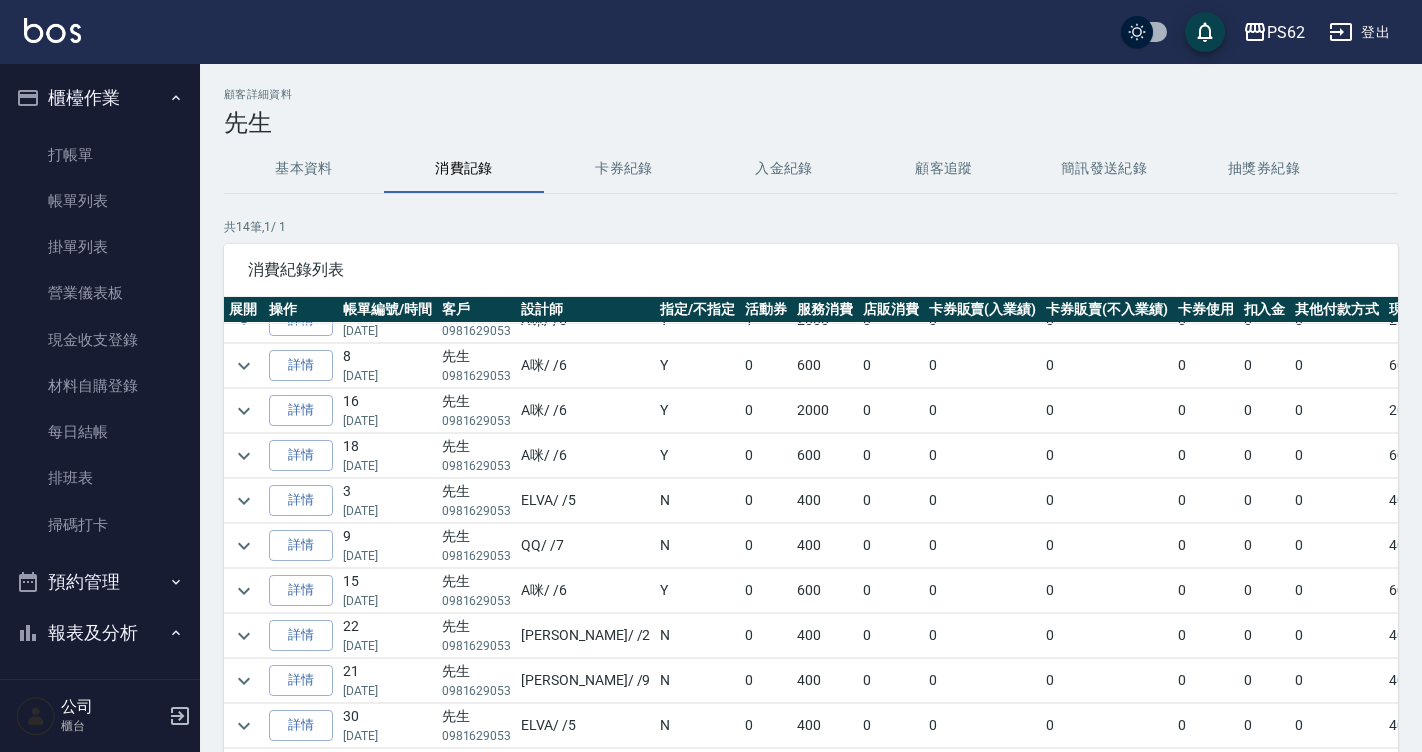 scroll, scrollTop: 219, scrollLeft: 0, axis: vertical 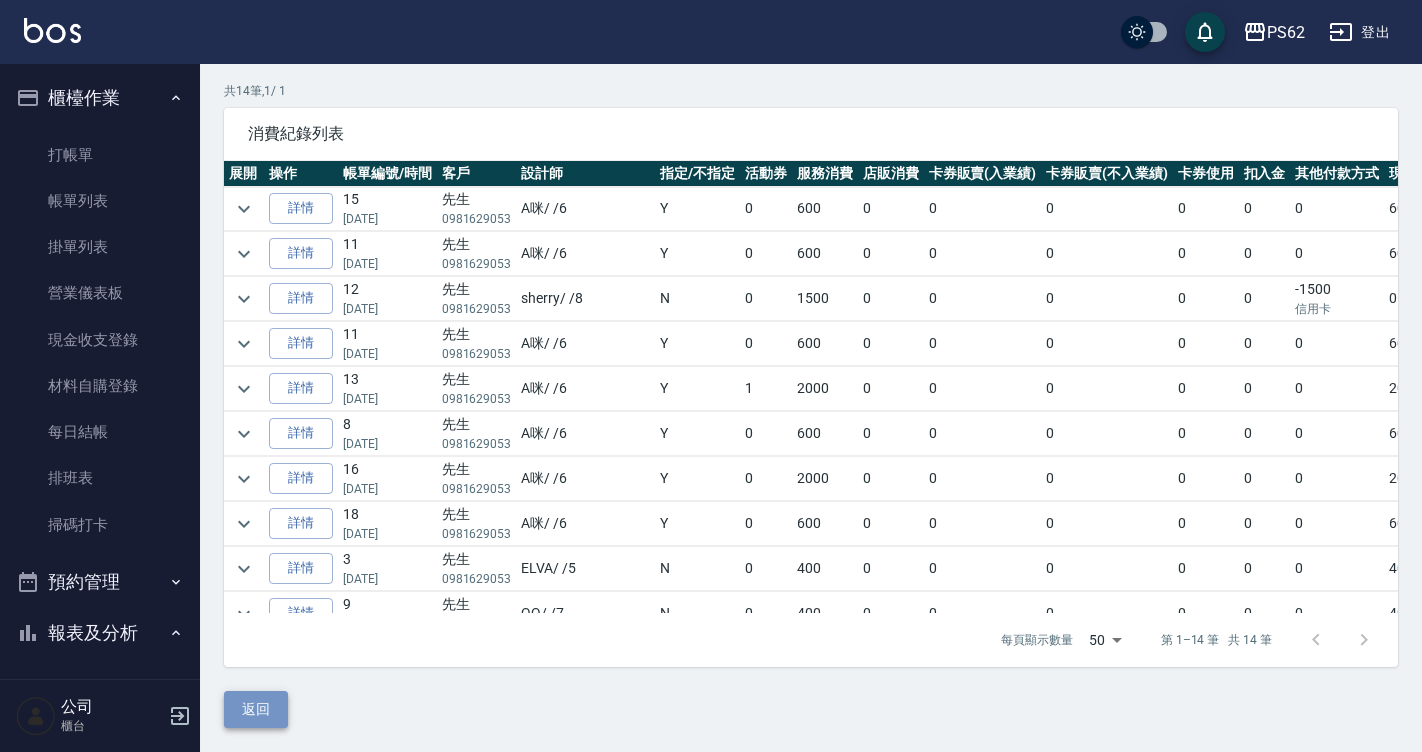 click on "返回" at bounding box center [256, 709] 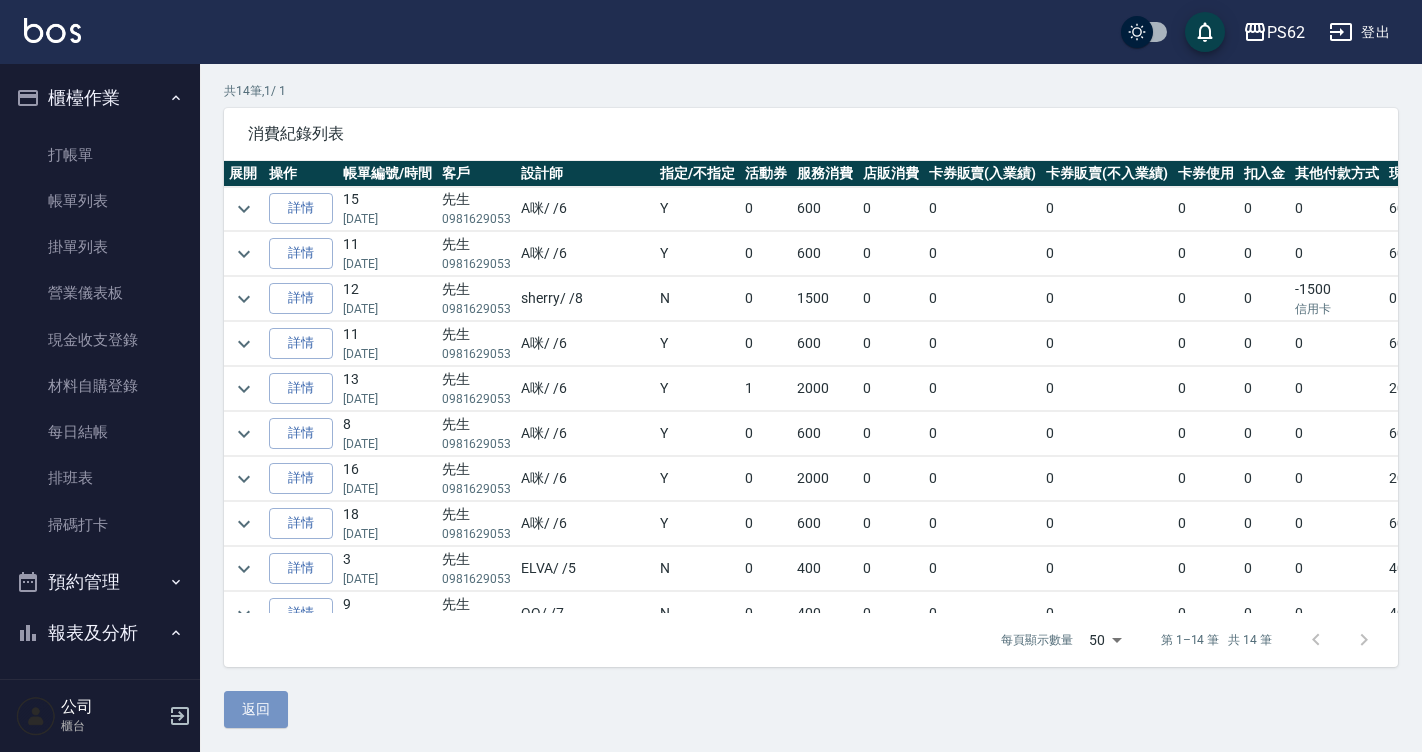 scroll, scrollTop: 0, scrollLeft: 0, axis: both 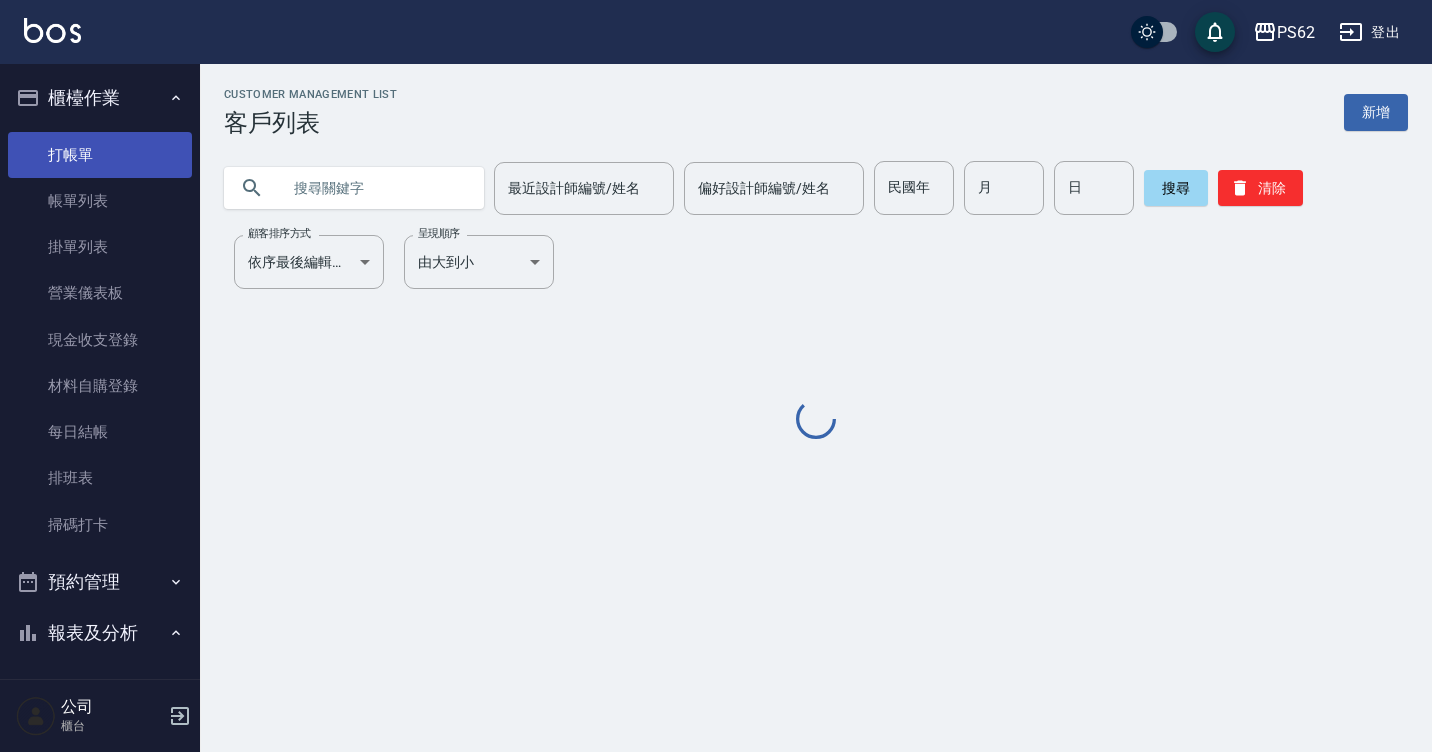 click on "打帳單" at bounding box center (100, 155) 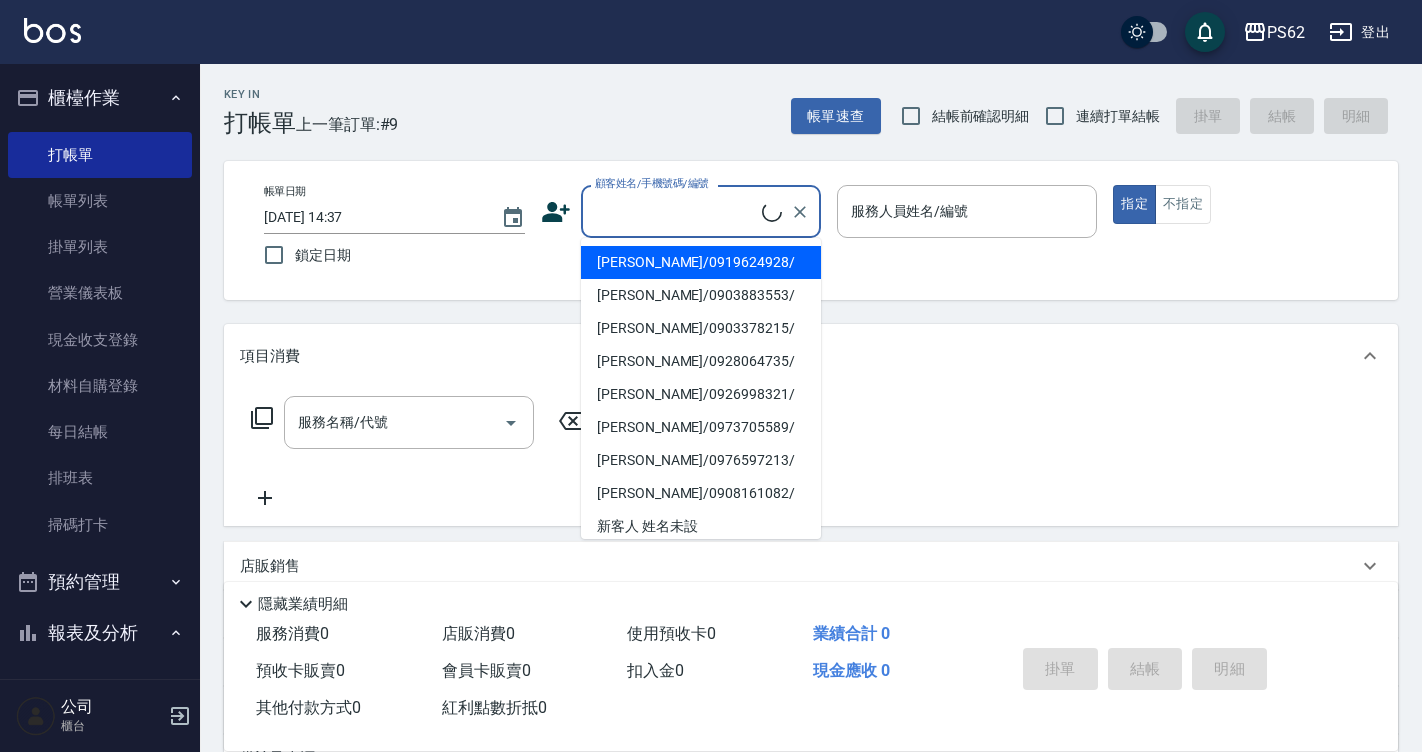 click on "顧客姓名/手機號碼/編號" at bounding box center [676, 211] 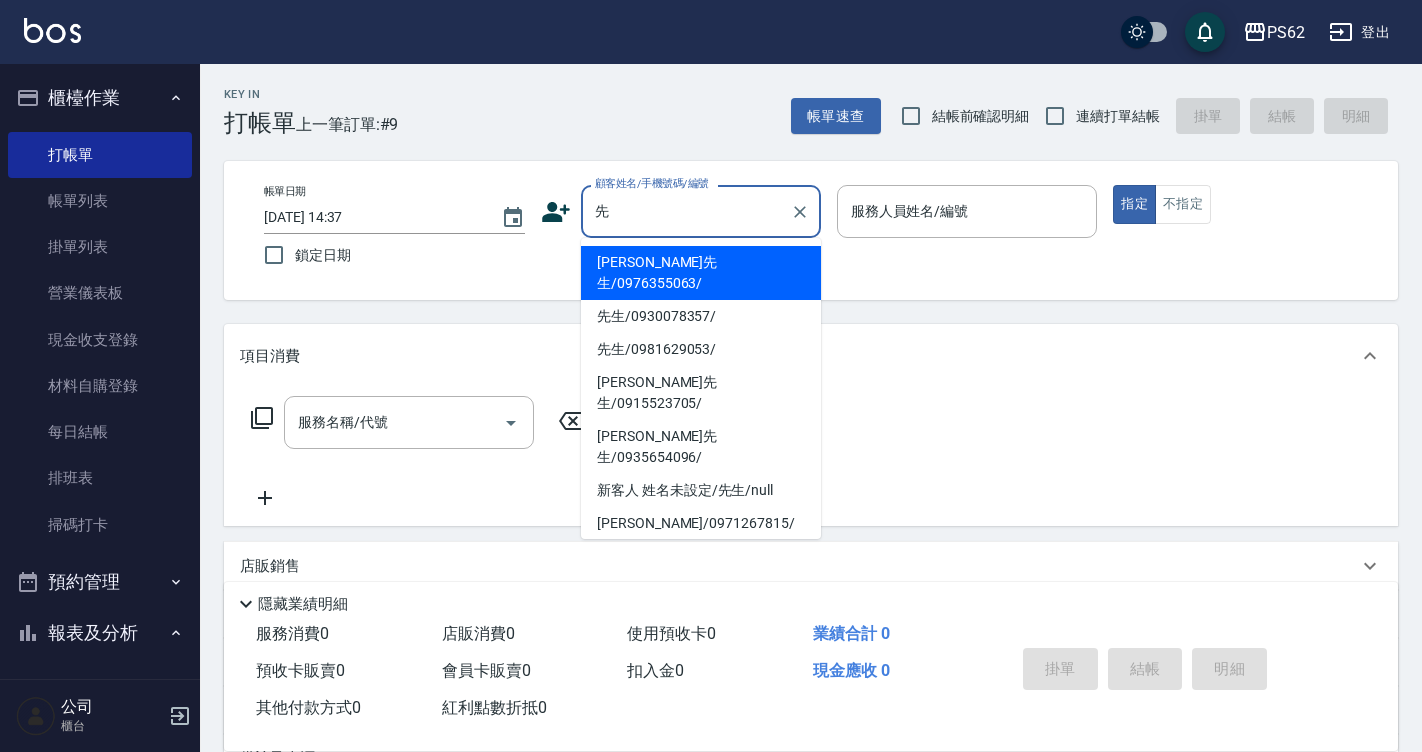 click on "先生/0981629053/" at bounding box center (701, 349) 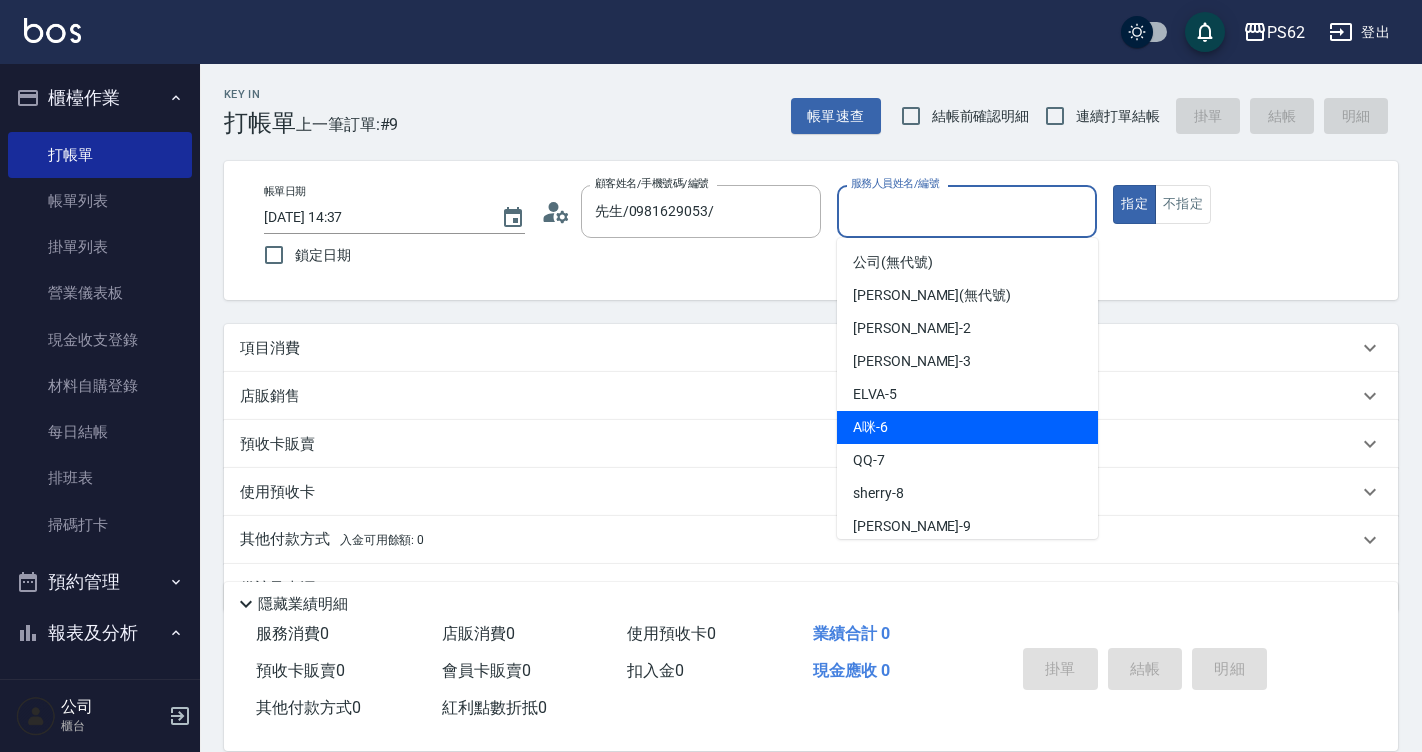 drag, startPoint x: 906, startPoint y: 215, endPoint x: 912, endPoint y: 426, distance: 211.0853 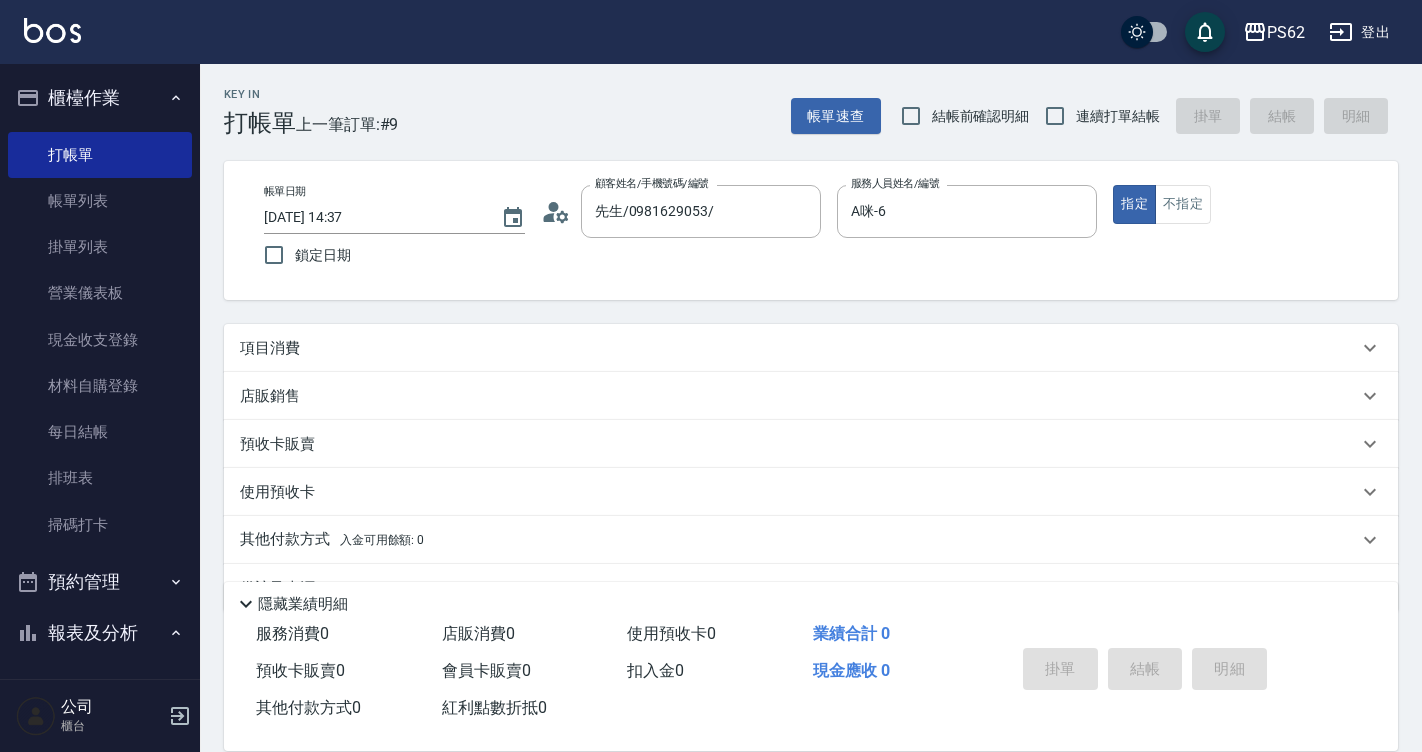 click on "項目消費" at bounding box center (270, 348) 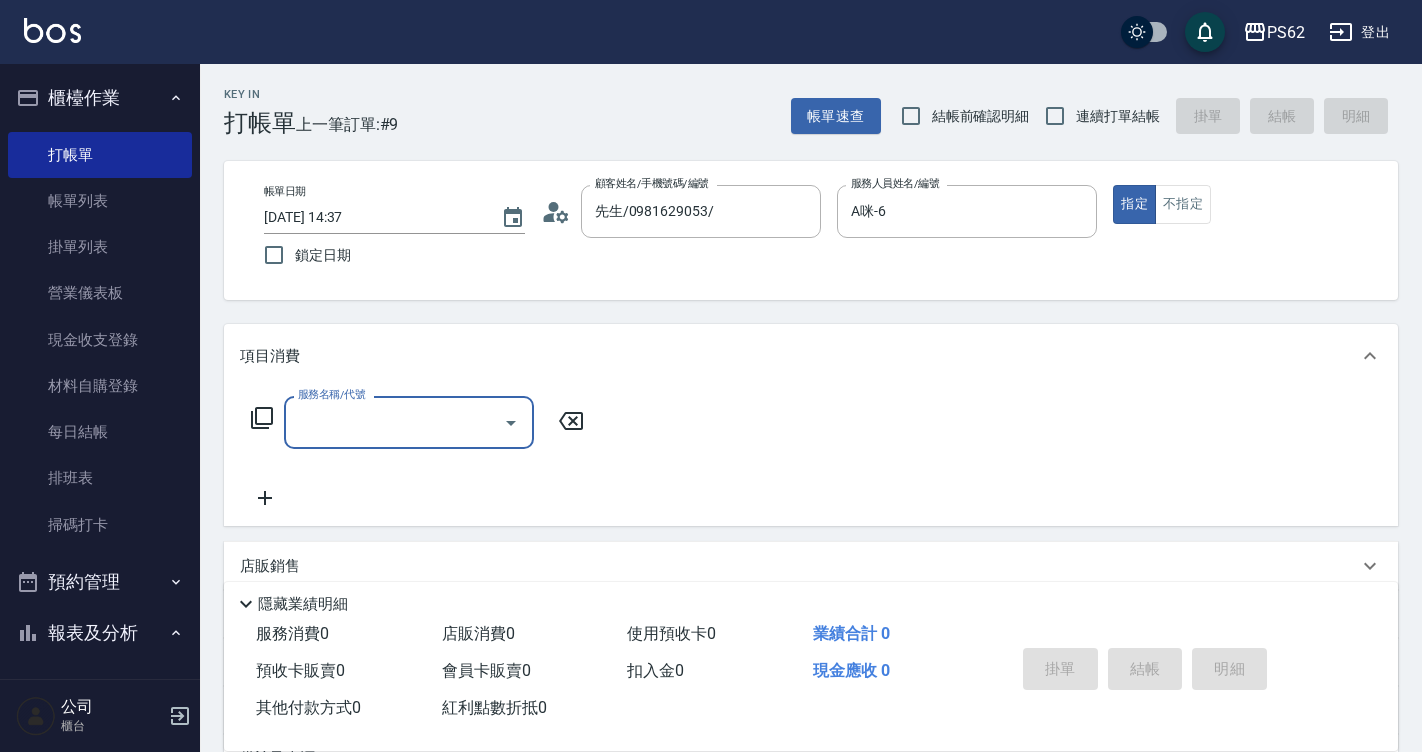 scroll, scrollTop: 0, scrollLeft: 0, axis: both 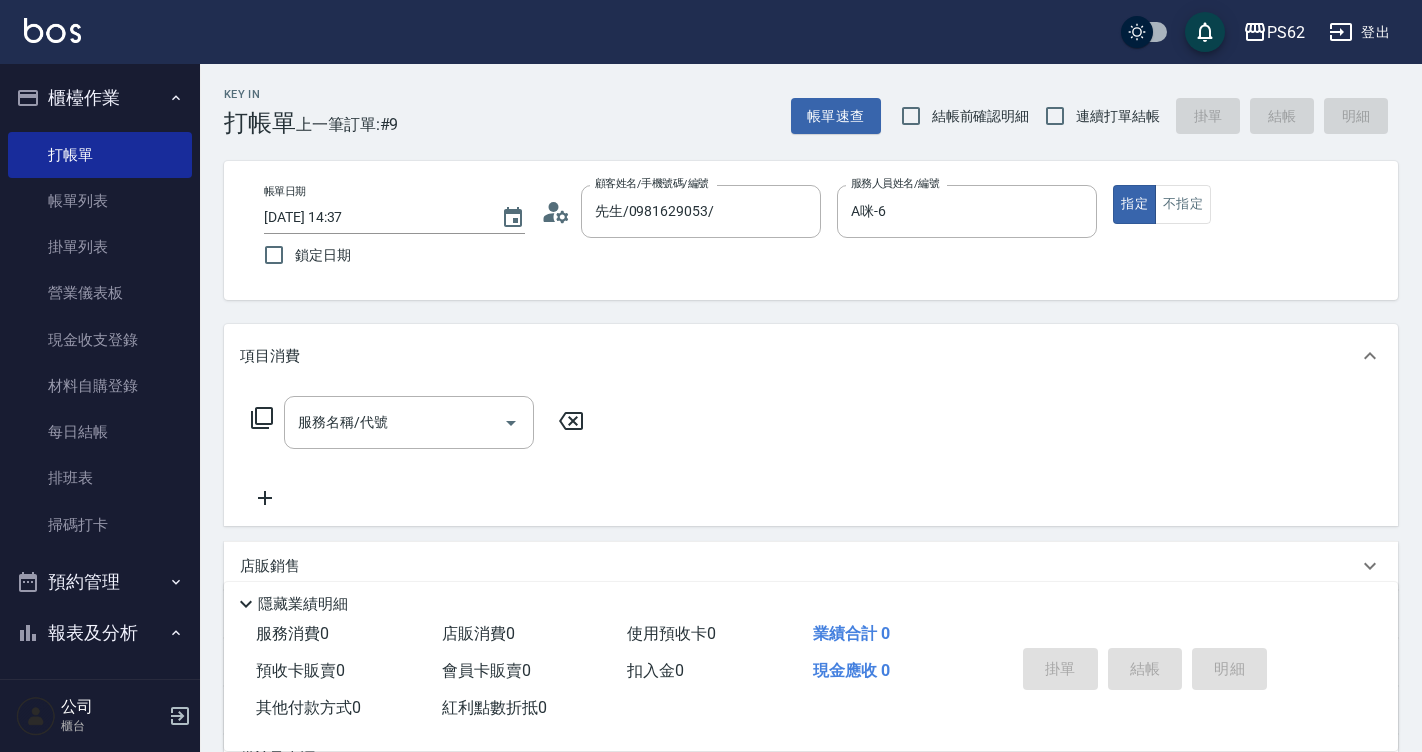 click 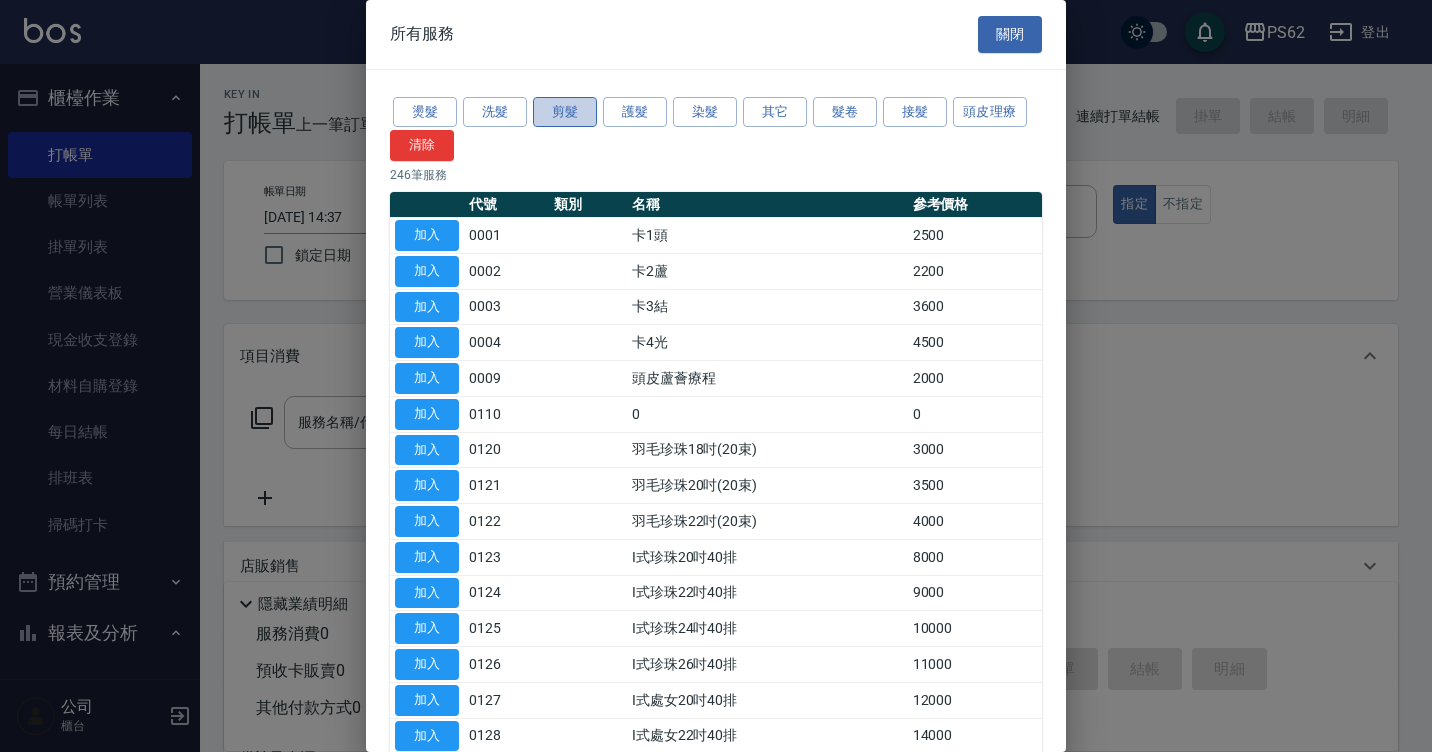 click on "剪髮" at bounding box center (565, 112) 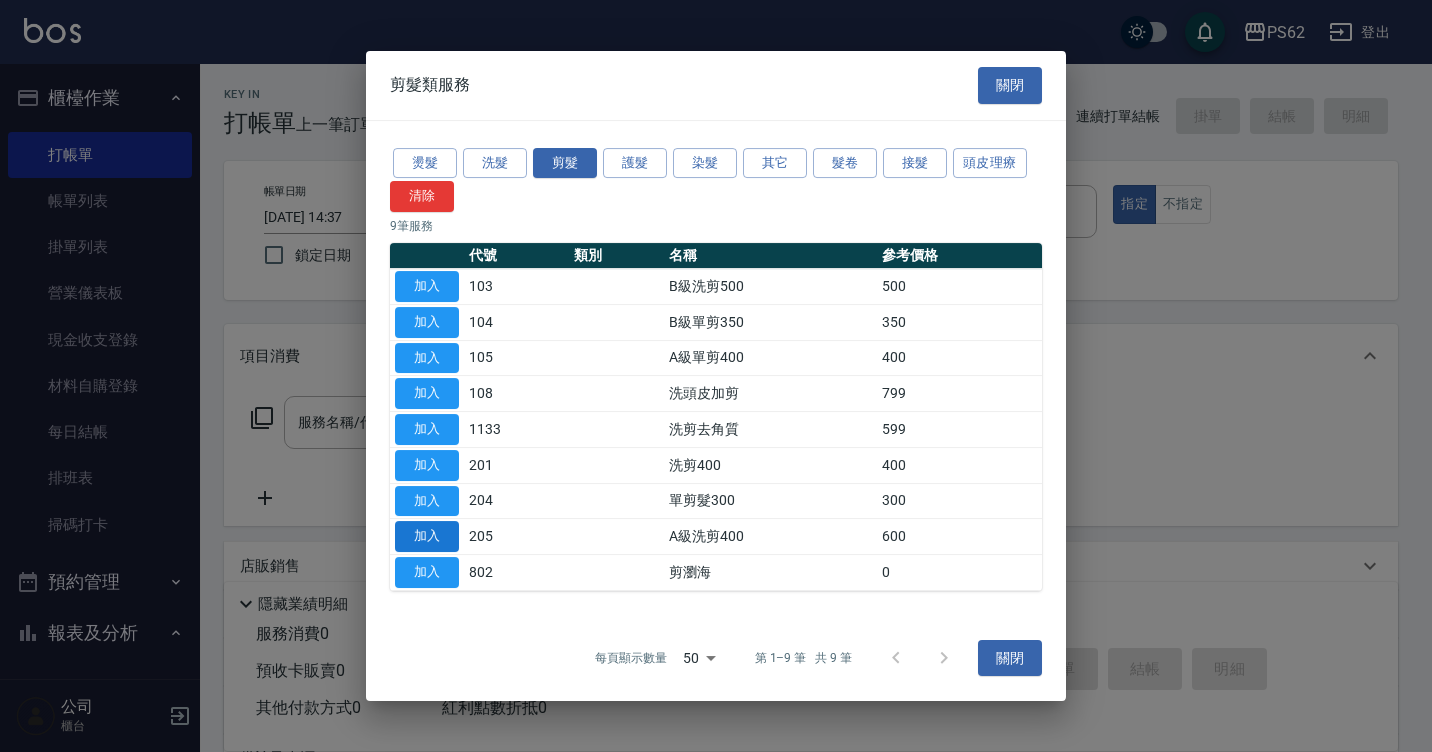click on "加入" at bounding box center (427, 536) 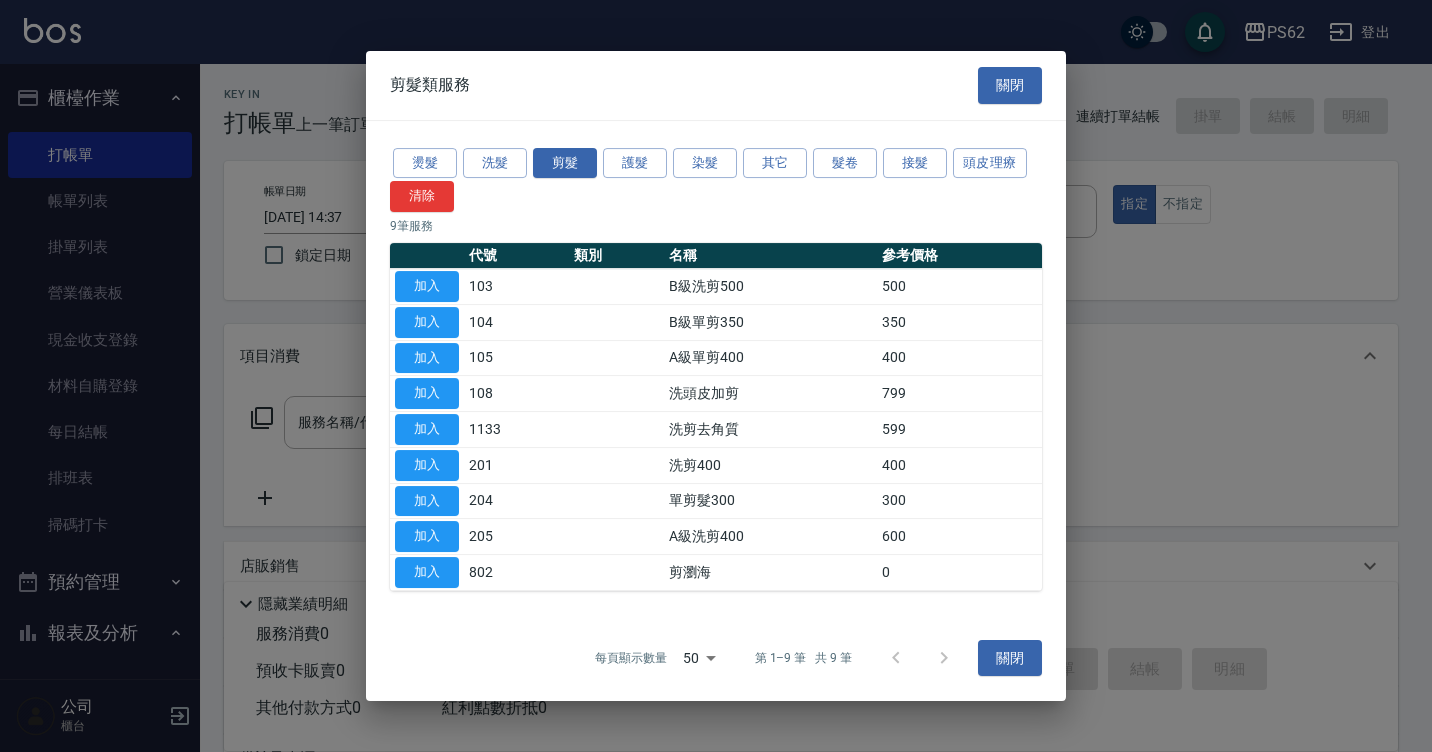 type on "A級洗剪400(205)" 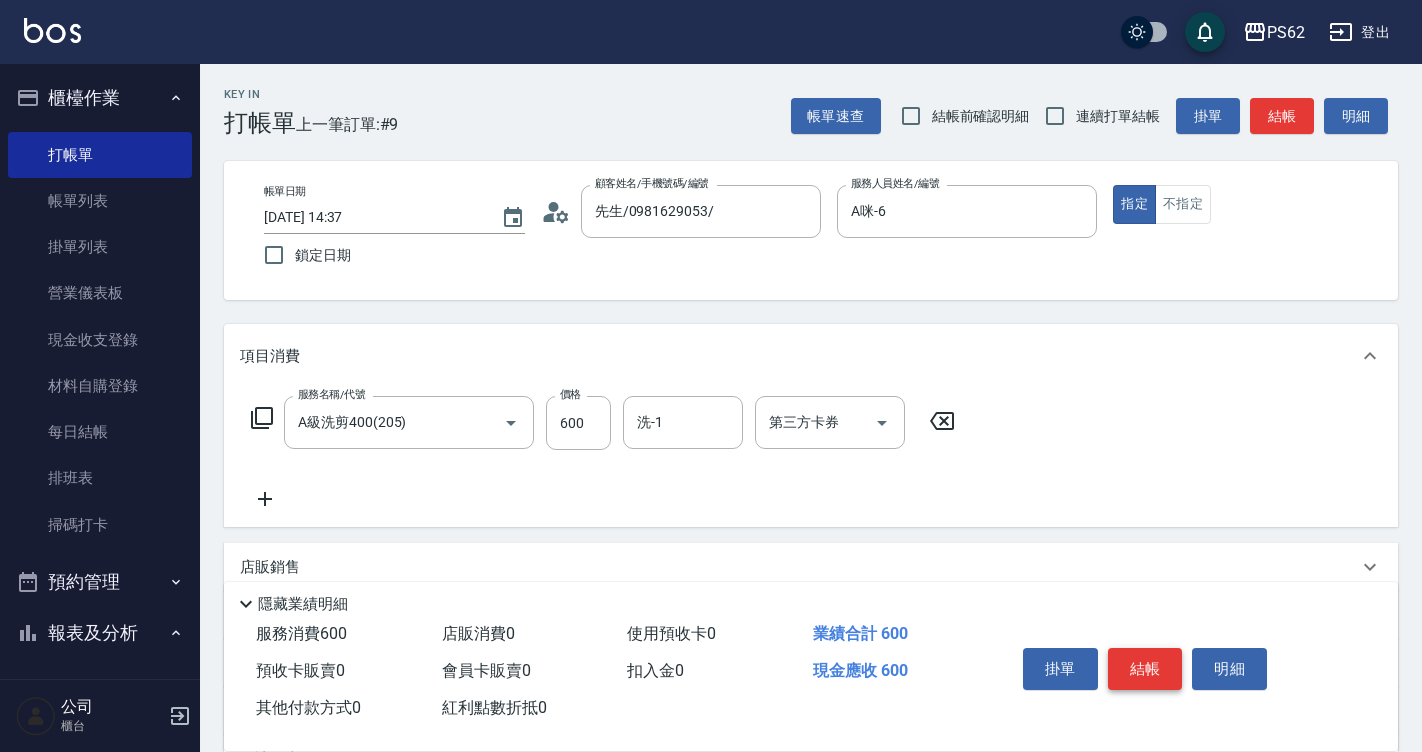 click on "結帳" at bounding box center (1145, 669) 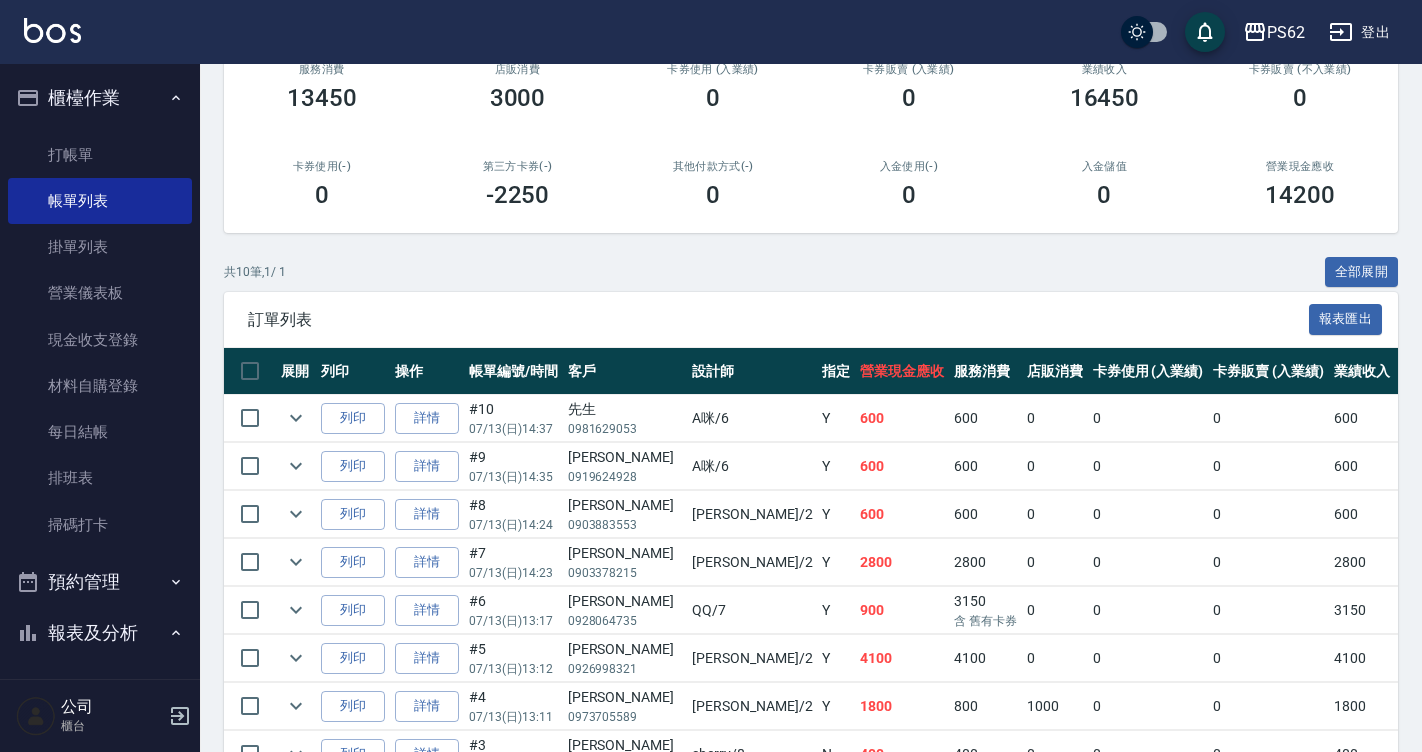 scroll, scrollTop: 186, scrollLeft: 0, axis: vertical 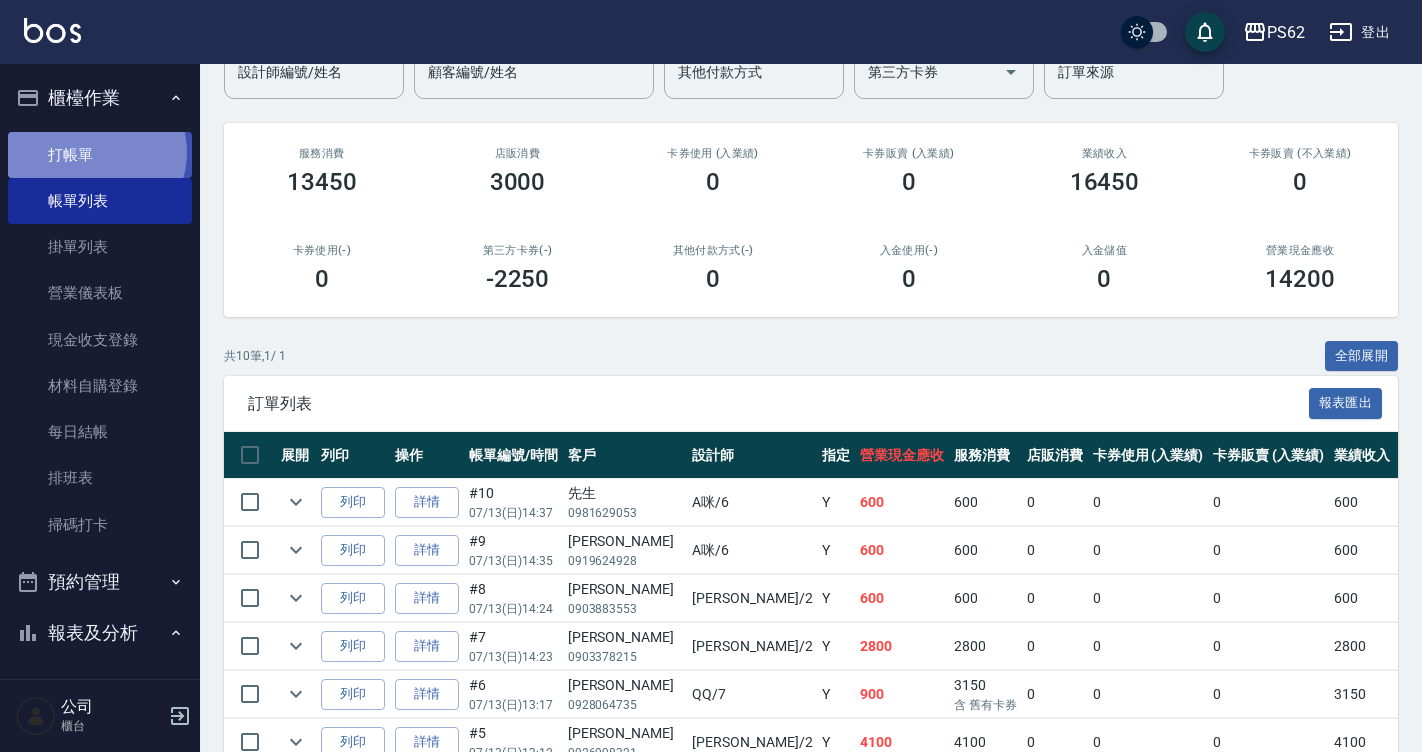 click on "打帳單" at bounding box center [100, 155] 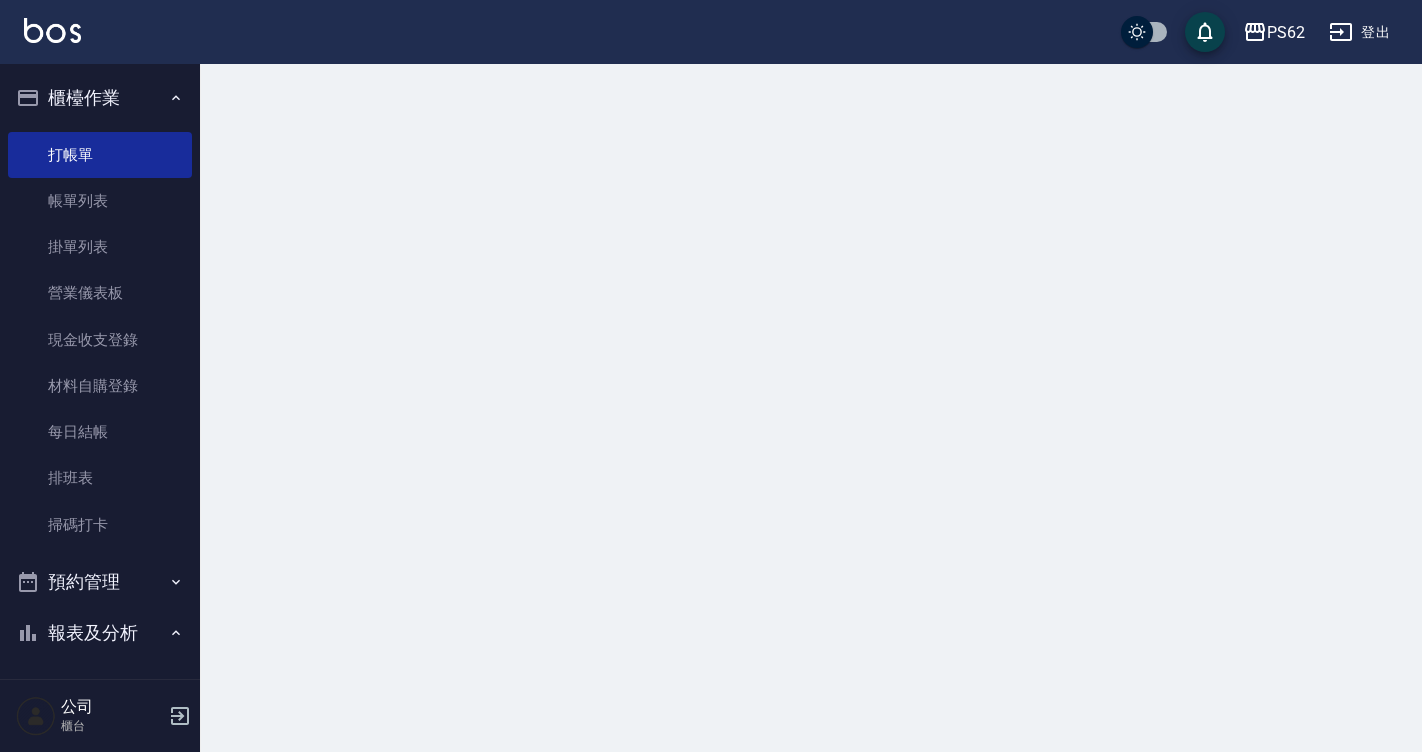 scroll, scrollTop: 0, scrollLeft: 0, axis: both 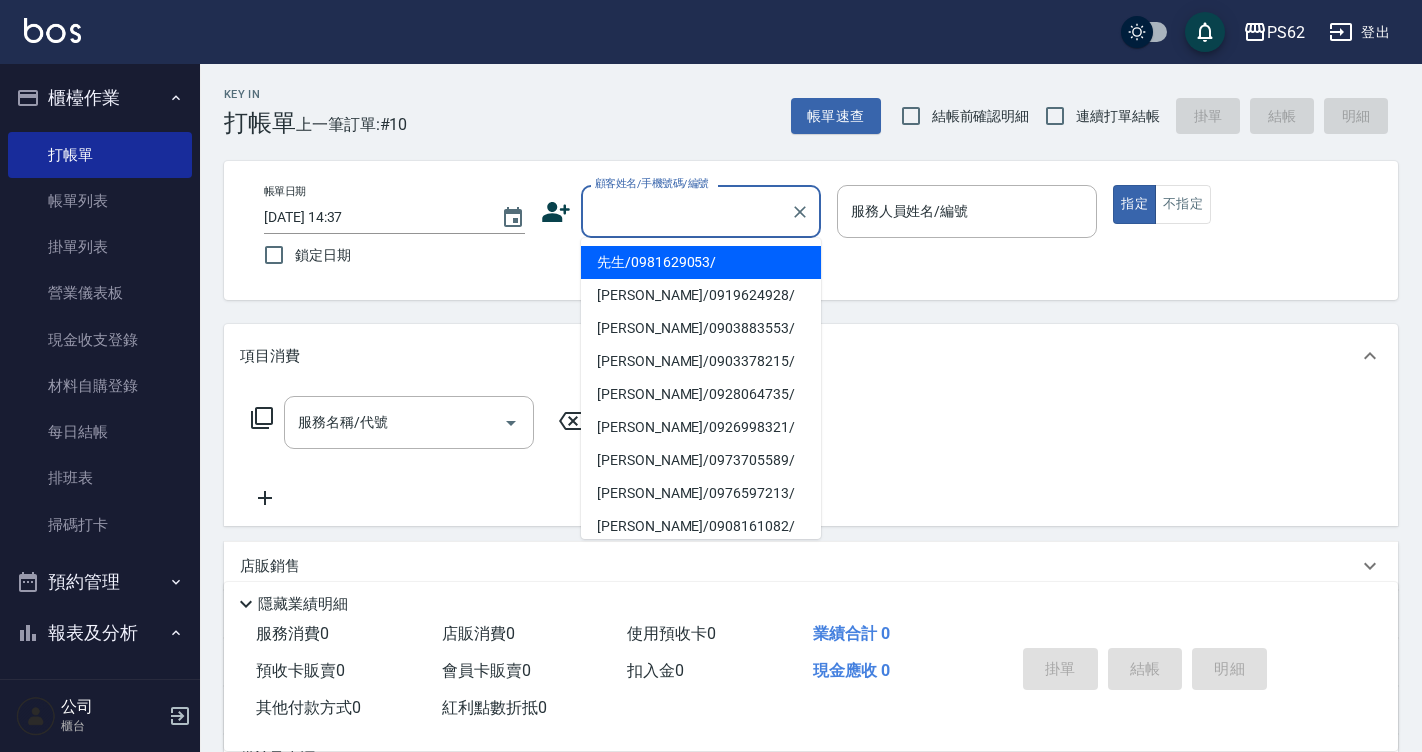 click on "顧客姓名/手機號碼/編號" at bounding box center (686, 211) 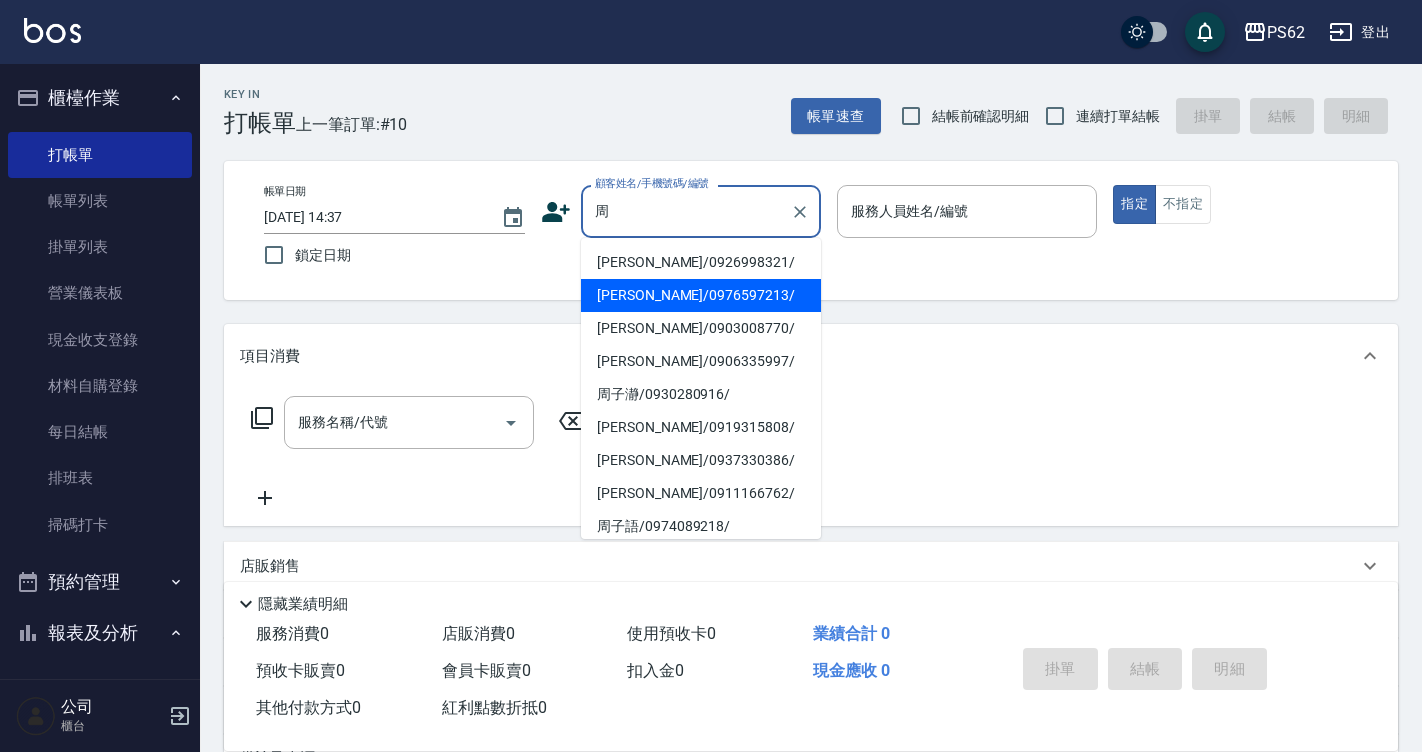 click on "[PERSON_NAME]/0976597213/" at bounding box center (701, 295) 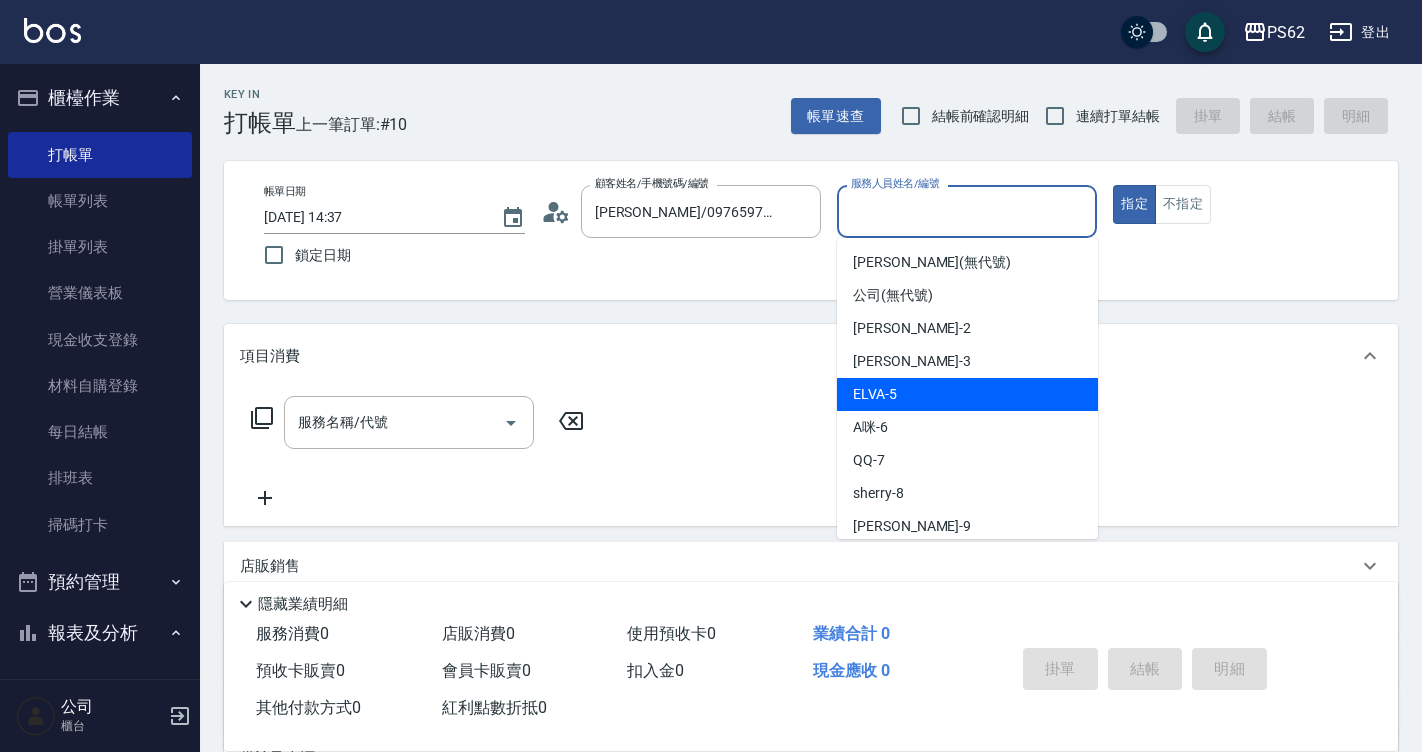 drag, startPoint x: 923, startPoint y: 208, endPoint x: 884, endPoint y: 433, distance: 228.35498 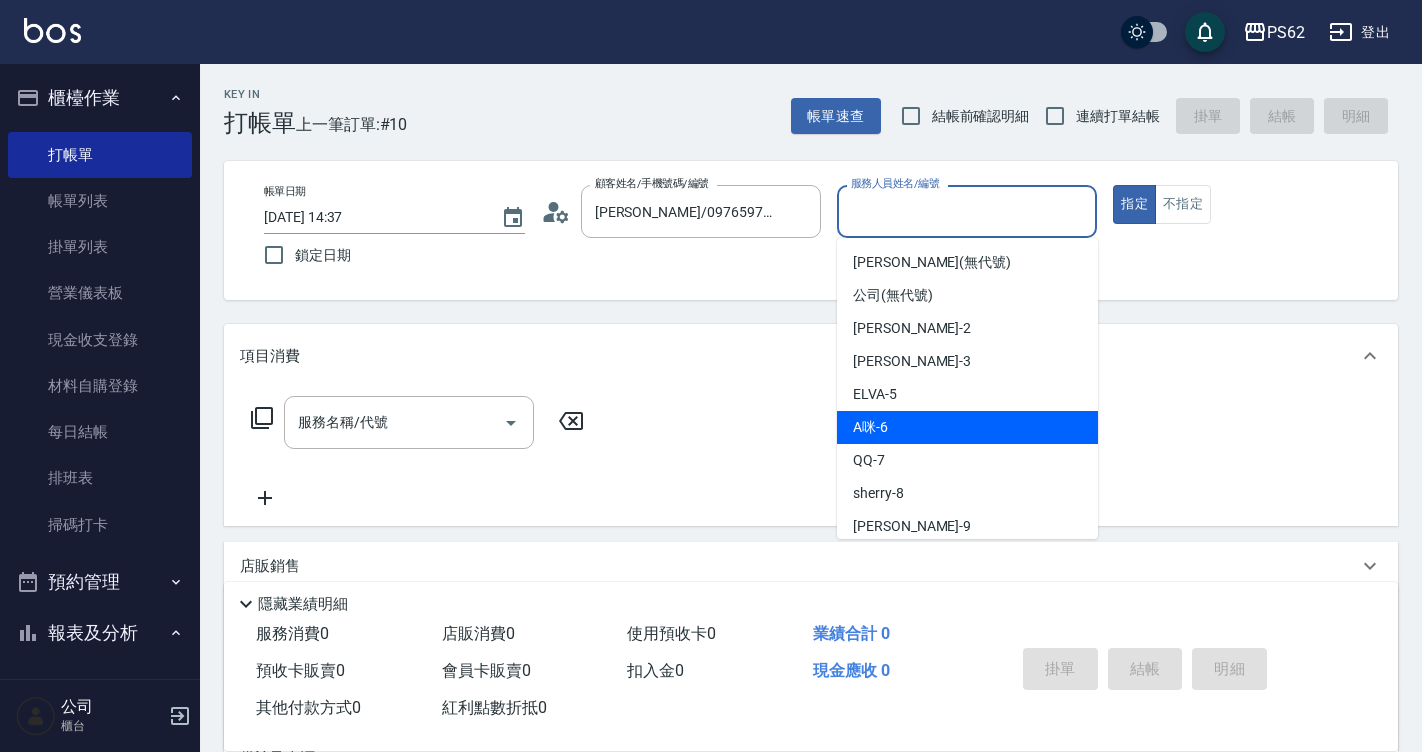 click on "A咪 -6" at bounding box center (870, 427) 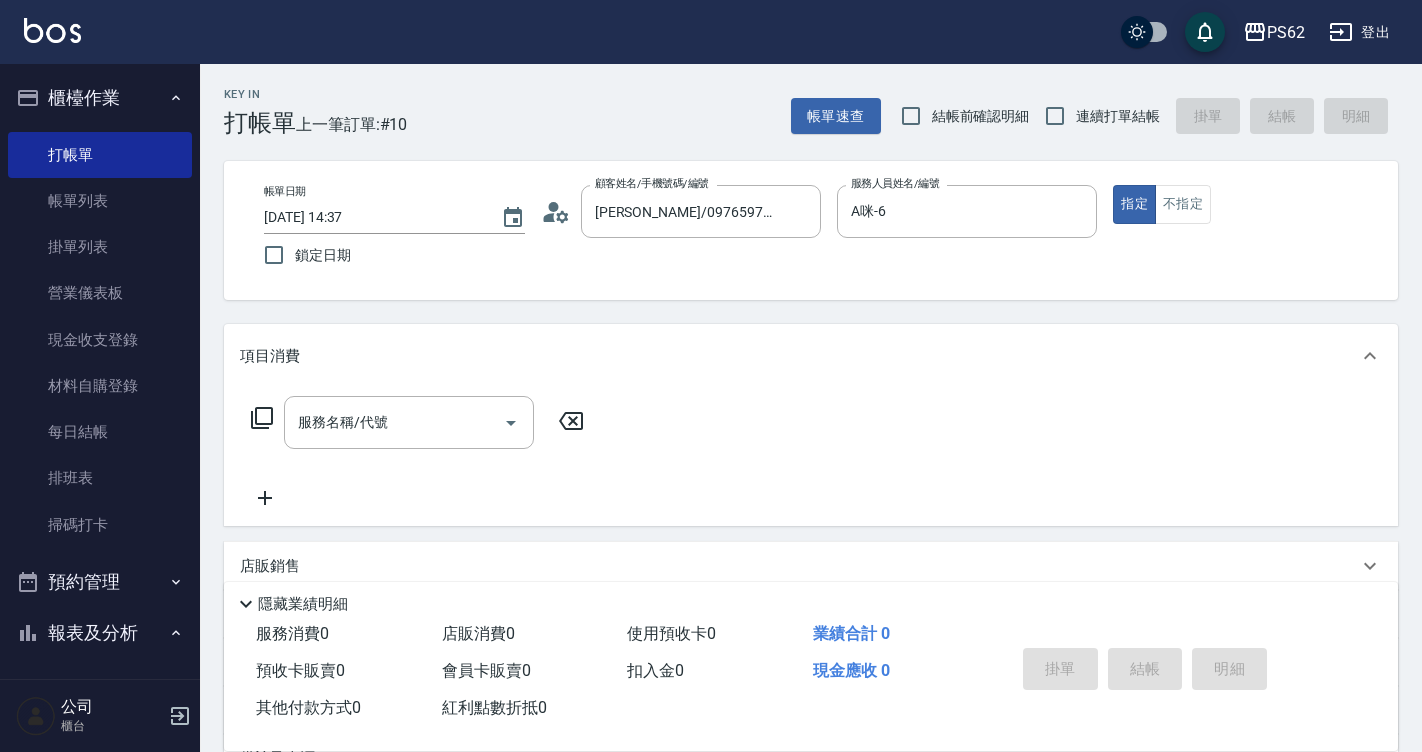 click 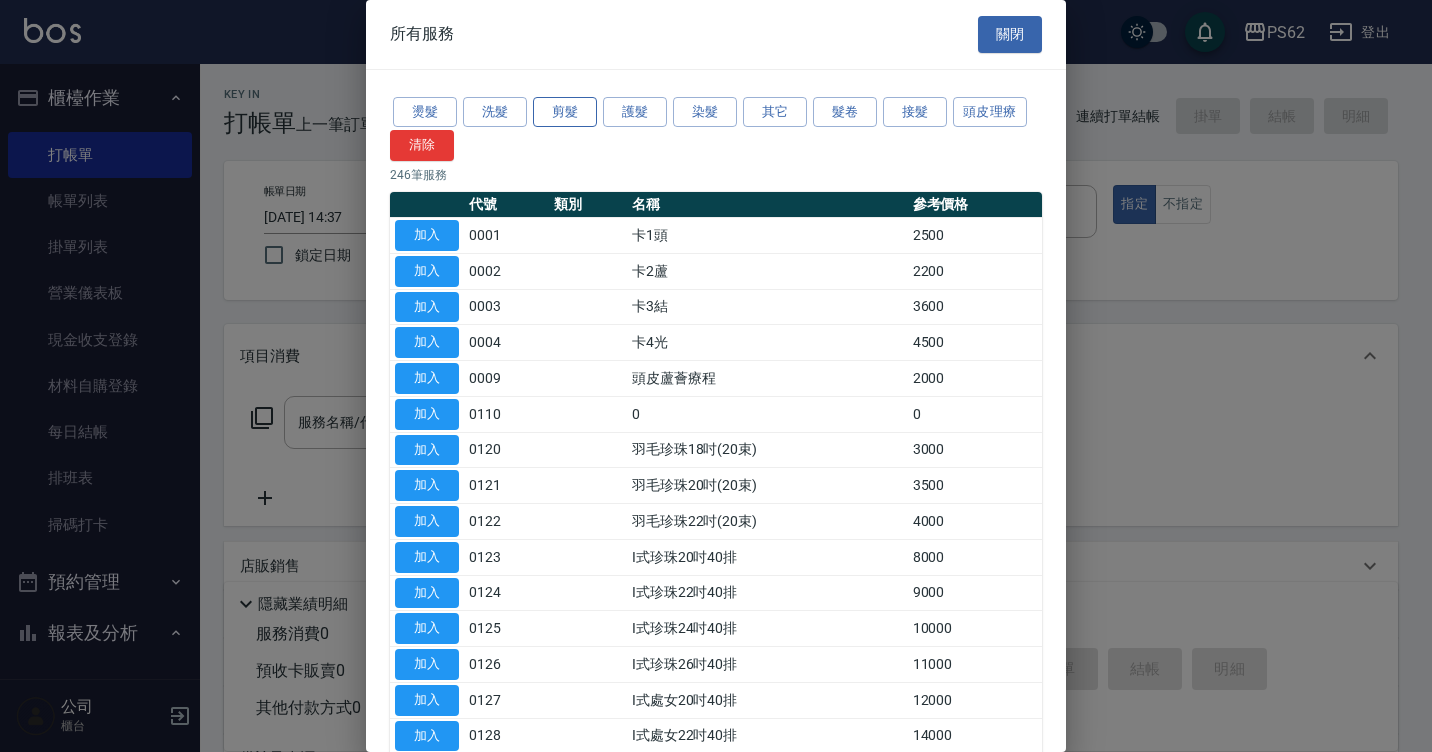 click on "剪髮" at bounding box center (565, 112) 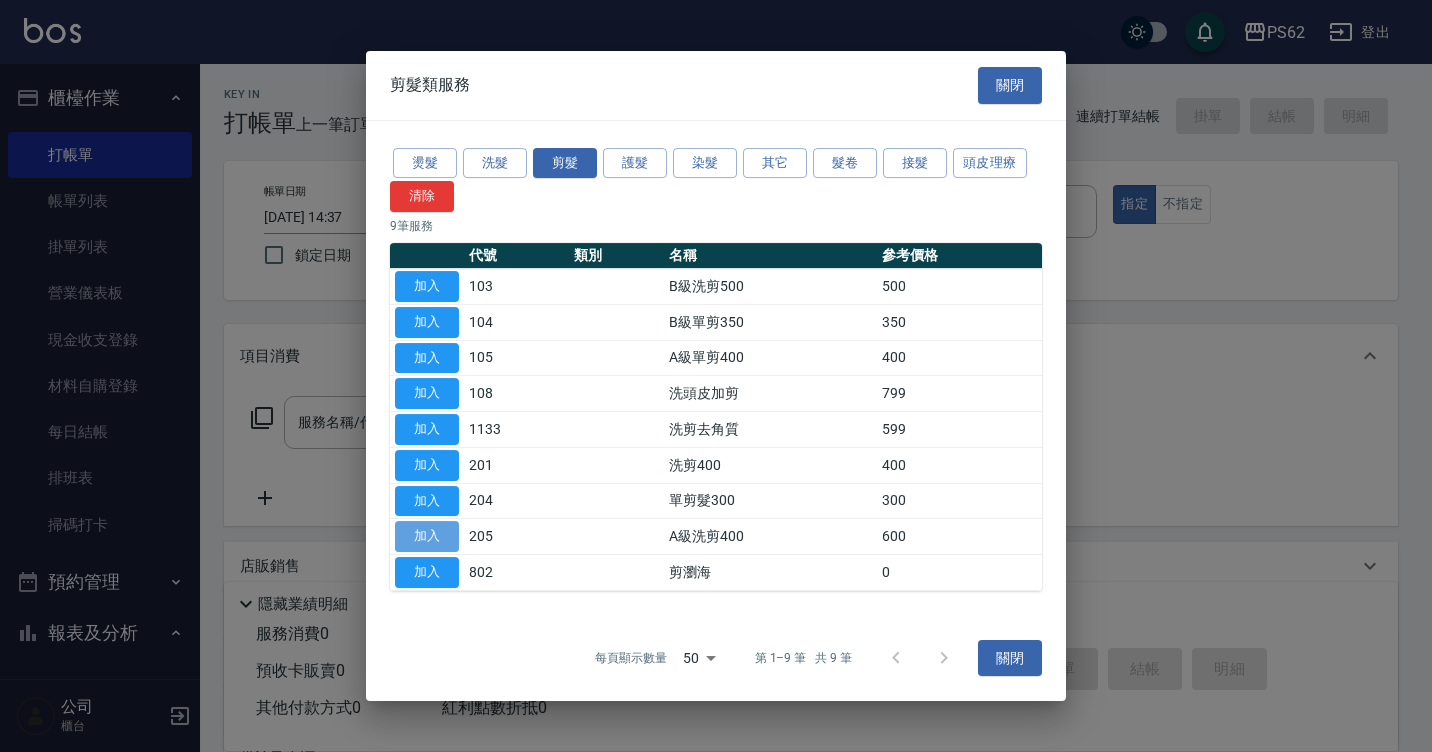 click on "加入" at bounding box center (427, 536) 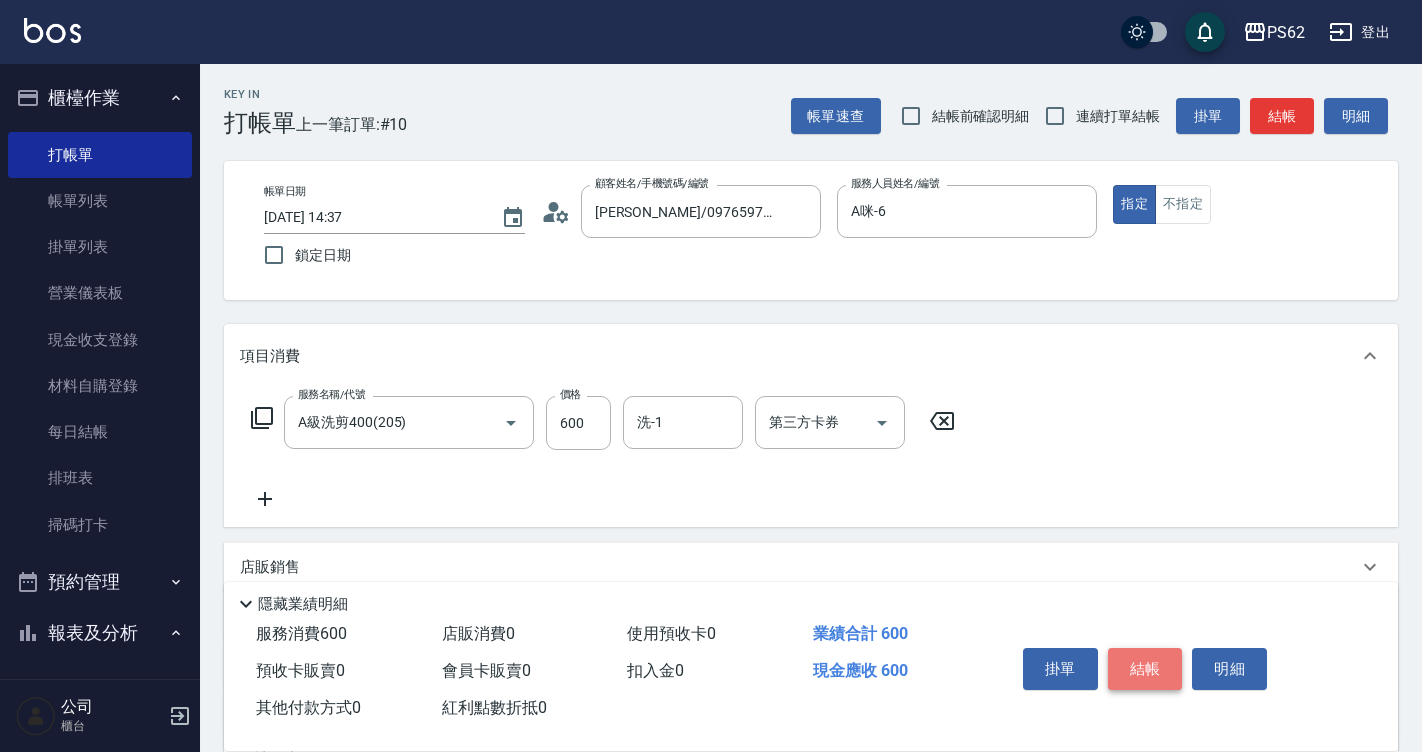 click on "結帳" at bounding box center [1145, 669] 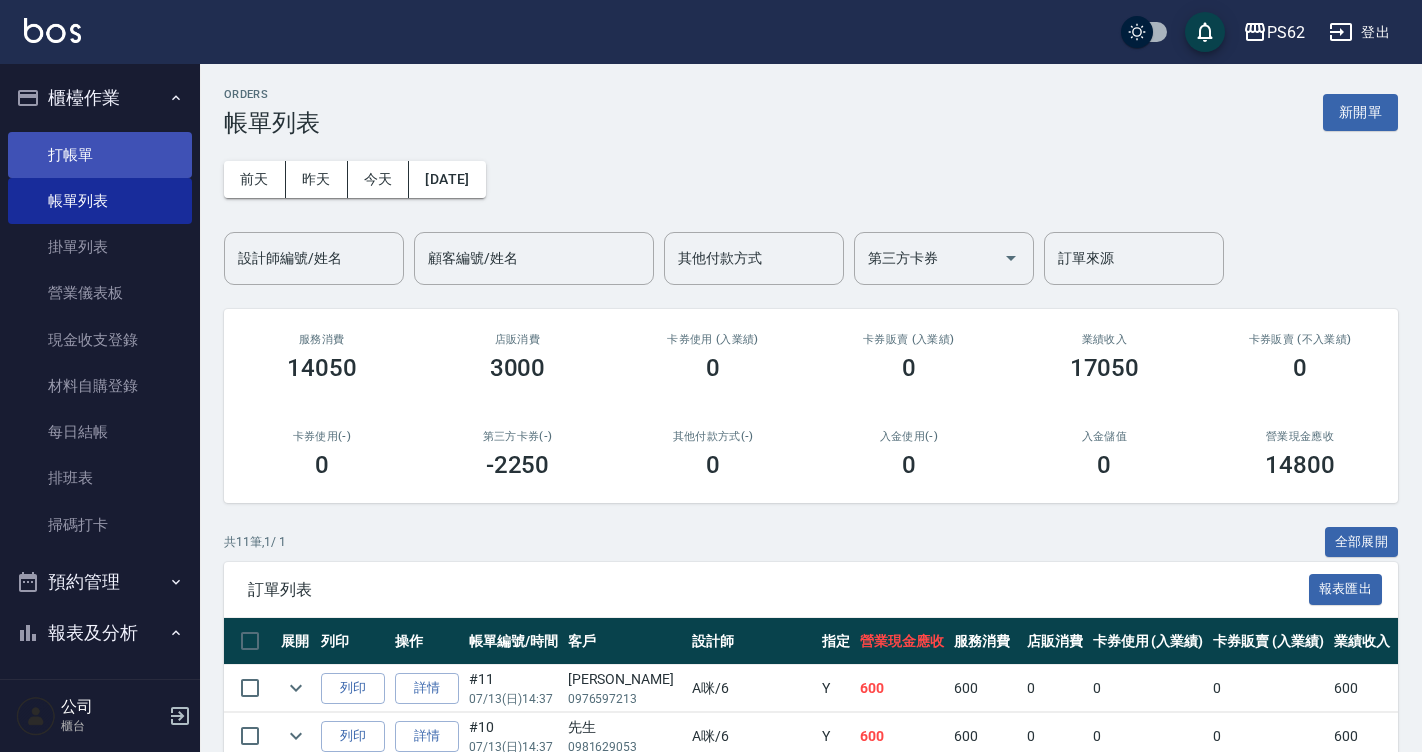 click on "打帳單" at bounding box center (100, 155) 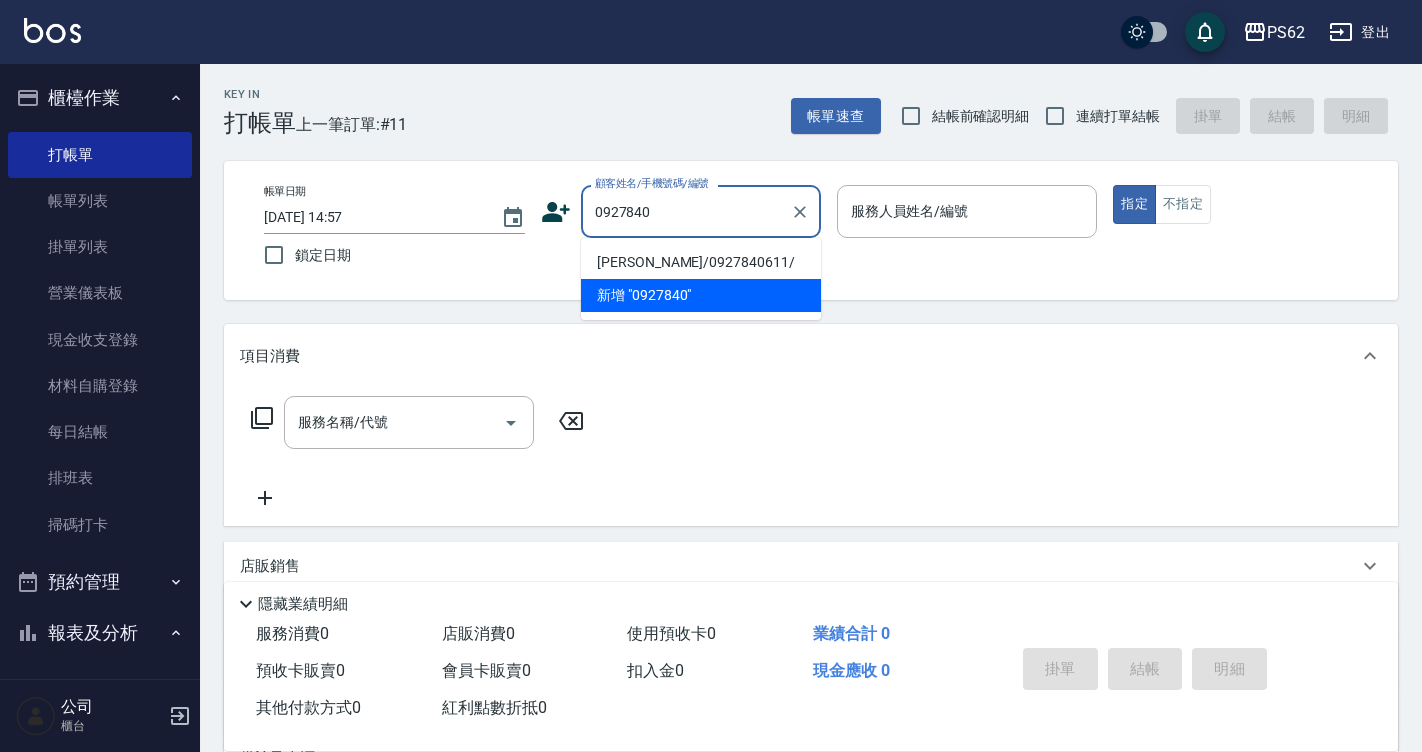 click on "[PERSON_NAME]/0927840611/" at bounding box center (701, 262) 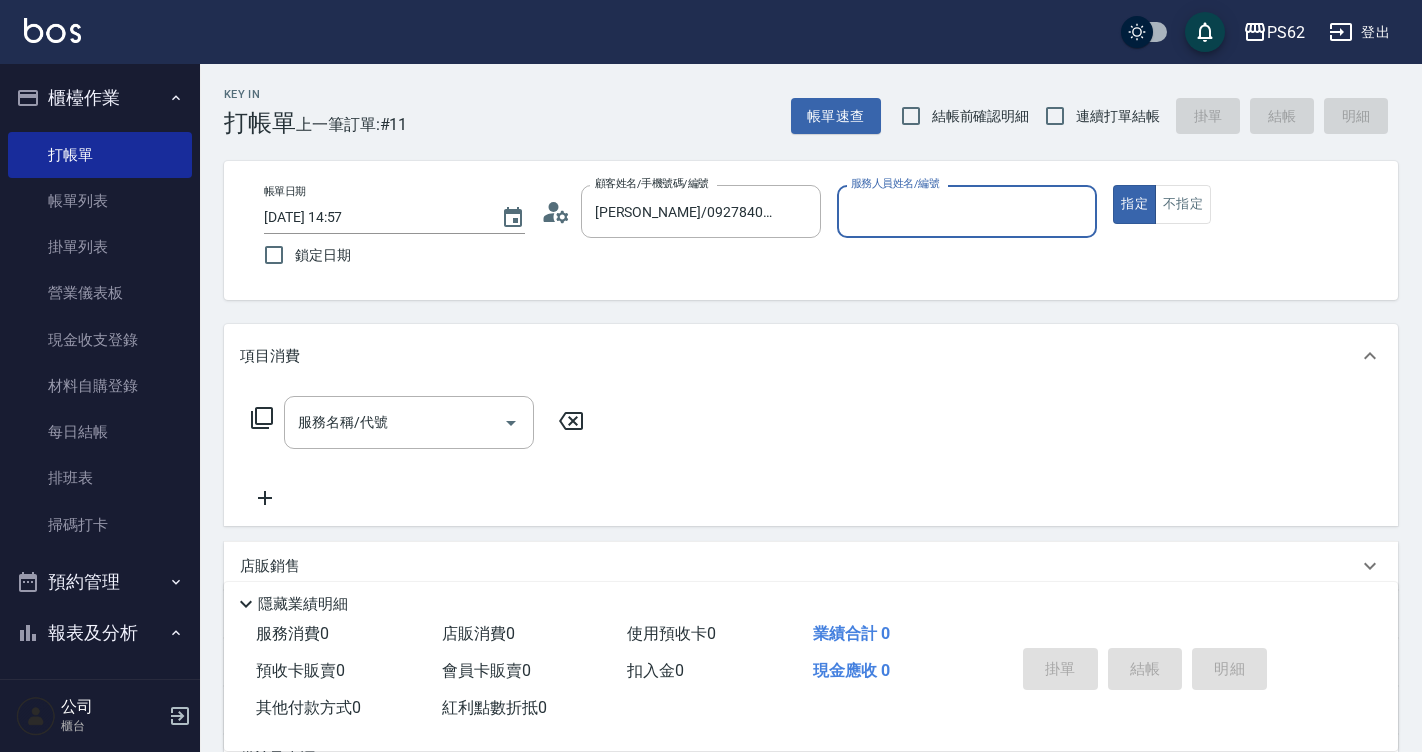 click 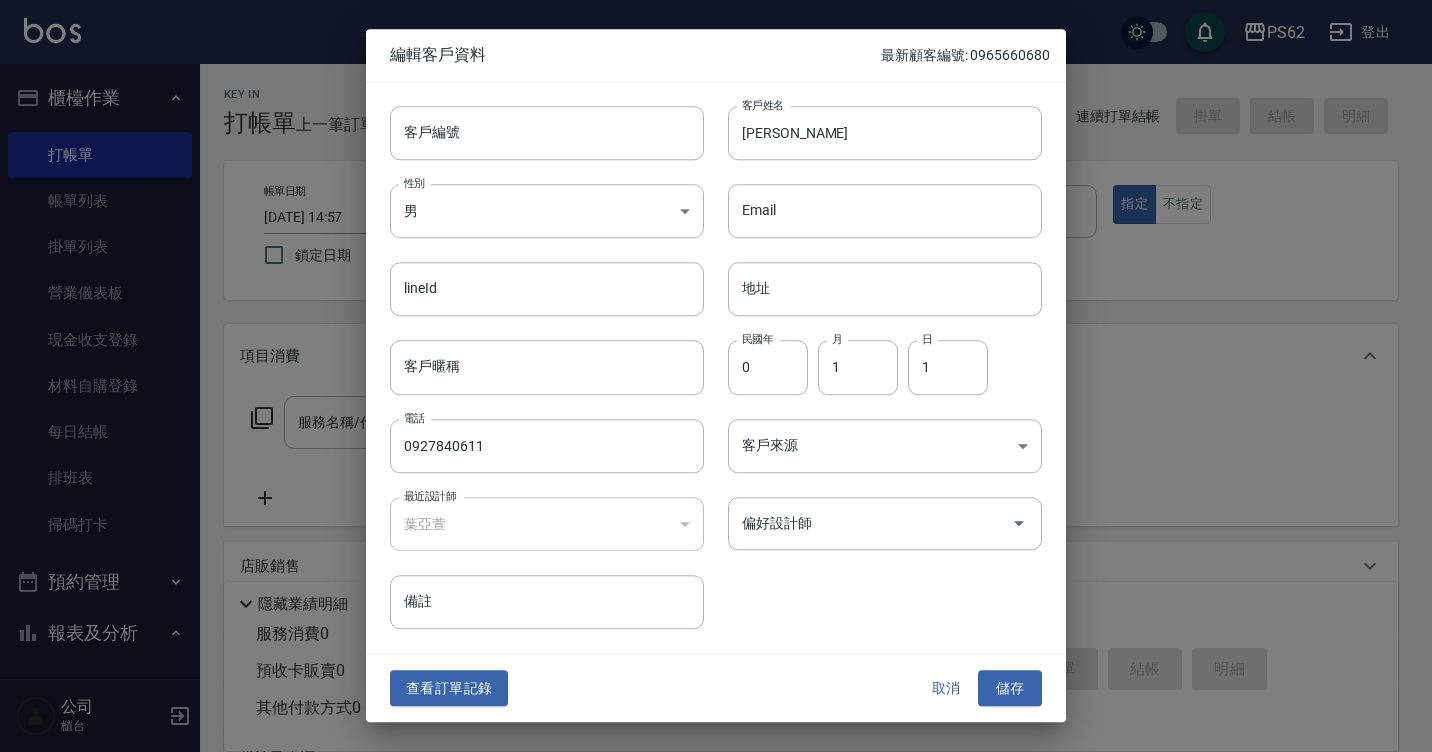 drag, startPoint x: 454, startPoint y: 704, endPoint x: 458, endPoint y: 685, distance: 19.416489 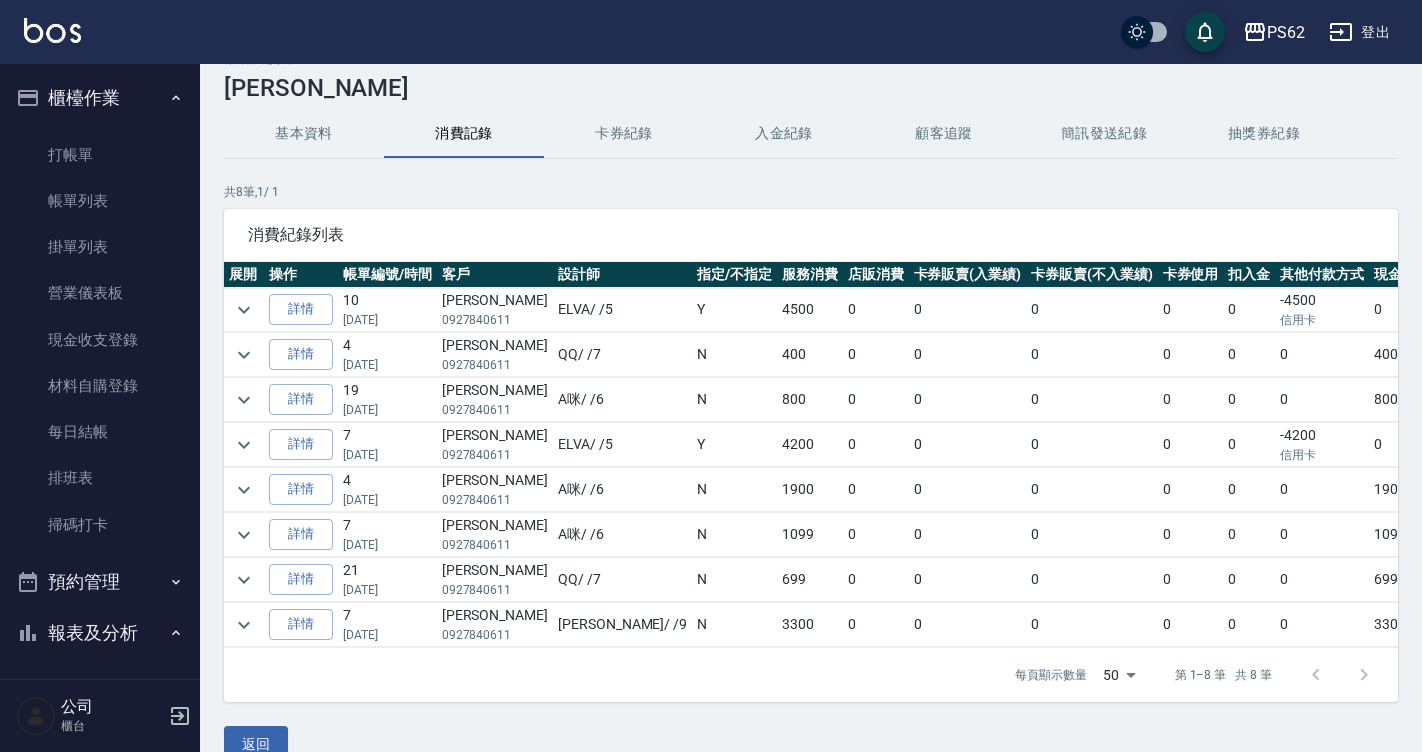 scroll, scrollTop: 70, scrollLeft: 0, axis: vertical 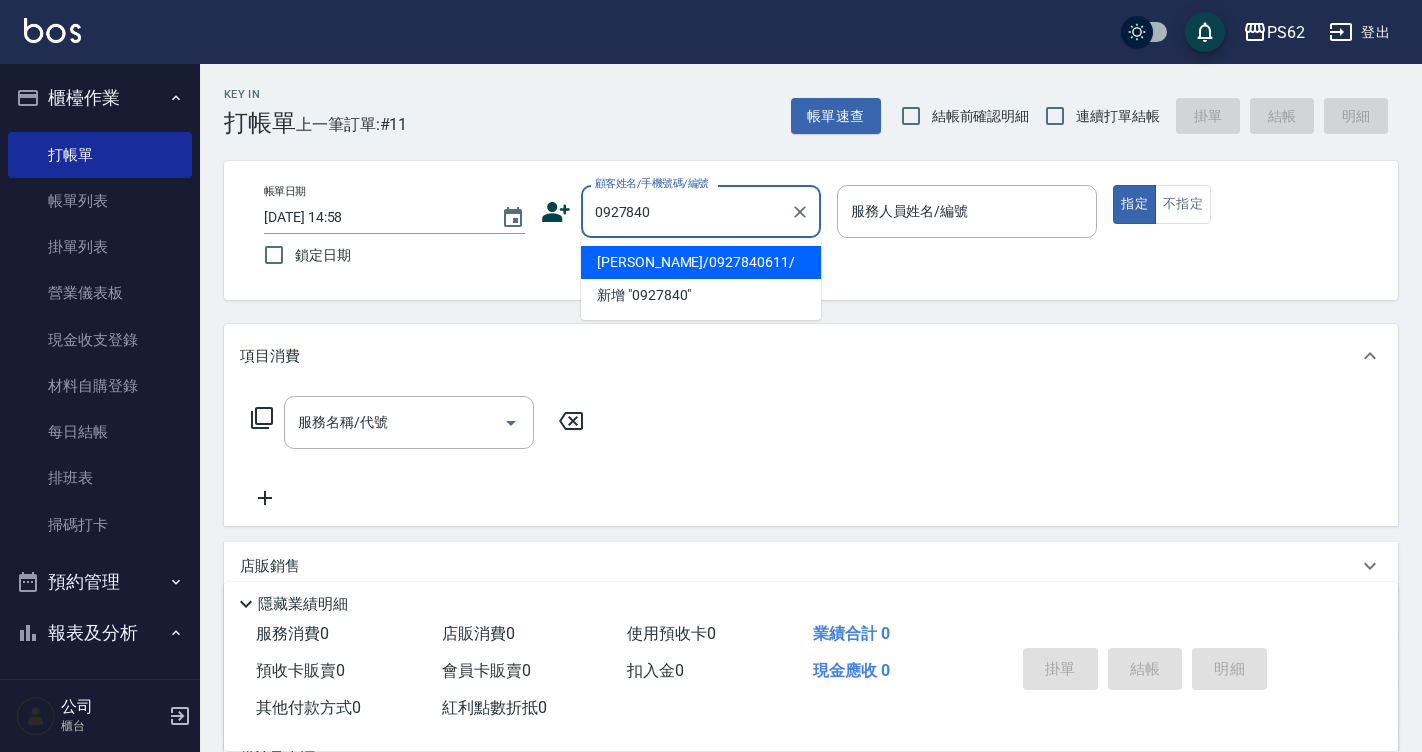 type on "[PERSON_NAME]/0927840611/" 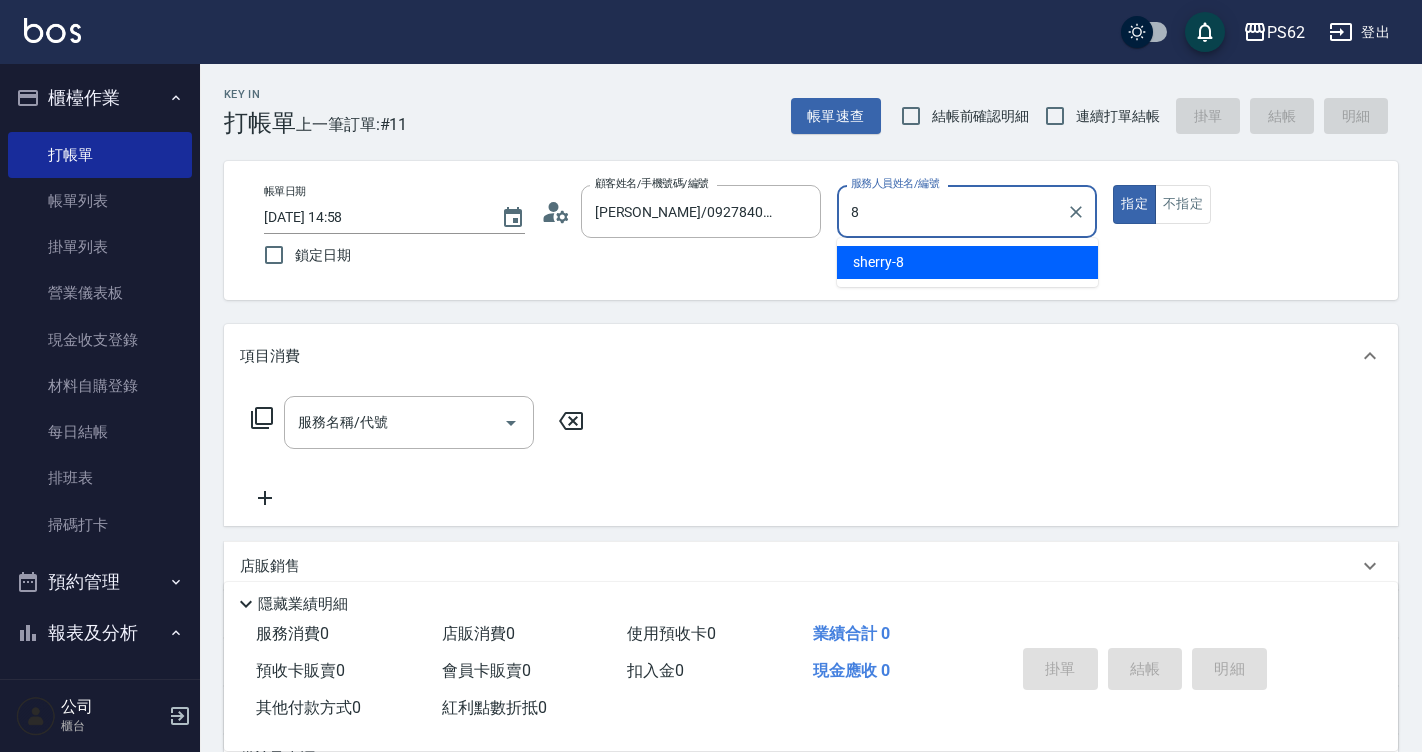 type on "sherry-8" 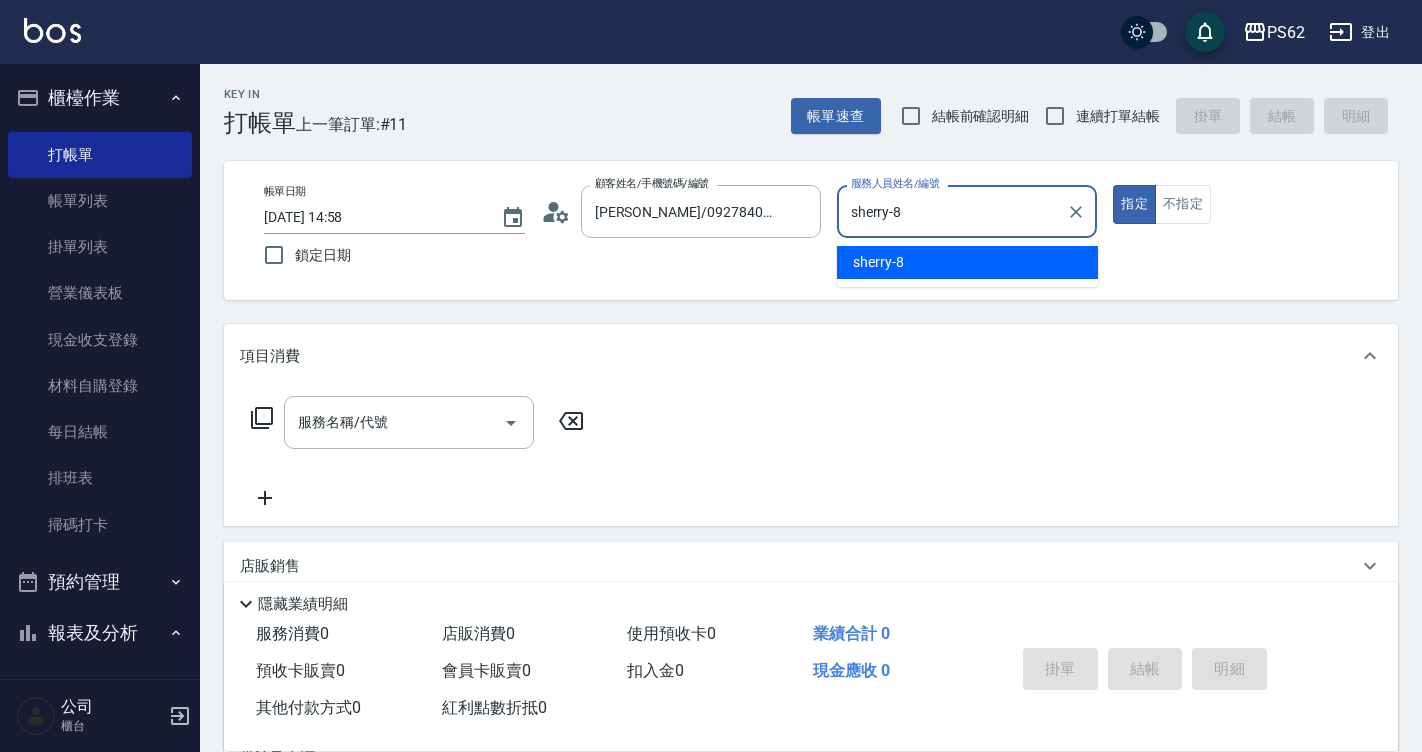 type on "true" 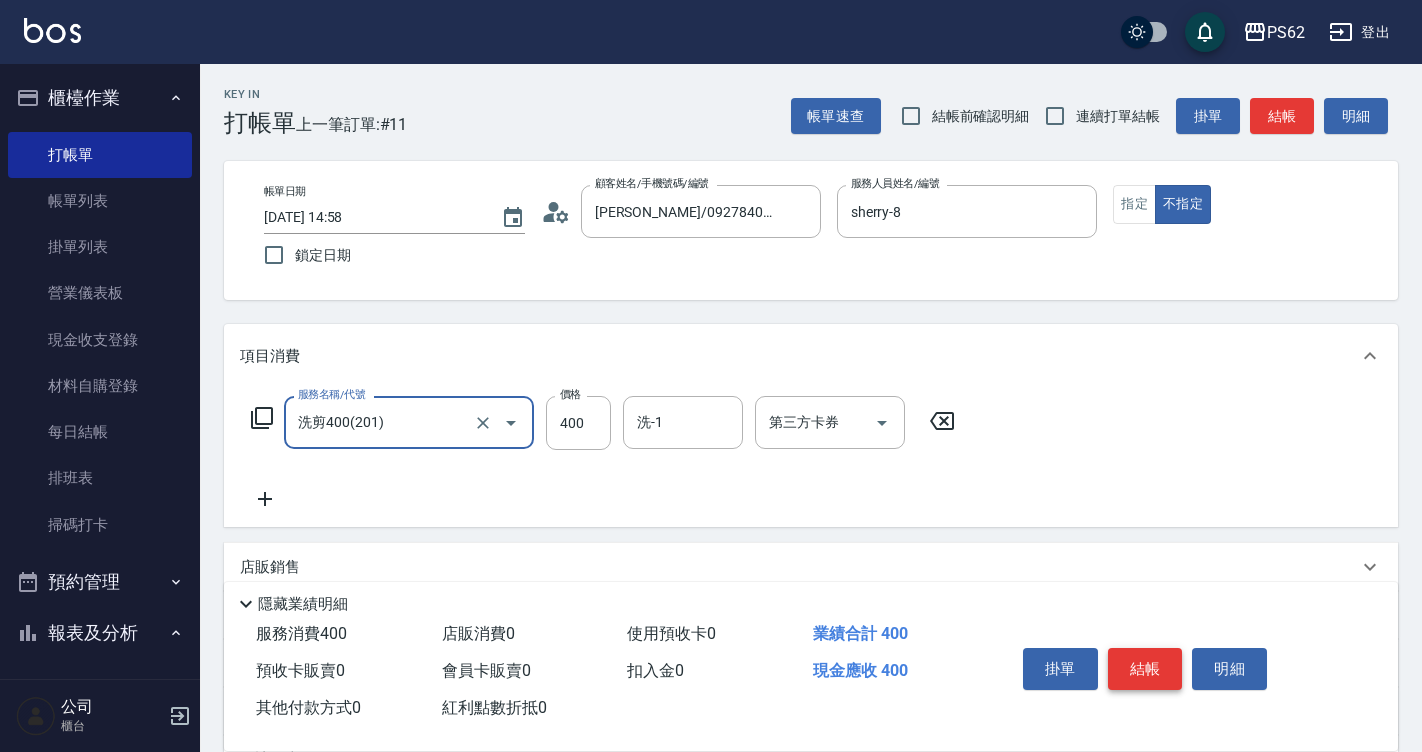 type on "洗剪400(201)" 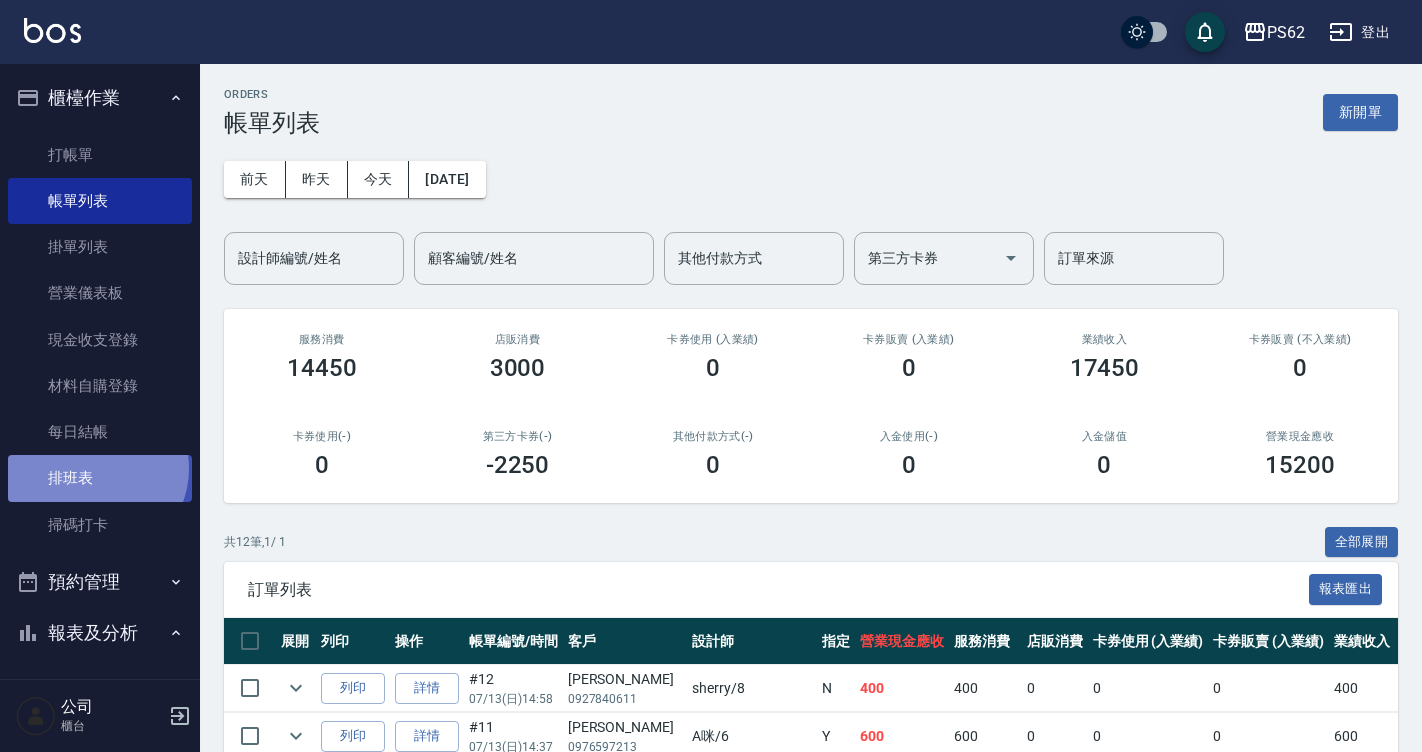 click on "排班表" at bounding box center (100, 478) 